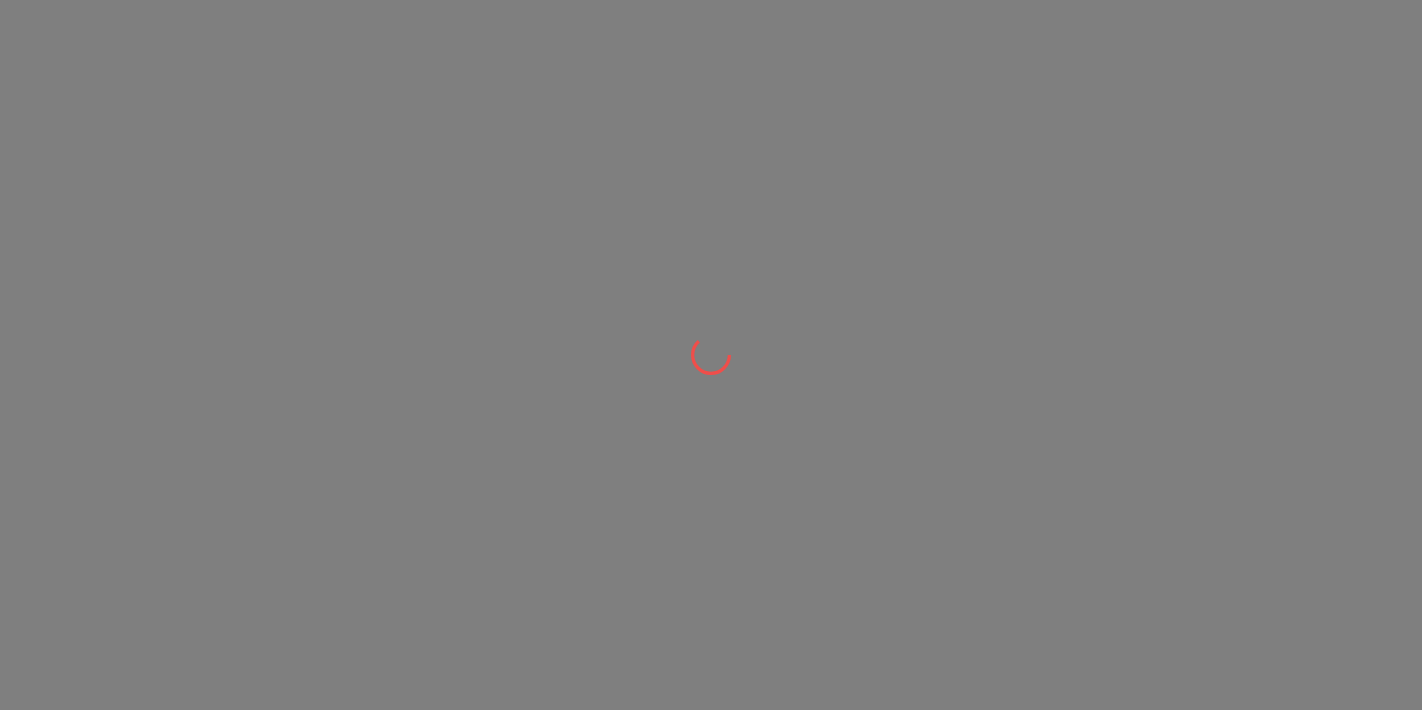 scroll, scrollTop: 0, scrollLeft: 0, axis: both 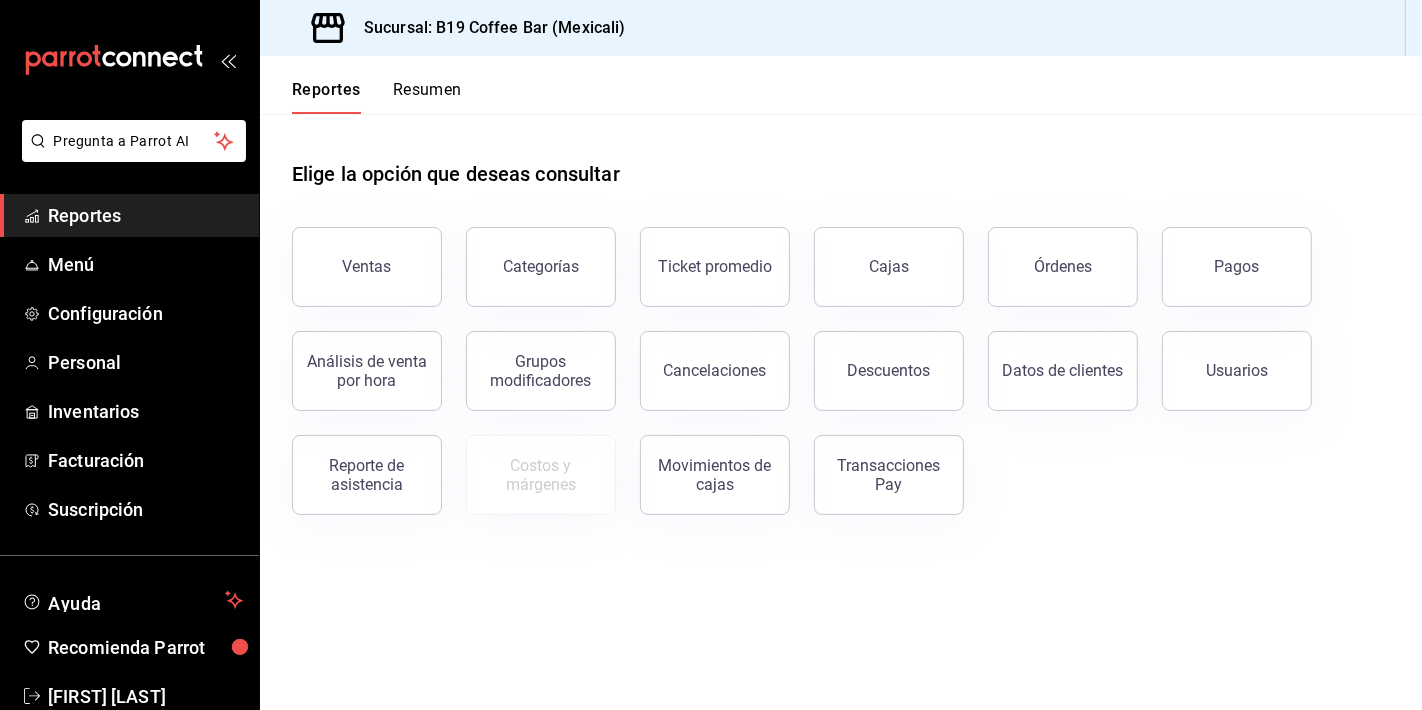 click on "Ventas" at bounding box center [367, 267] 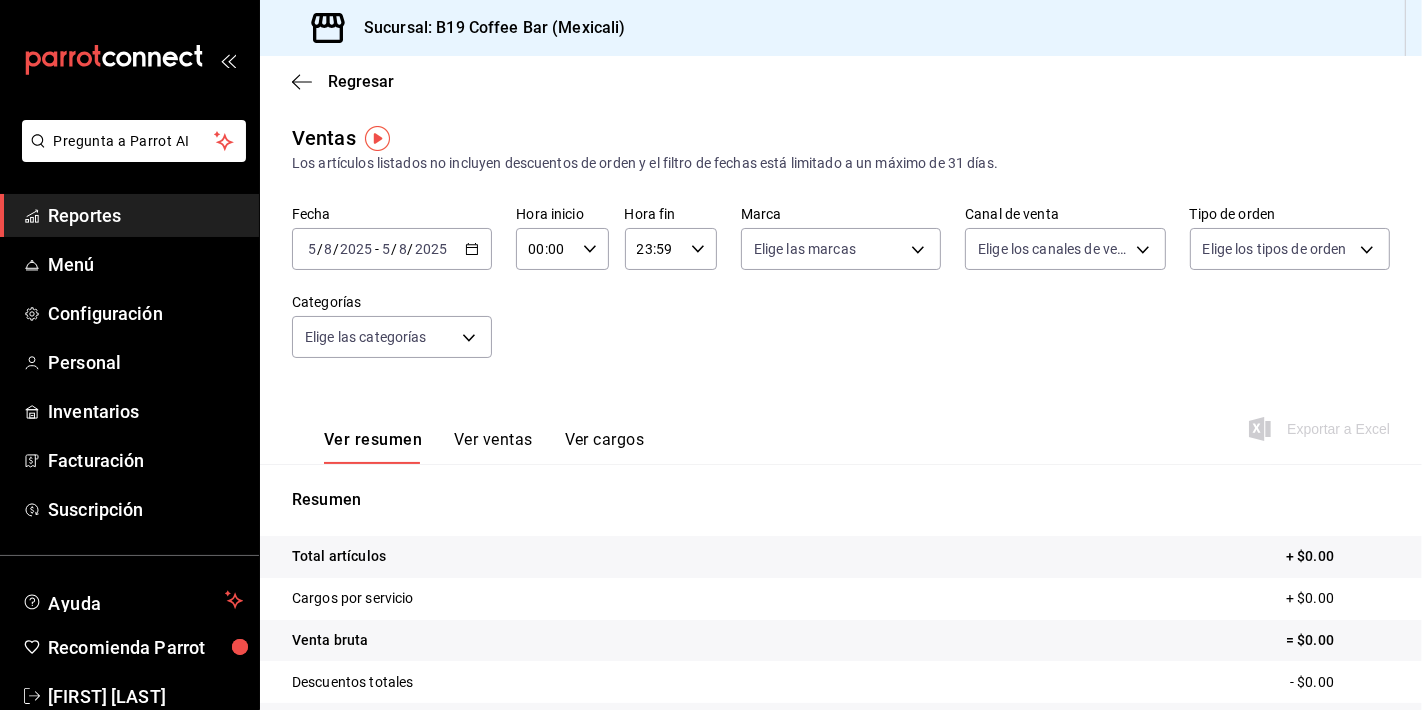 click on "Fecha 2025-08-05 5 / 8 / 2025 - 2025-08-05 5 / 8 / 2025 Hora inicio 00:00 Hora inicio Hora fin 23:59 Hora fin Marca Elige las marcas Canal de venta Elige los canales de venta Tipo de orden Elige los tipos de orden Categorías Elige las categorías" at bounding box center [841, 294] 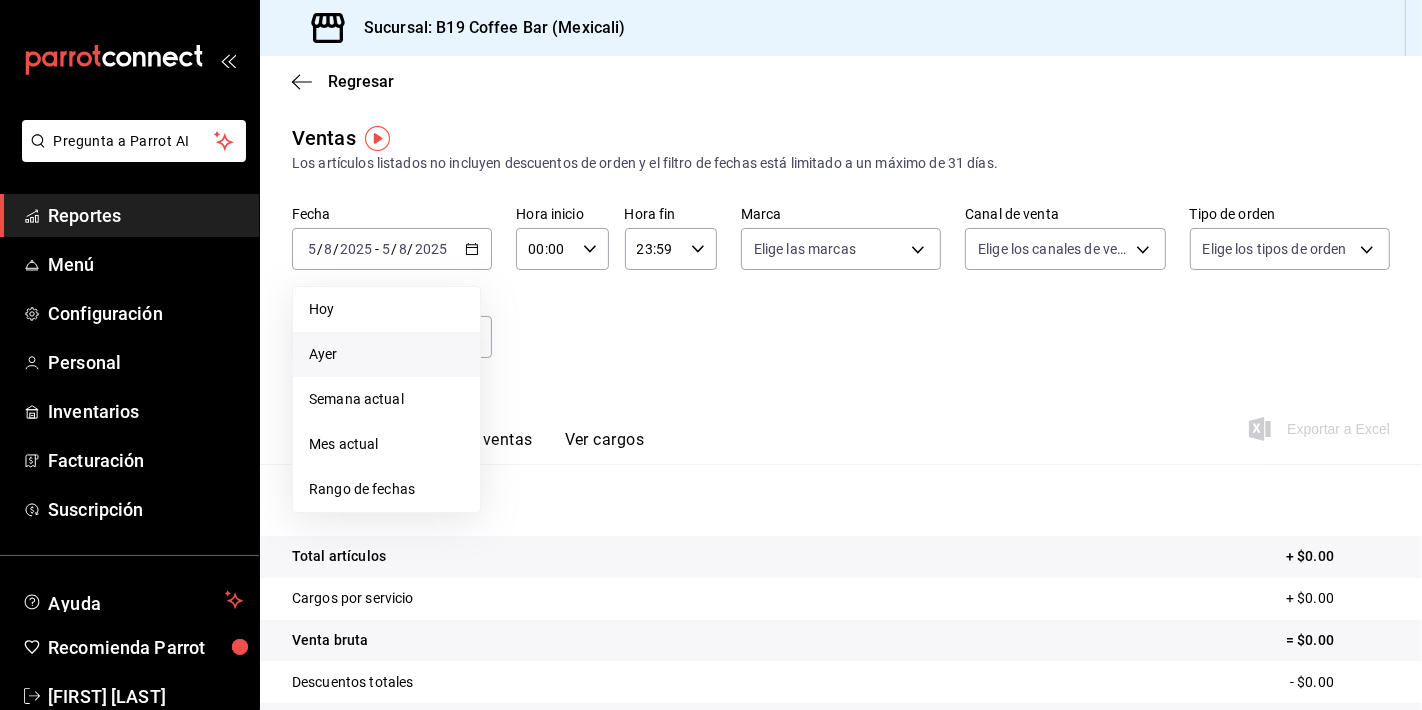 click on "Ayer" at bounding box center [386, 354] 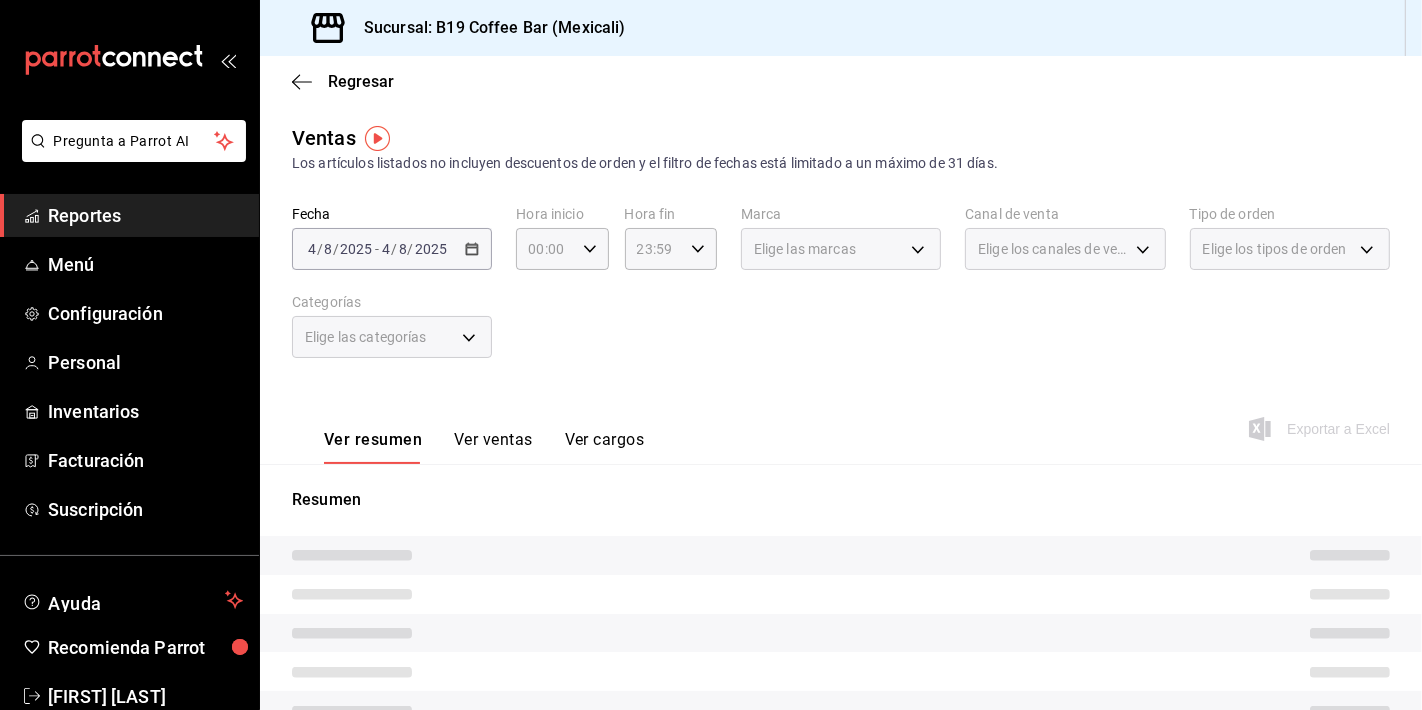 click on "Fecha 2025-08-04 4 / 8 / 2025 - 2025-08-04 4 / 8 / 2025 Hora inicio 00:00 Hora inicio Hora fin 23:59 Hora fin Marca Elige las marcas Canal de venta Elige los canales de venta Tipo de orden Elige los tipos de orden Categorías Elige las categorías" at bounding box center [841, 294] 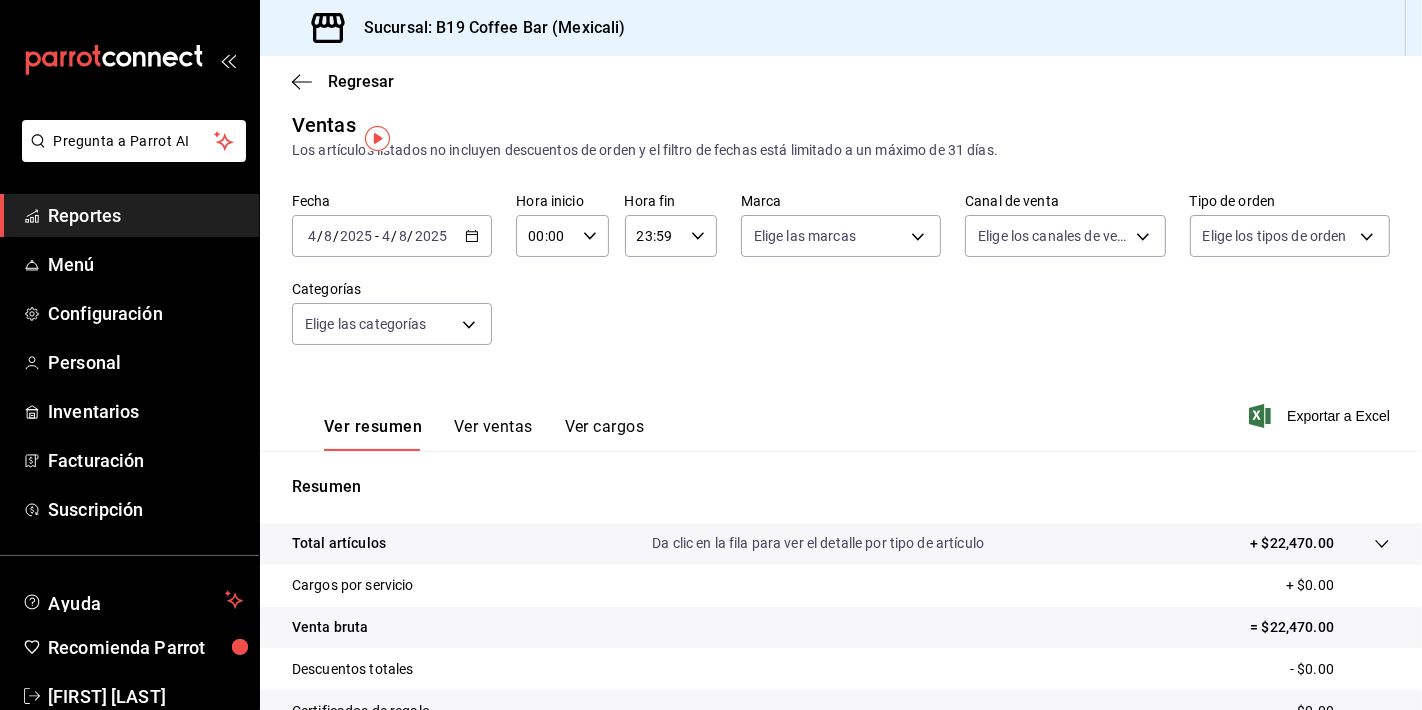 scroll, scrollTop: 0, scrollLeft: 0, axis: both 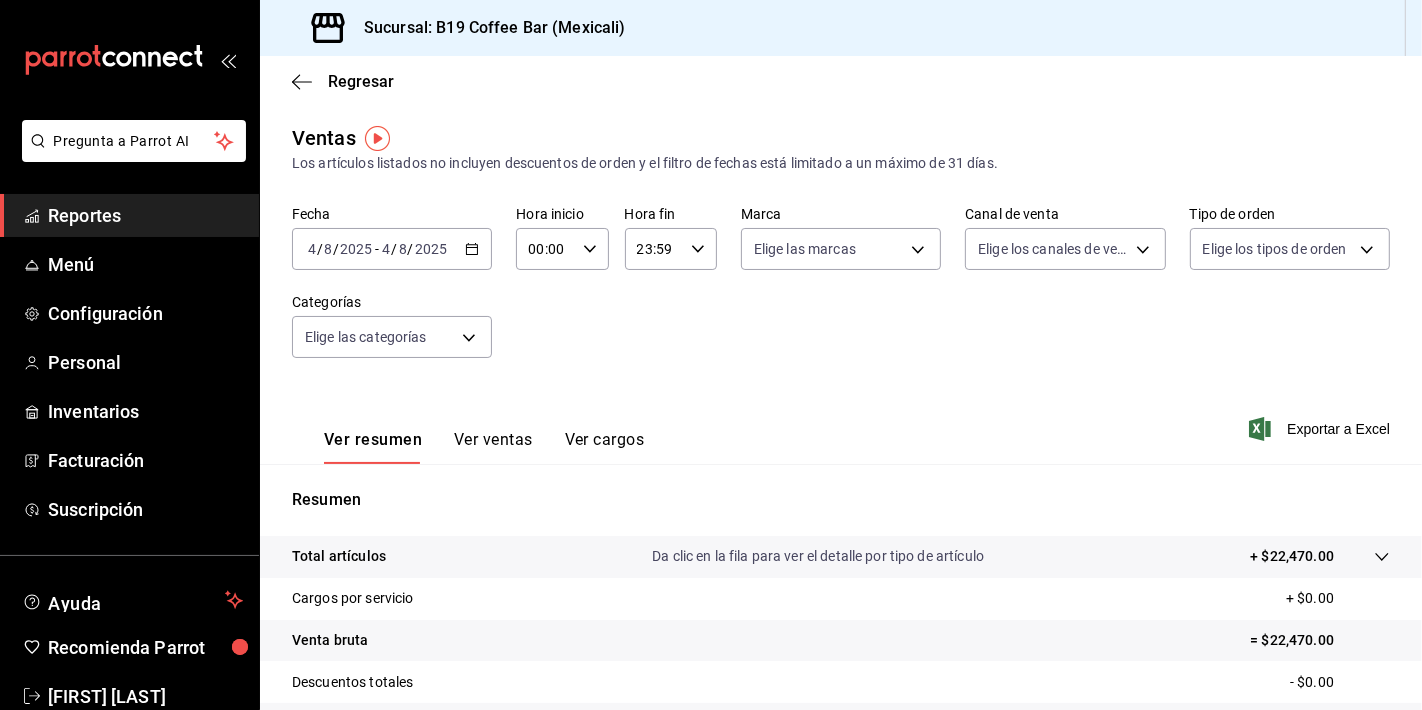 click on "Ver resumen" at bounding box center [373, 447] 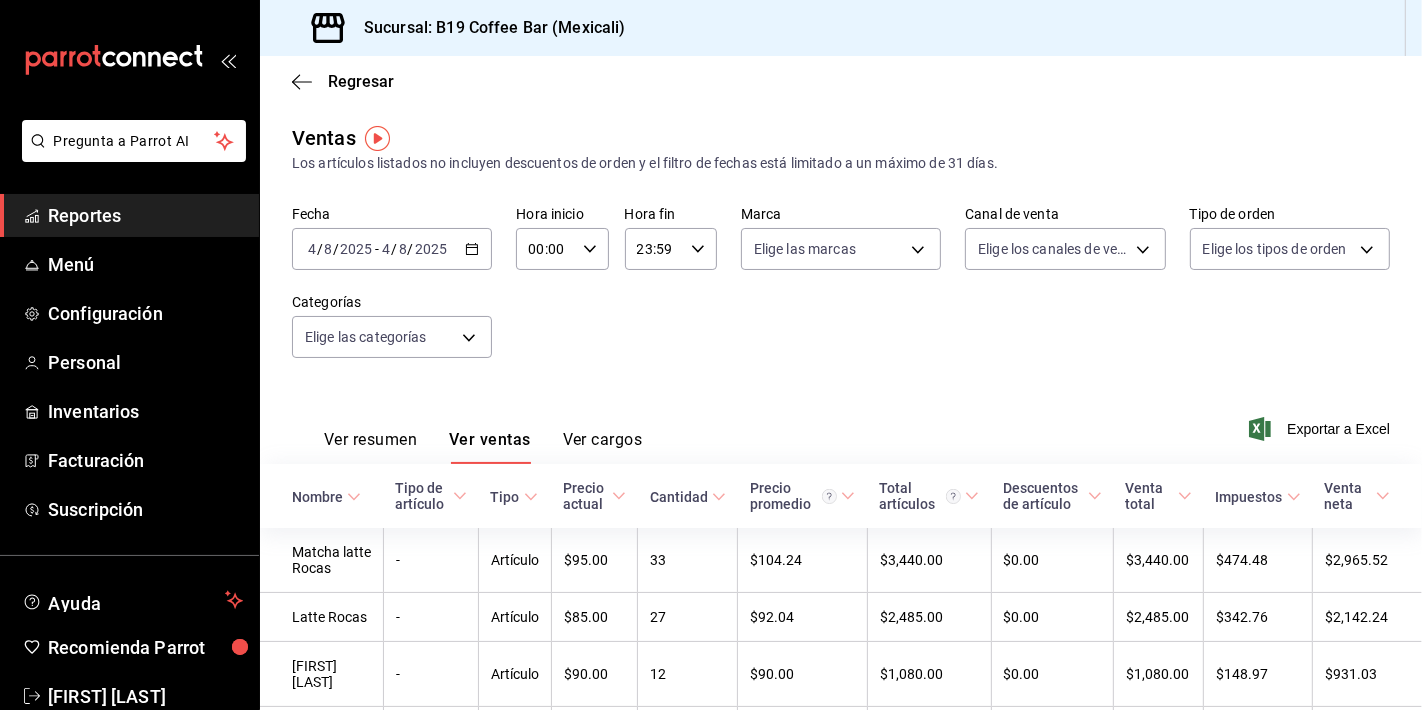 click on "Ver resumen" at bounding box center (370, 447) 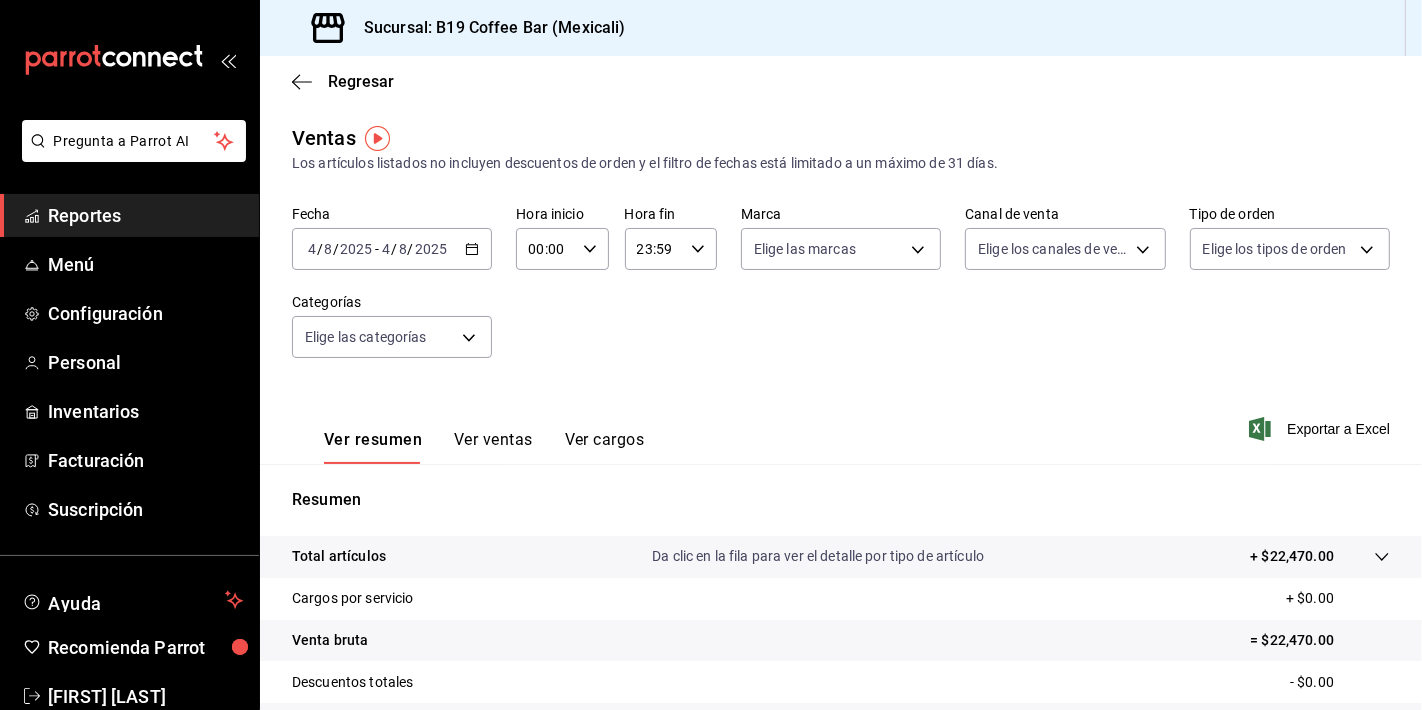 click on "2025-08-04 4 / 8 / 2025 - 2025-08-04 4 / 8 / 2025" at bounding box center [392, 249] 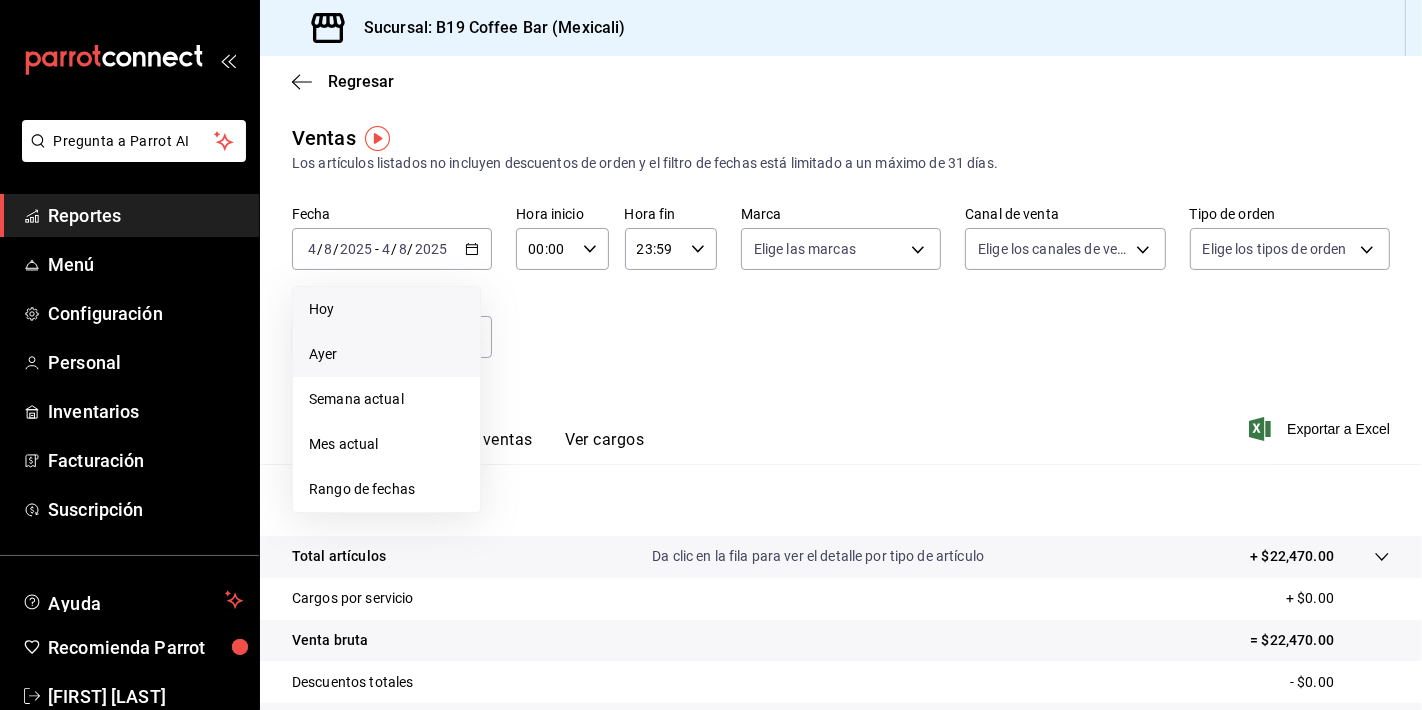 click on "Hoy" at bounding box center [386, 309] 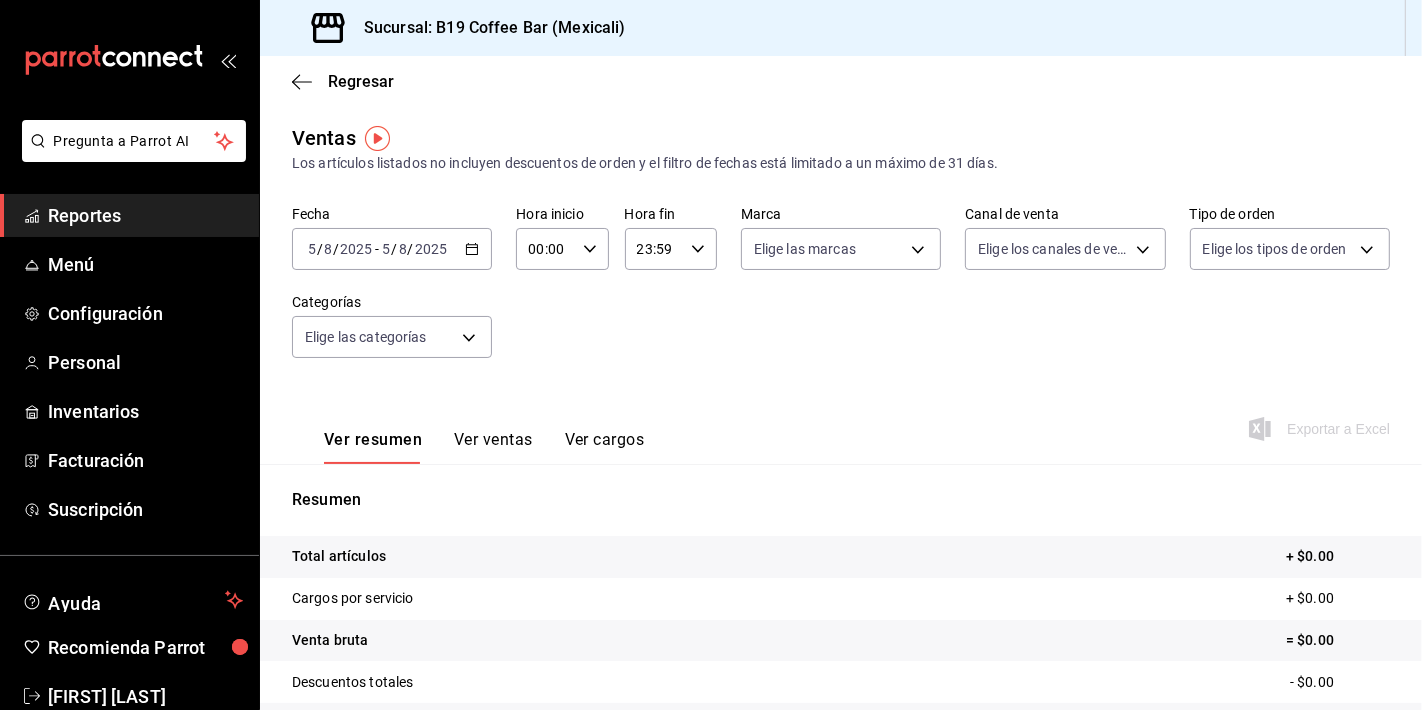 click on "Fecha 2025-08-05 5 / 8 / 2025 - 2025-08-05 5 / 8 / 2025 Hora inicio 00:00 Hora inicio Hora fin 23:59 Hora fin Marca Elige las marcas Canal de venta Elige los canales de venta Tipo de orden Elige los tipos de orden Categorías Elige las categorías" at bounding box center [841, 294] 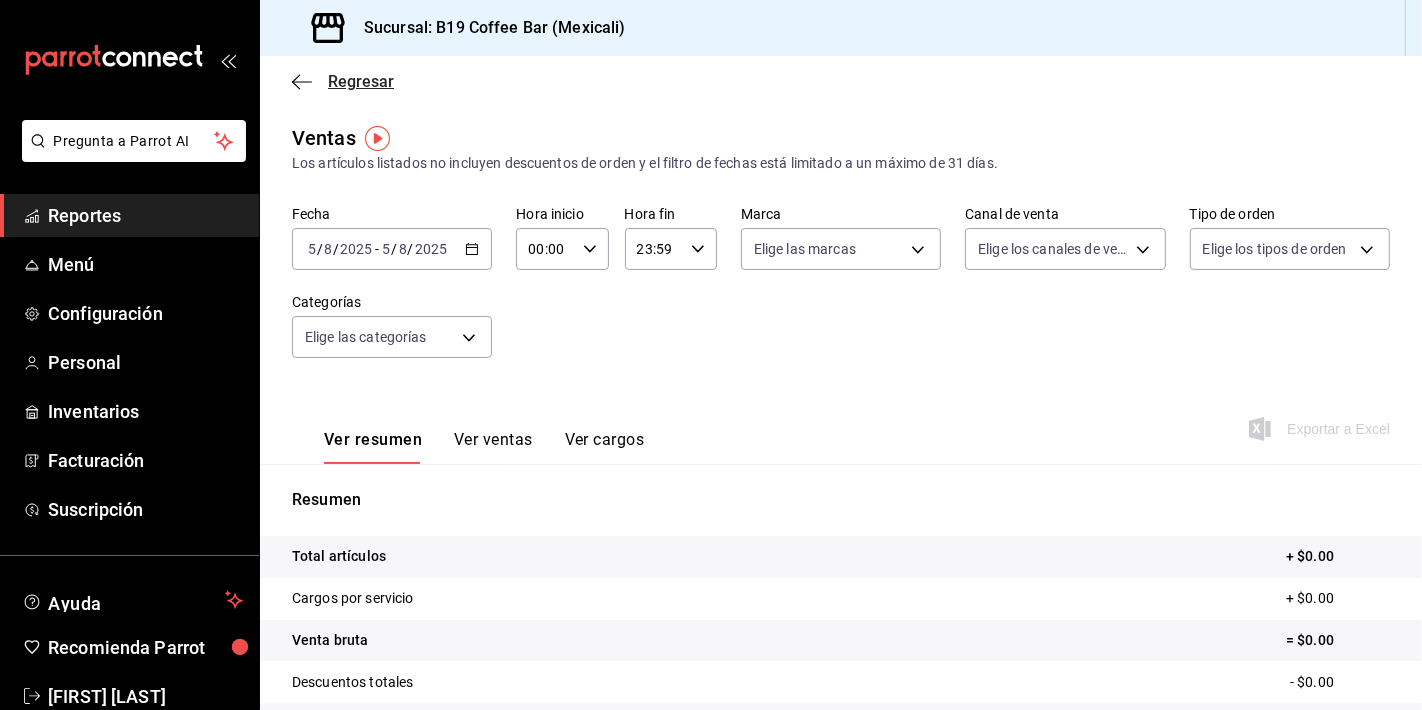 click 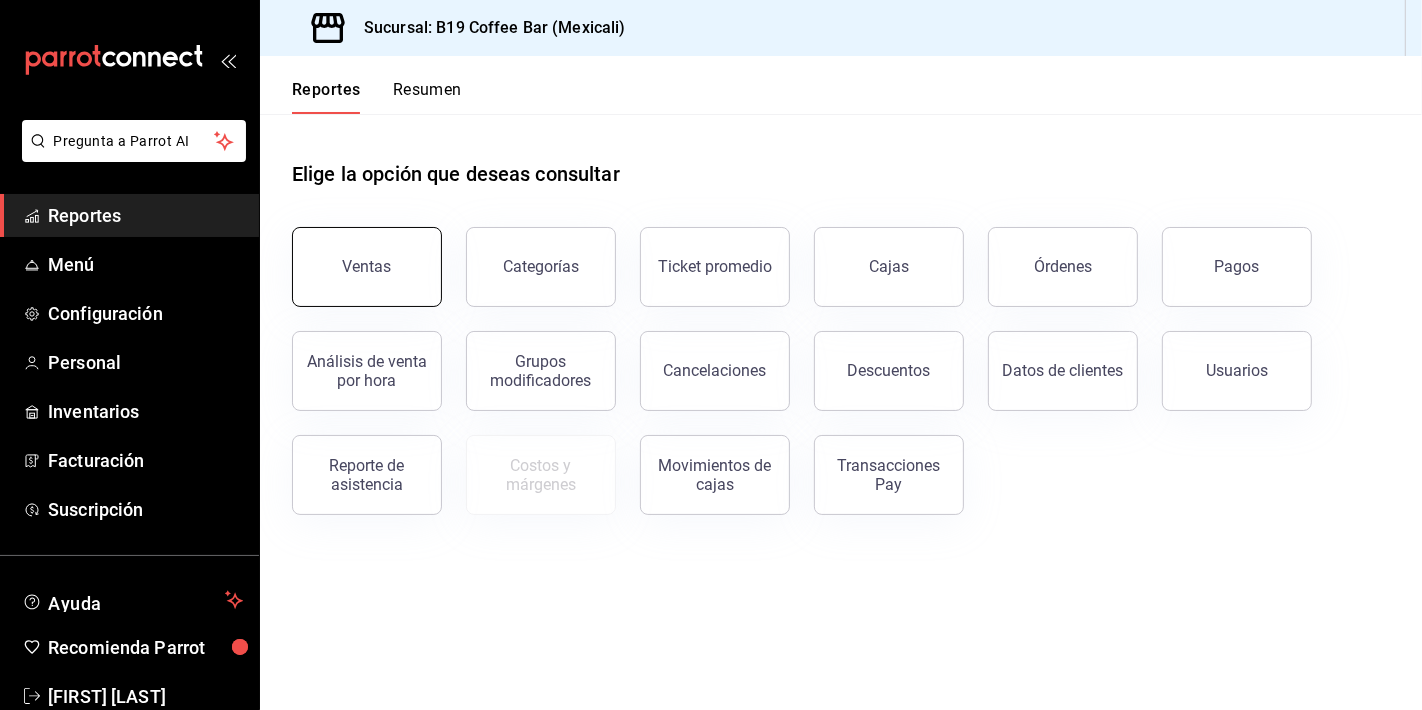 click on "Ventas" at bounding box center [367, 267] 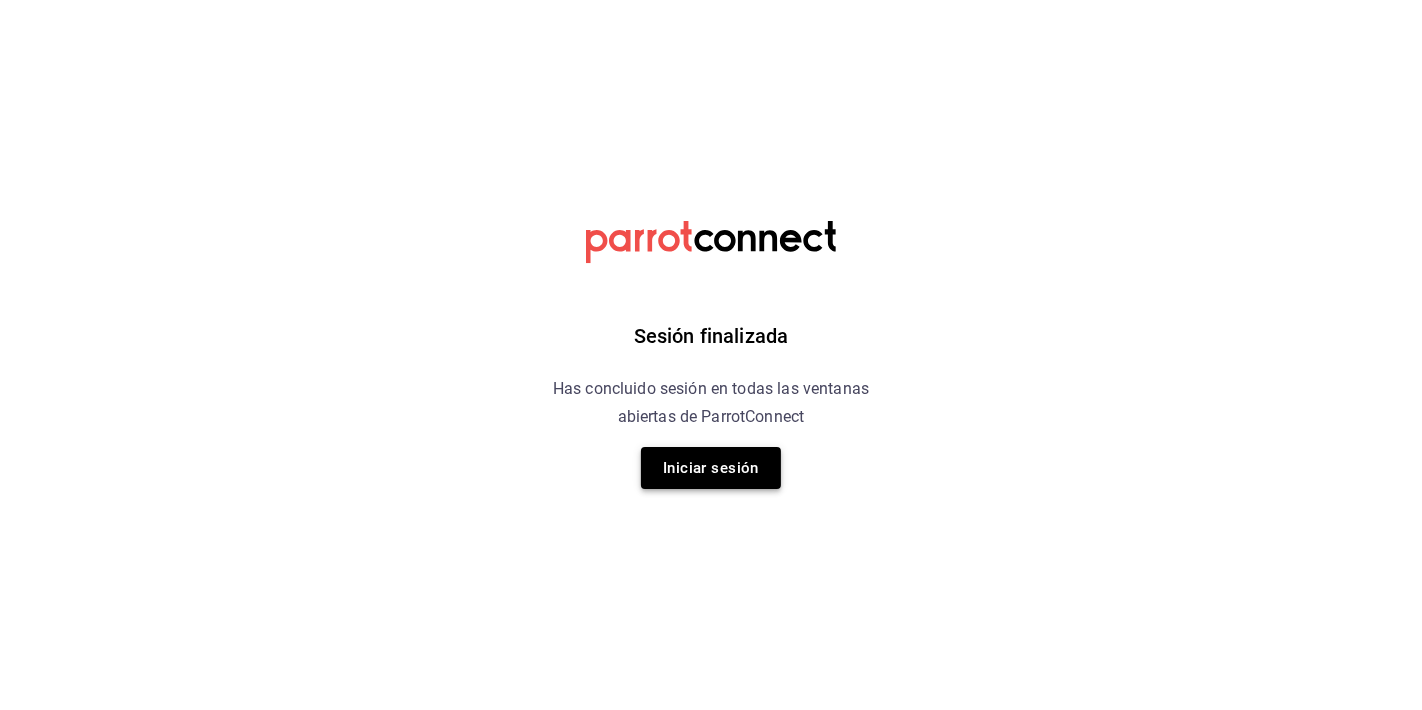 click on "Iniciar sesión" at bounding box center (711, 468) 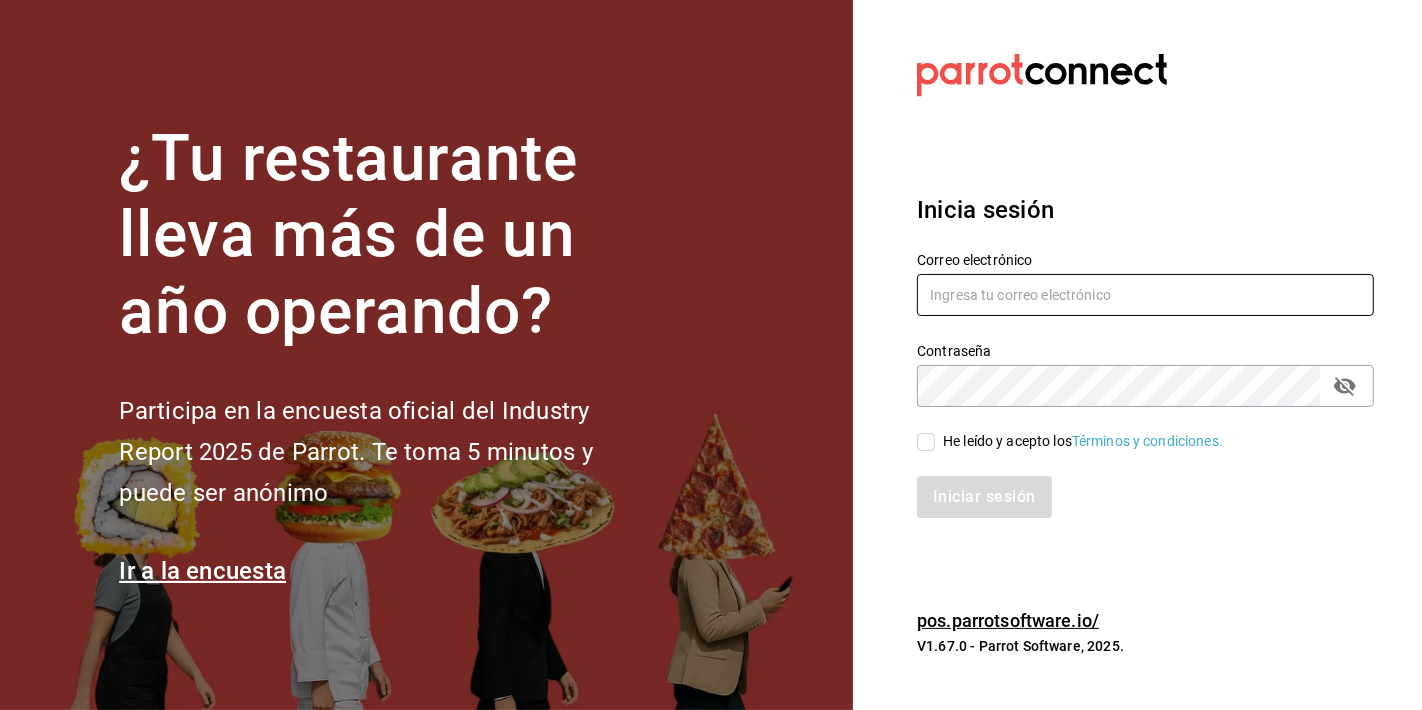 type on "b19coffeebar@gmail.com" 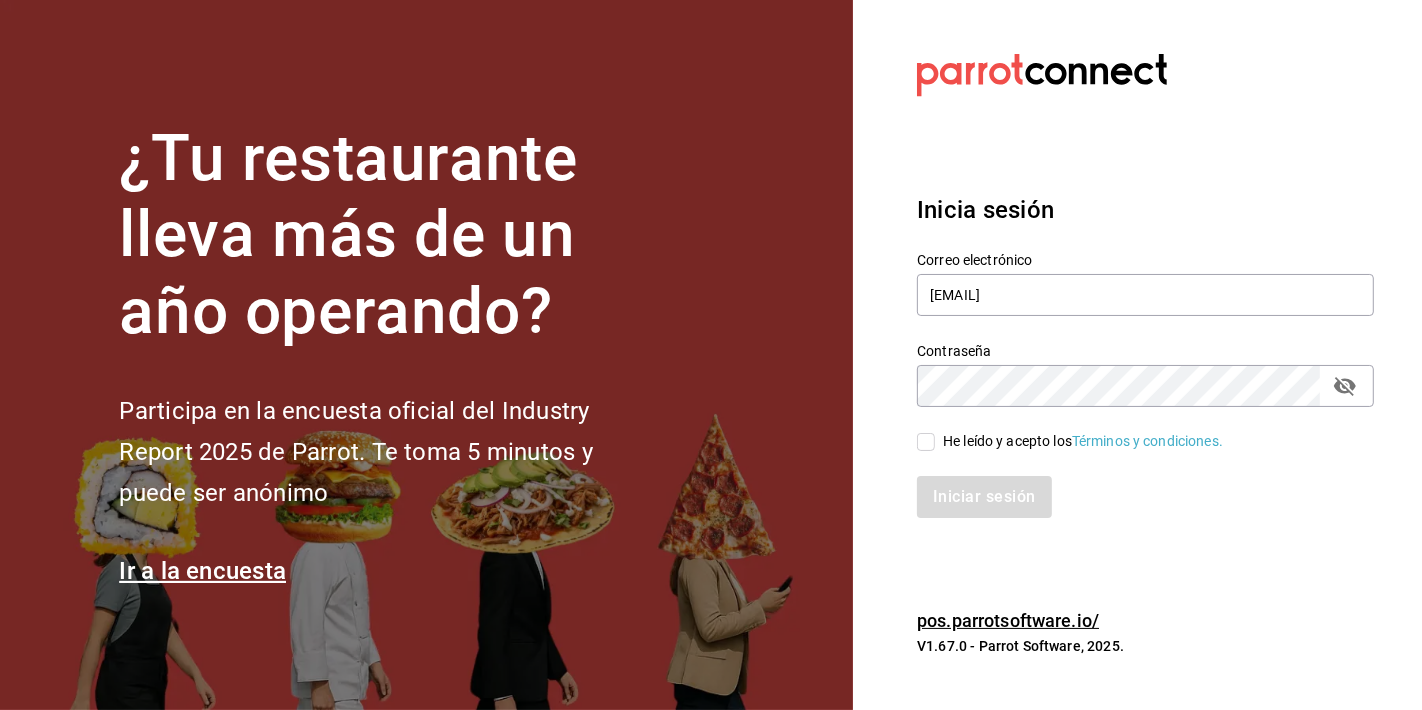 click on "He leído y acepto los  Términos y condiciones." at bounding box center [1070, 441] 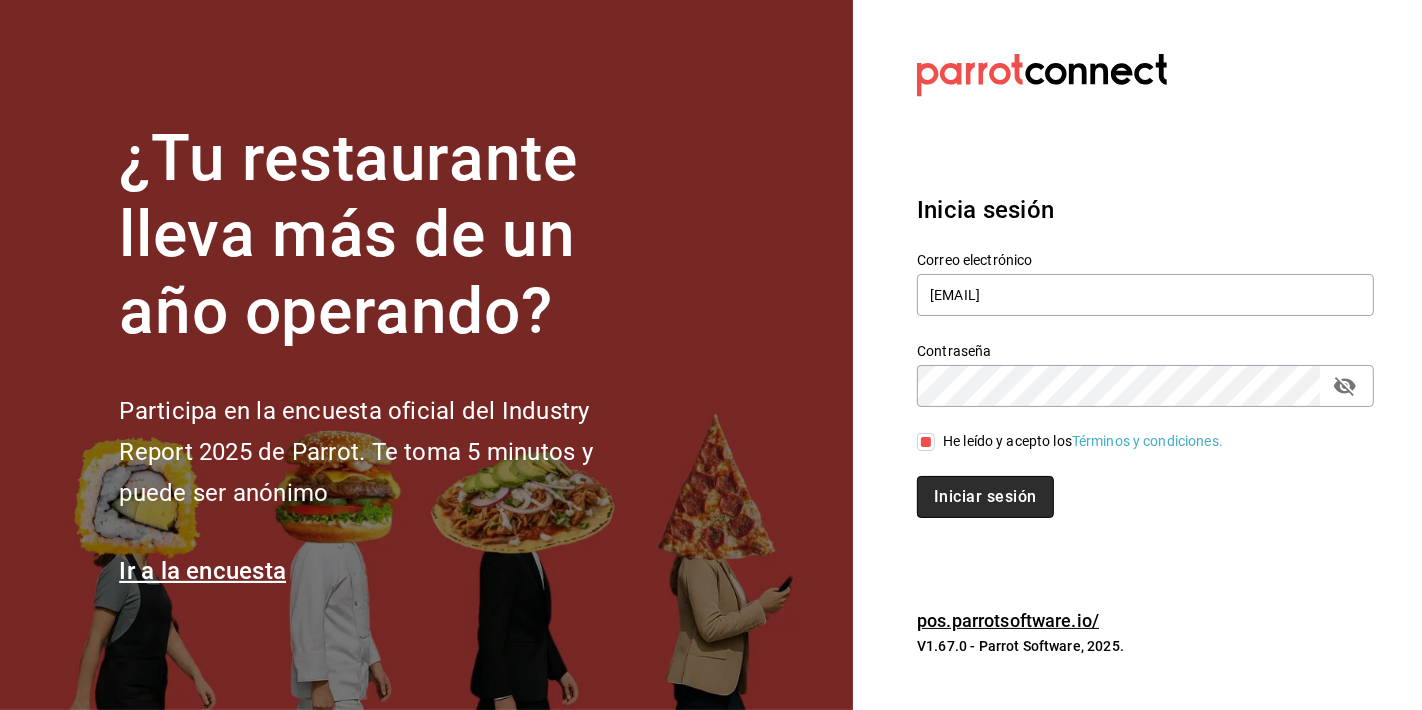 click on "Iniciar sesión" at bounding box center [985, 497] 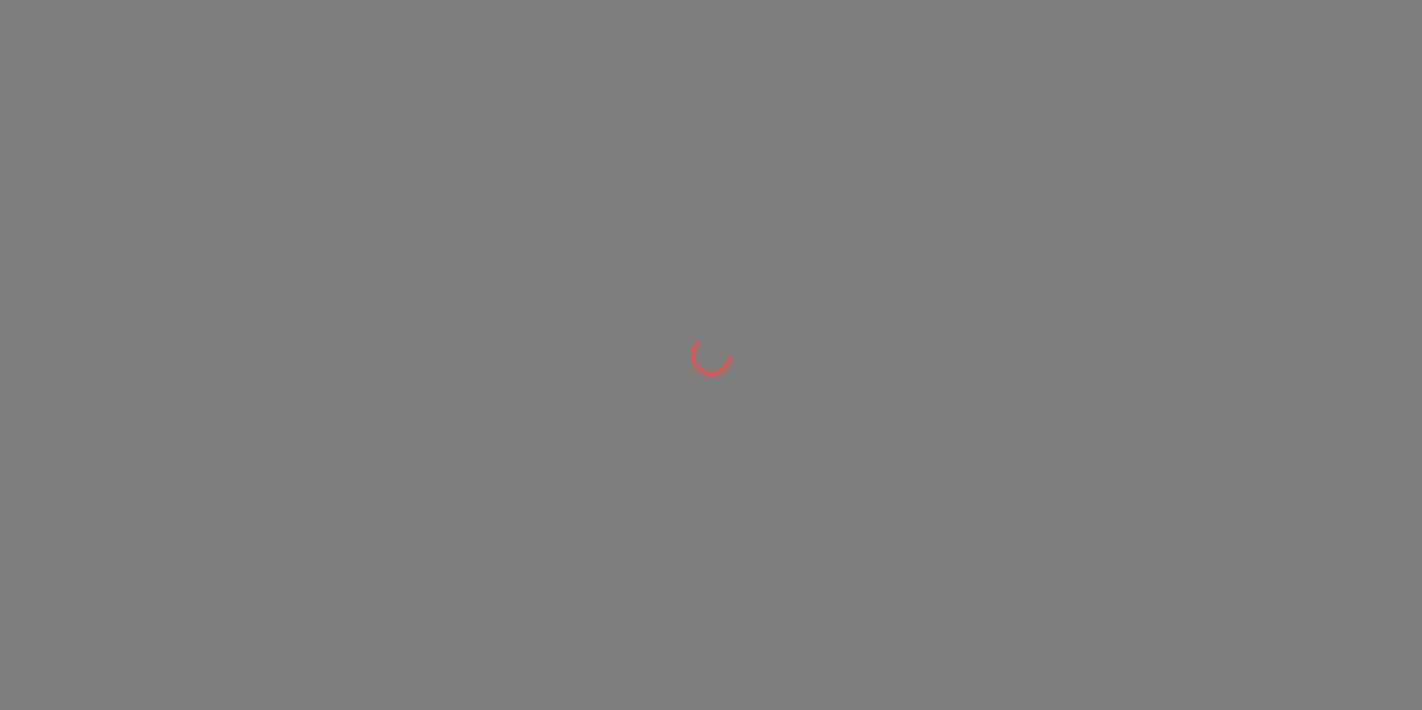 scroll, scrollTop: 0, scrollLeft: 0, axis: both 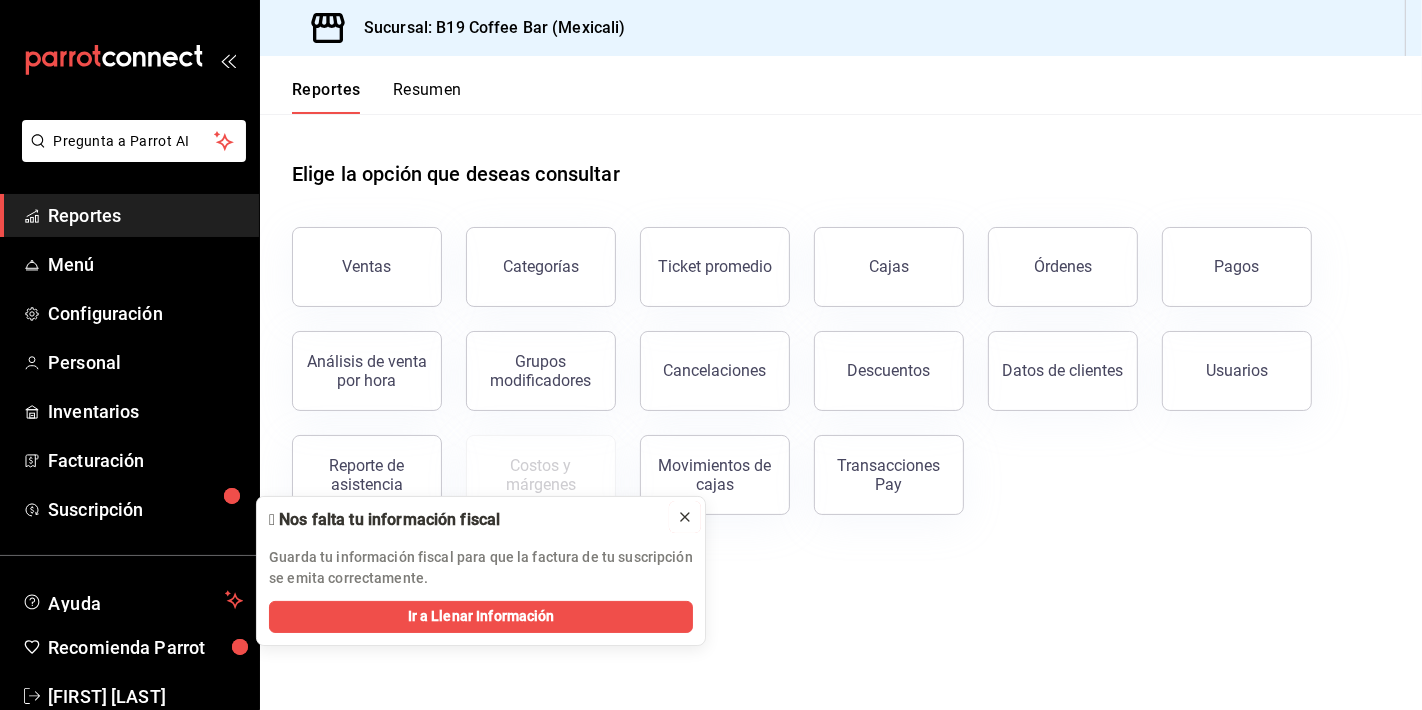click 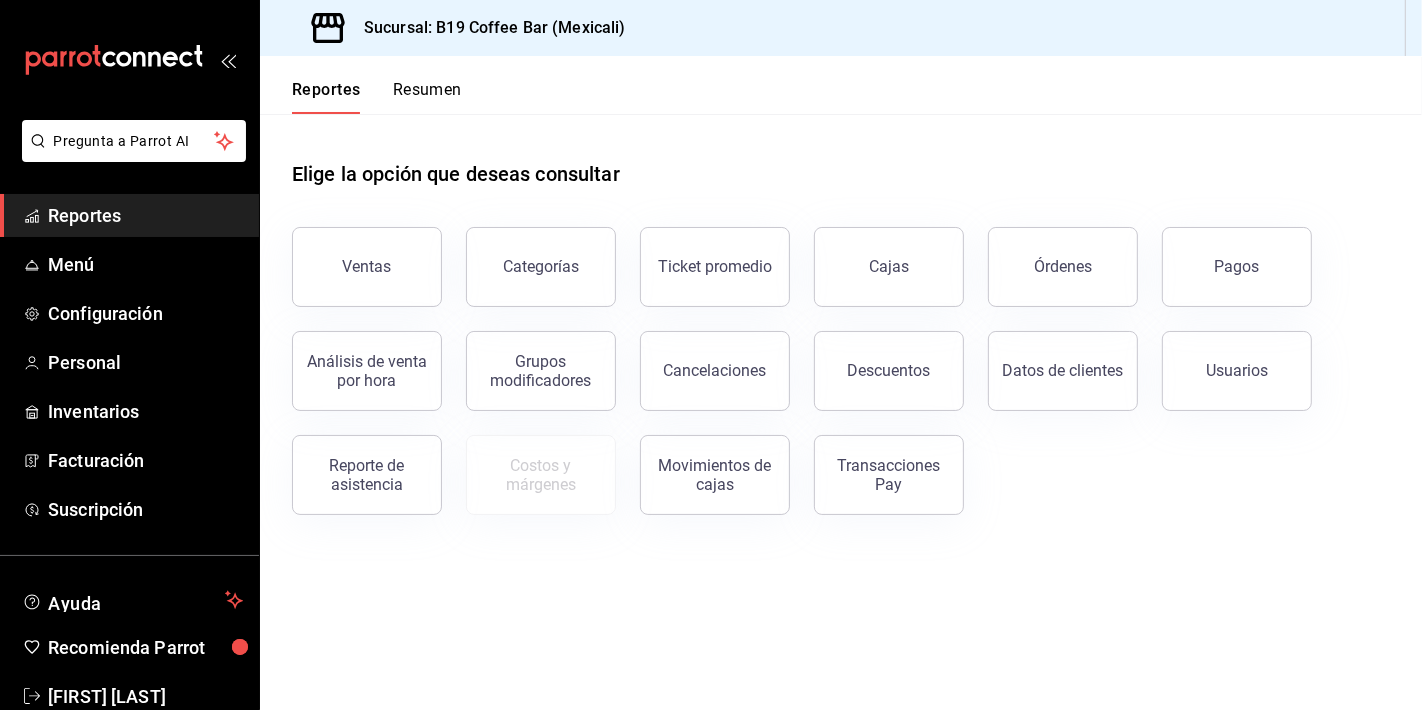 click on "Elige la opción que deseas consultar Ventas Categorías Ticket promedio Cajas Órdenes Pagos Análisis de venta por hora Grupos modificadores Cancelaciones Descuentos Datos de clientes Usuarios Reporte de asistencia Costos y márgenes Movimientos de cajas Transacciones Pay" at bounding box center (841, 412) 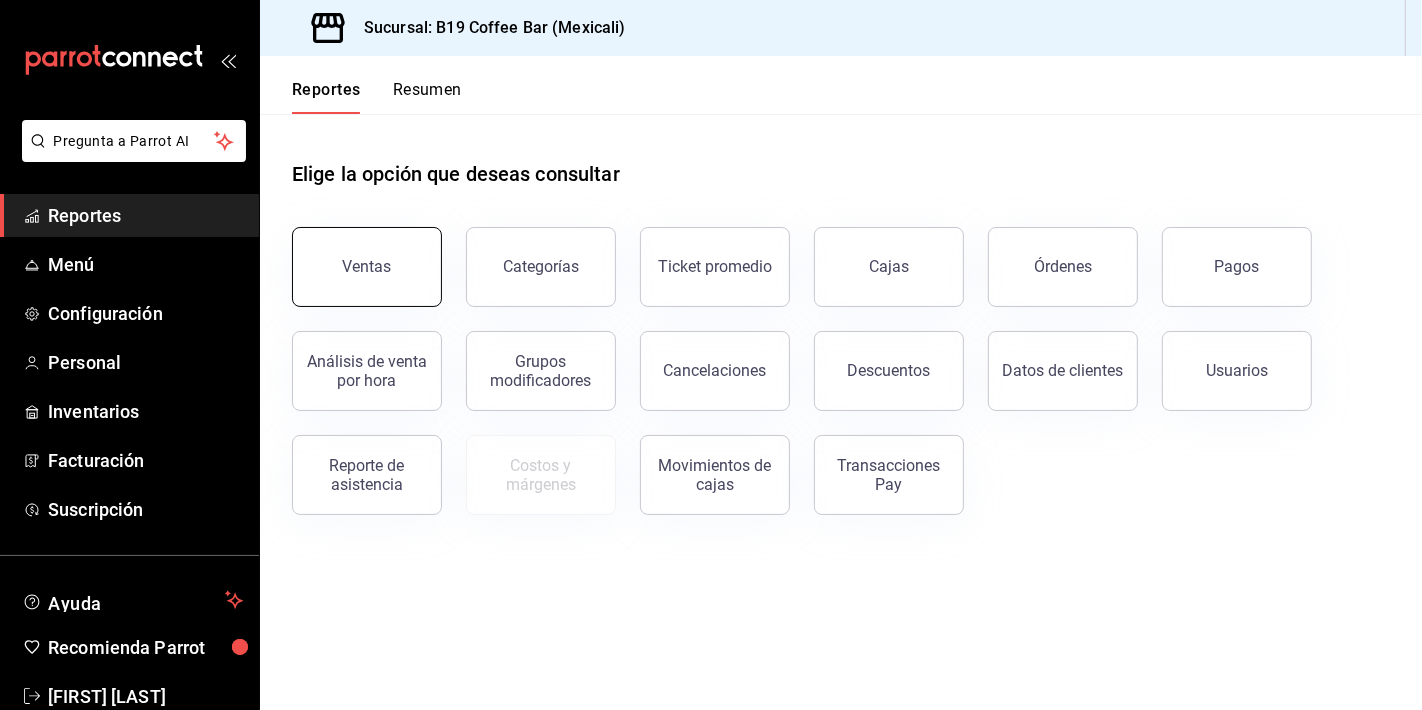 click on "Ventas" at bounding box center [367, 266] 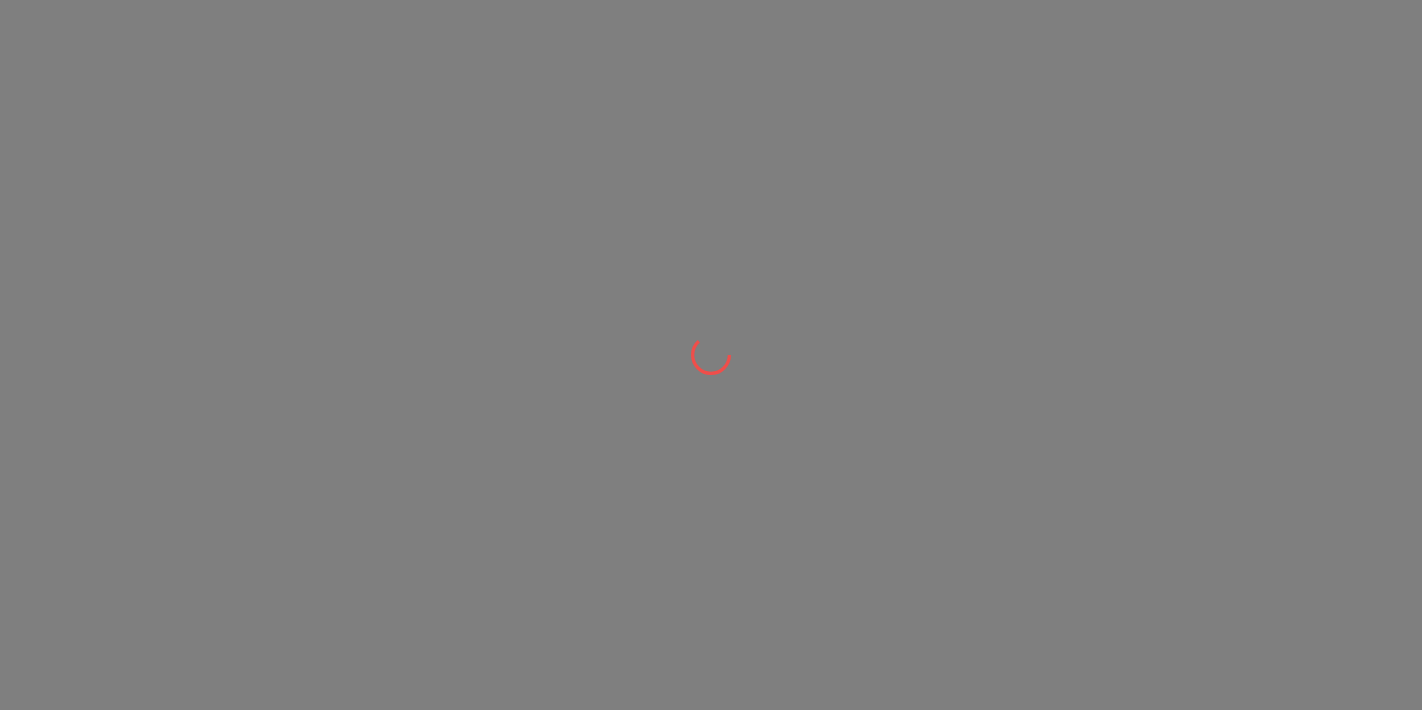 scroll, scrollTop: 0, scrollLeft: 0, axis: both 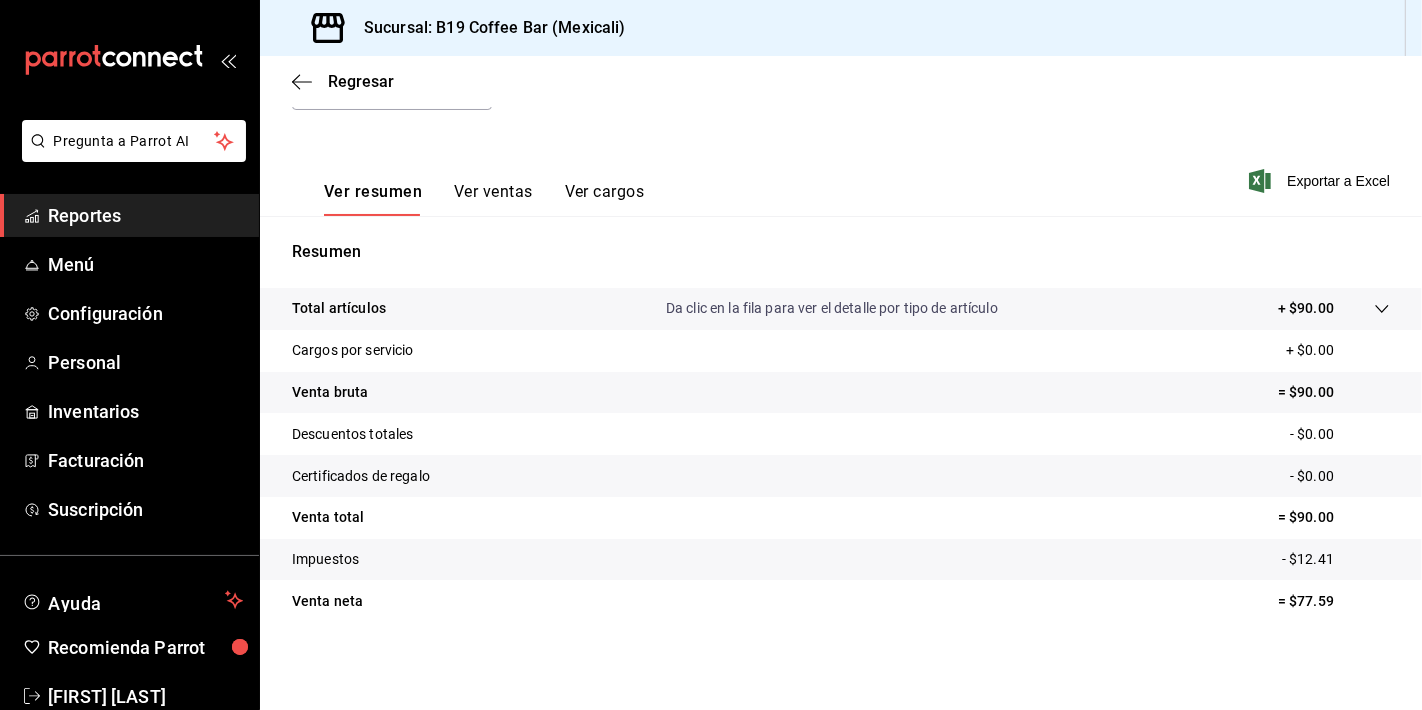 click on "Reportes" at bounding box center (145, 215) 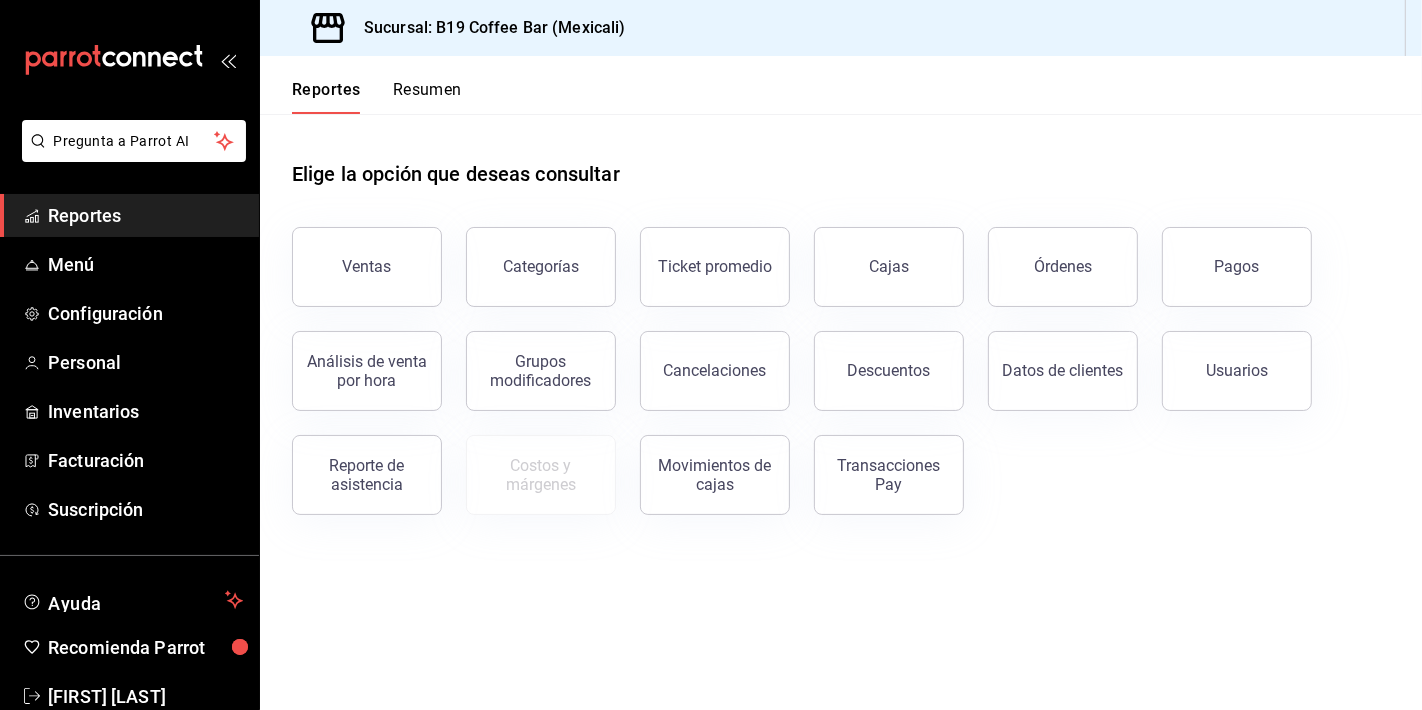 click on "Órdenes" at bounding box center [1063, 267] 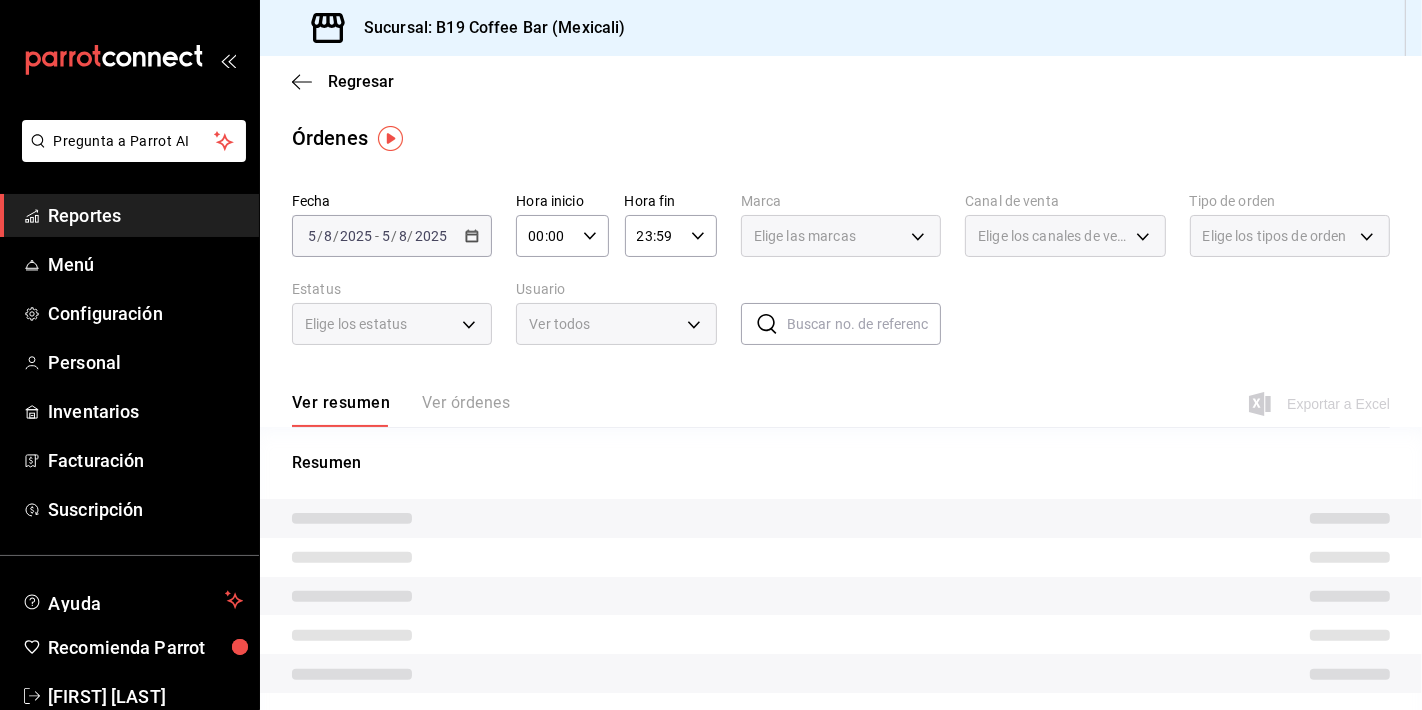 click on "Ver resumen Ver órdenes" at bounding box center [401, 410] 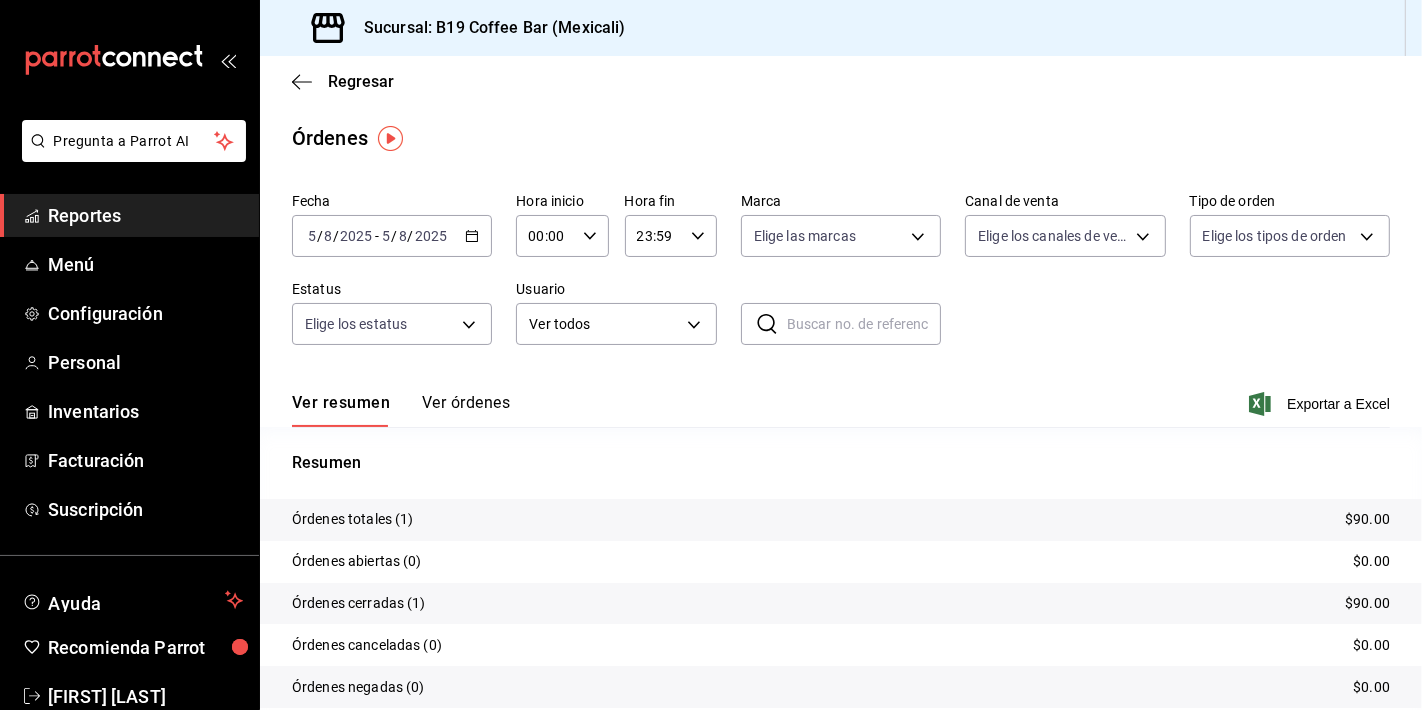 click on "Ver órdenes" at bounding box center (466, 410) 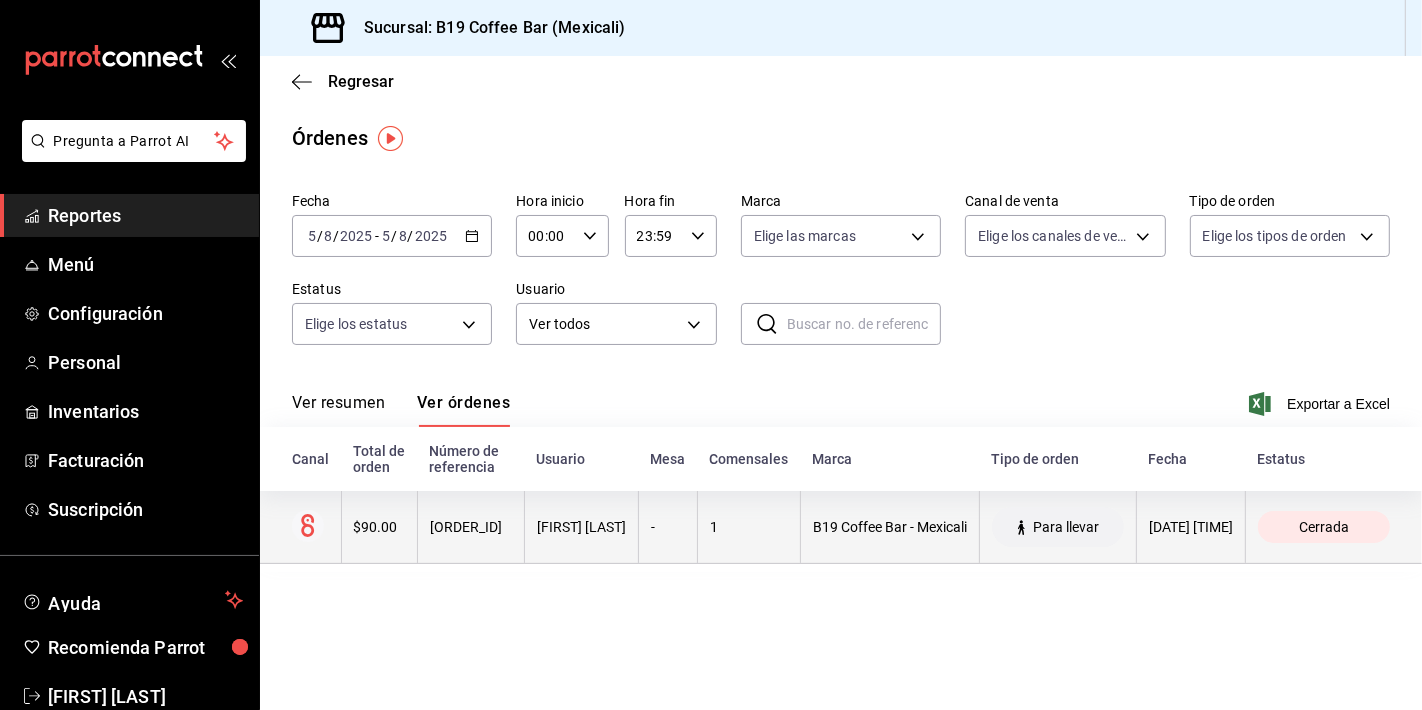 click on "B19 Coffee Bar - Mexicali" at bounding box center (889, 527) 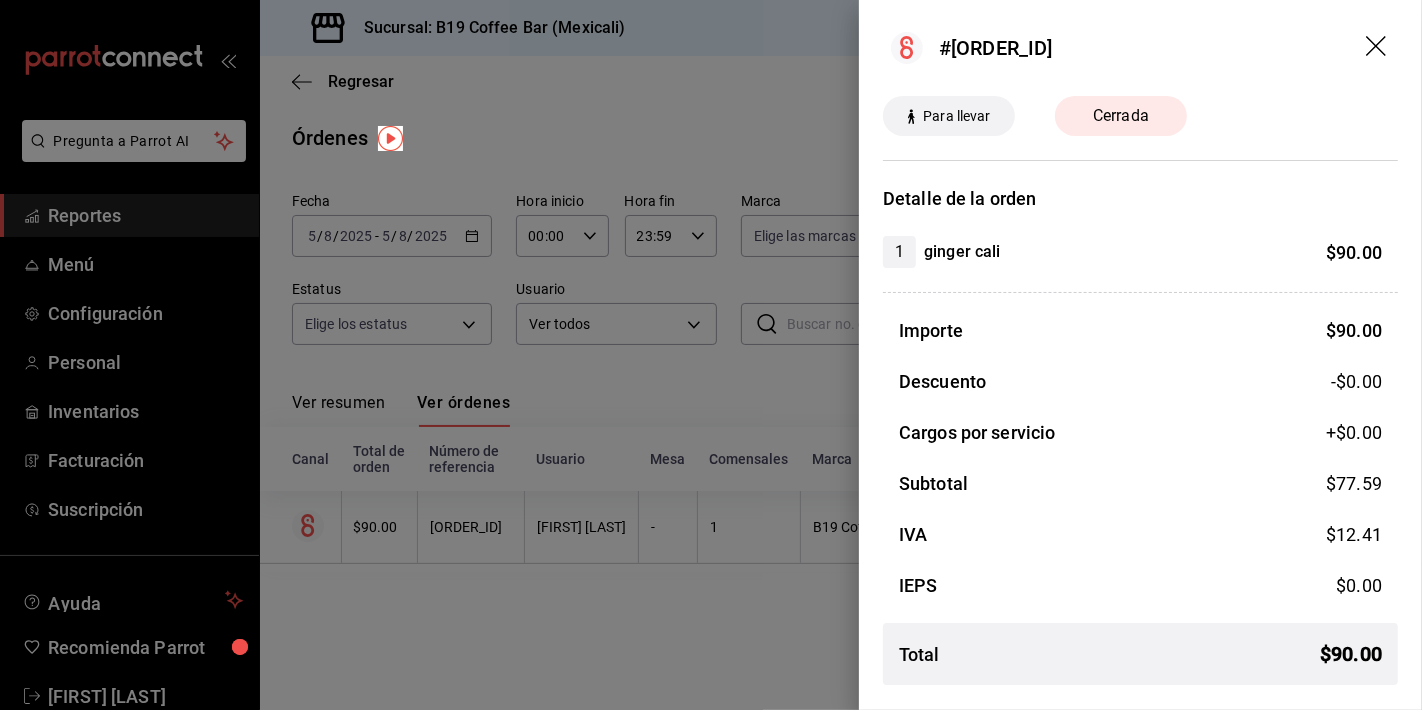click at bounding box center (711, 355) 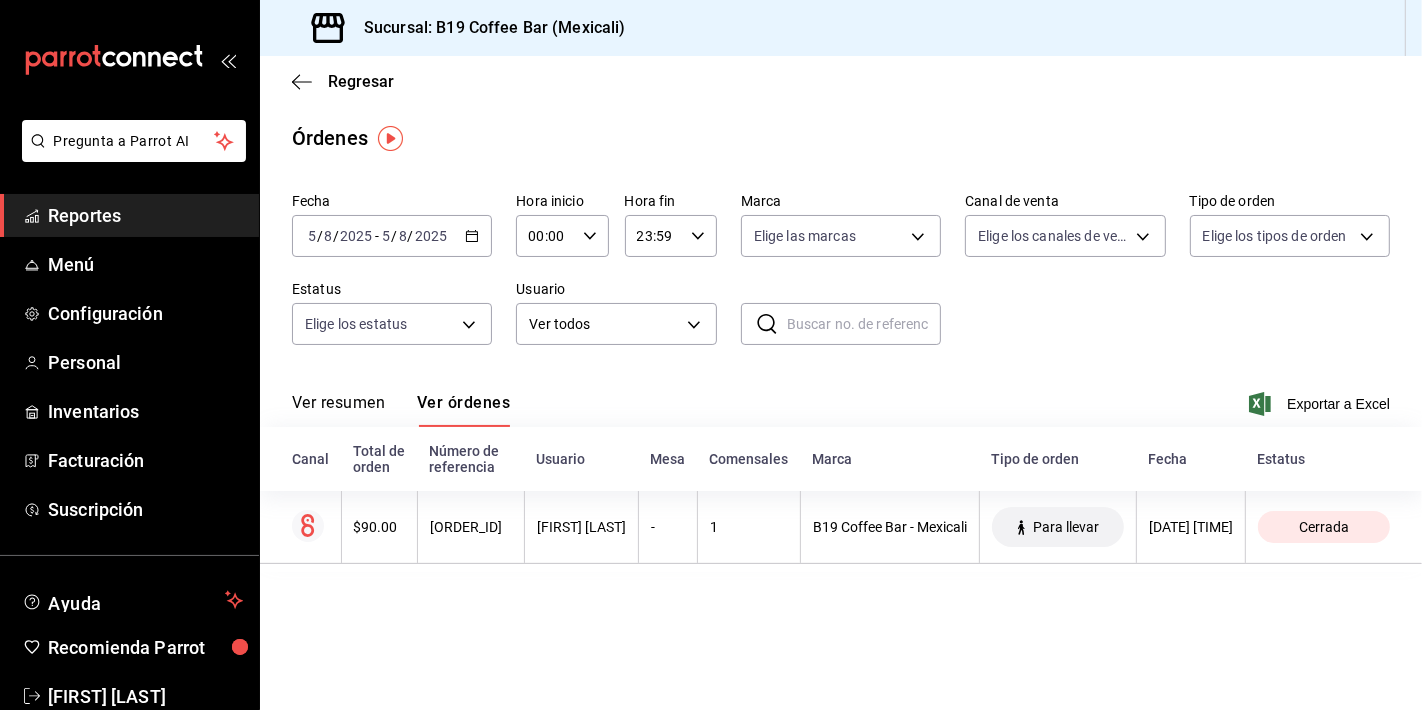 click on "Reportes" at bounding box center [145, 215] 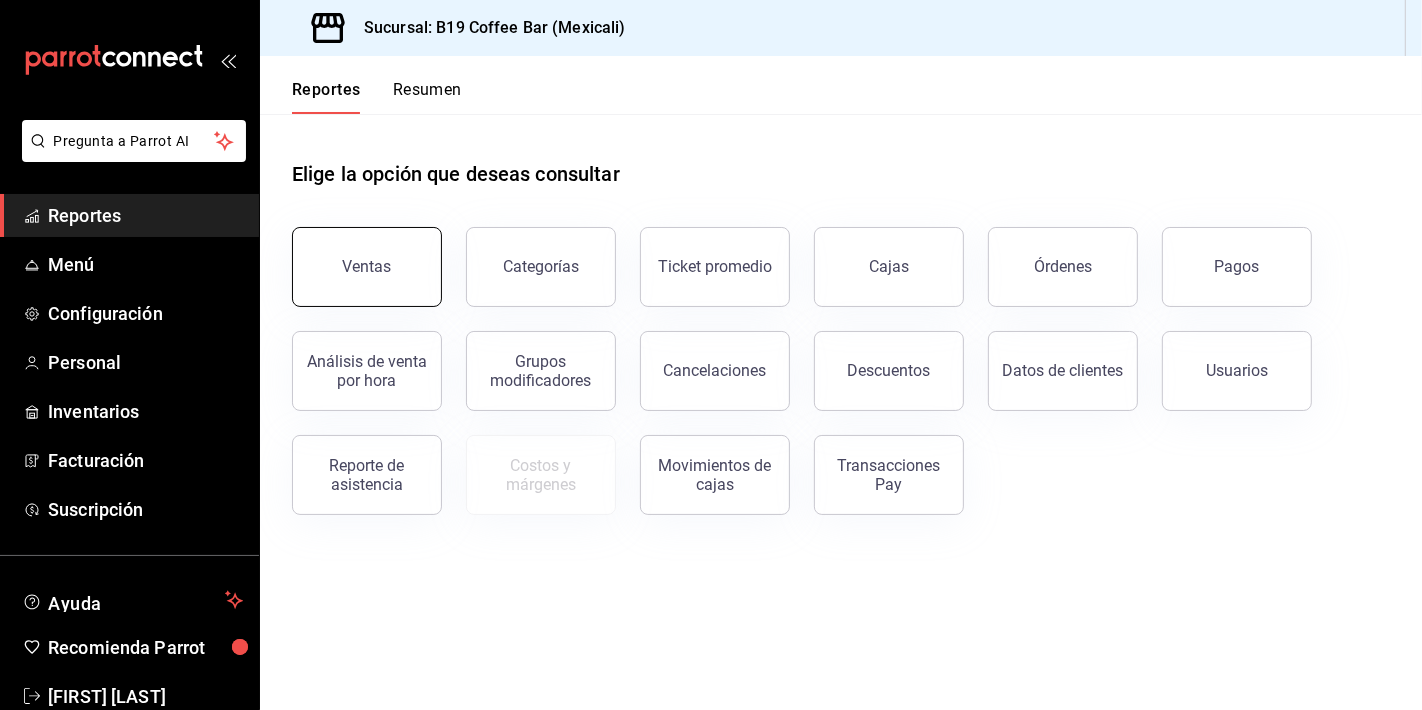 click on "Ventas" at bounding box center (367, 267) 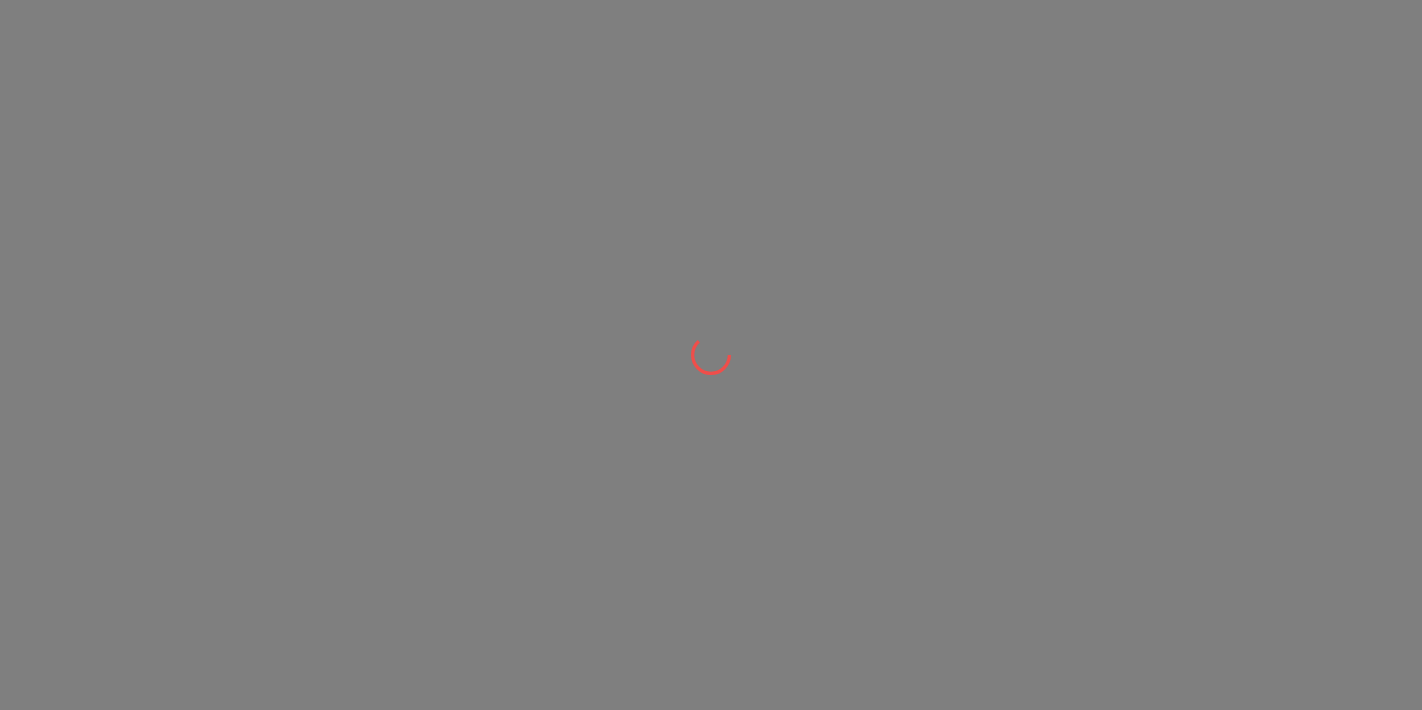 scroll, scrollTop: 0, scrollLeft: 0, axis: both 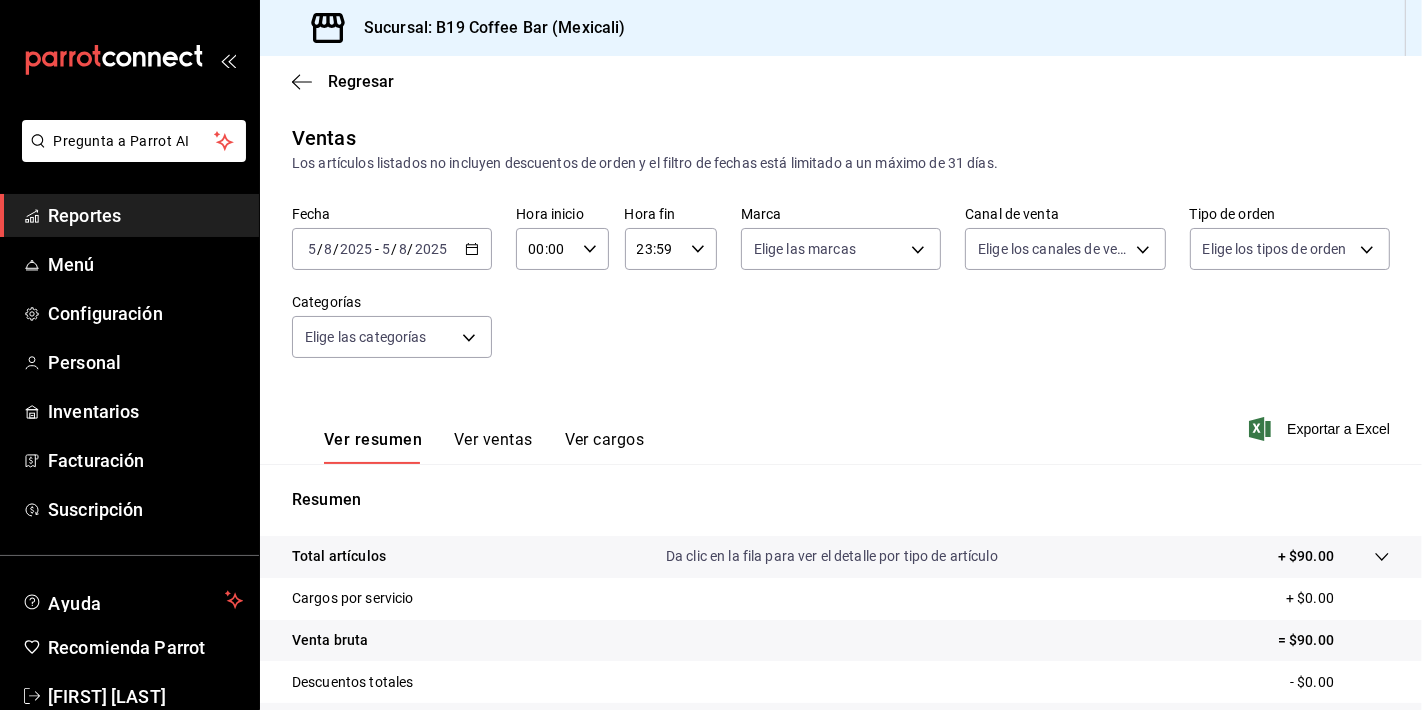 click on "Fecha 2025-08-05 5 / 8 / 2025 - 2025-08-05 5 / 8 / 2025 Hora inicio 00:00 Hora inicio Hora fin 23:59 Hora fin Marca Elige las marcas Canal de venta Elige los canales de venta Tipo de orden Elige los tipos de orden Categorías Elige las categorías" at bounding box center (841, 294) 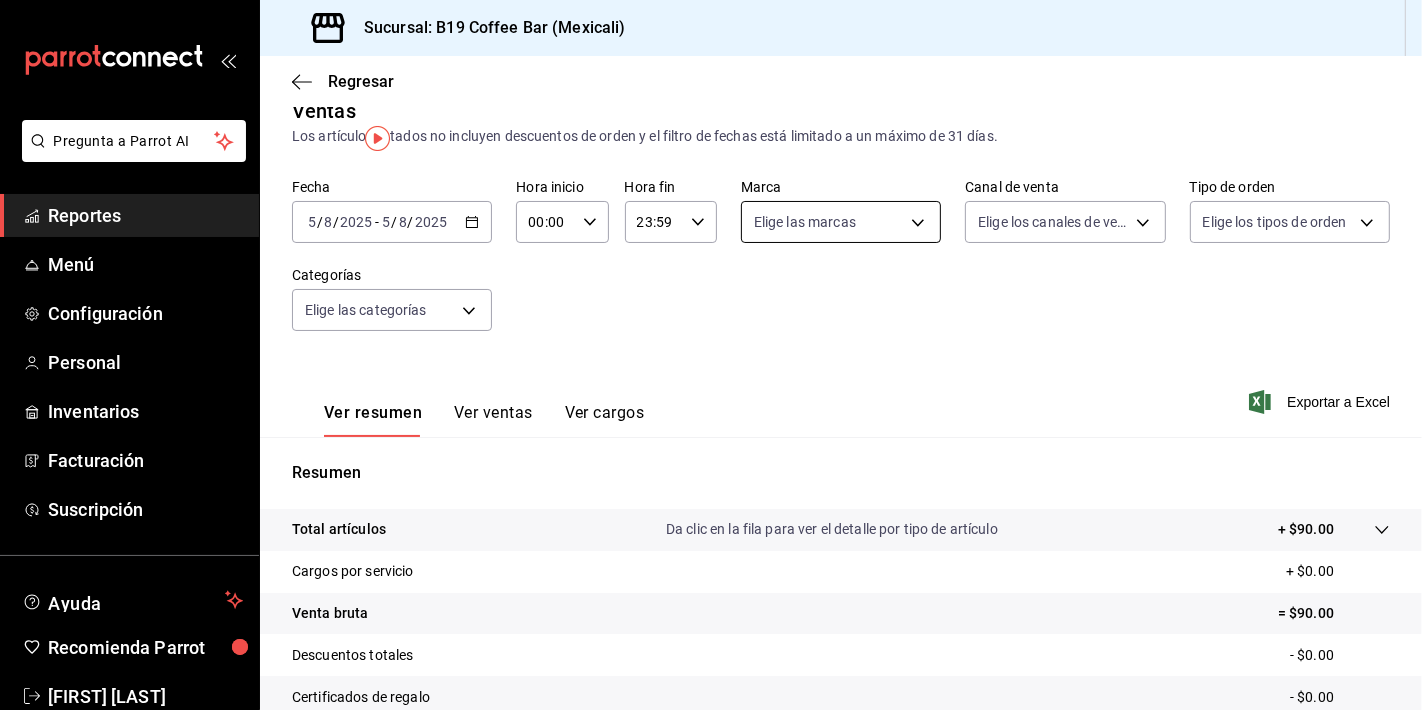 scroll, scrollTop: 0, scrollLeft: 0, axis: both 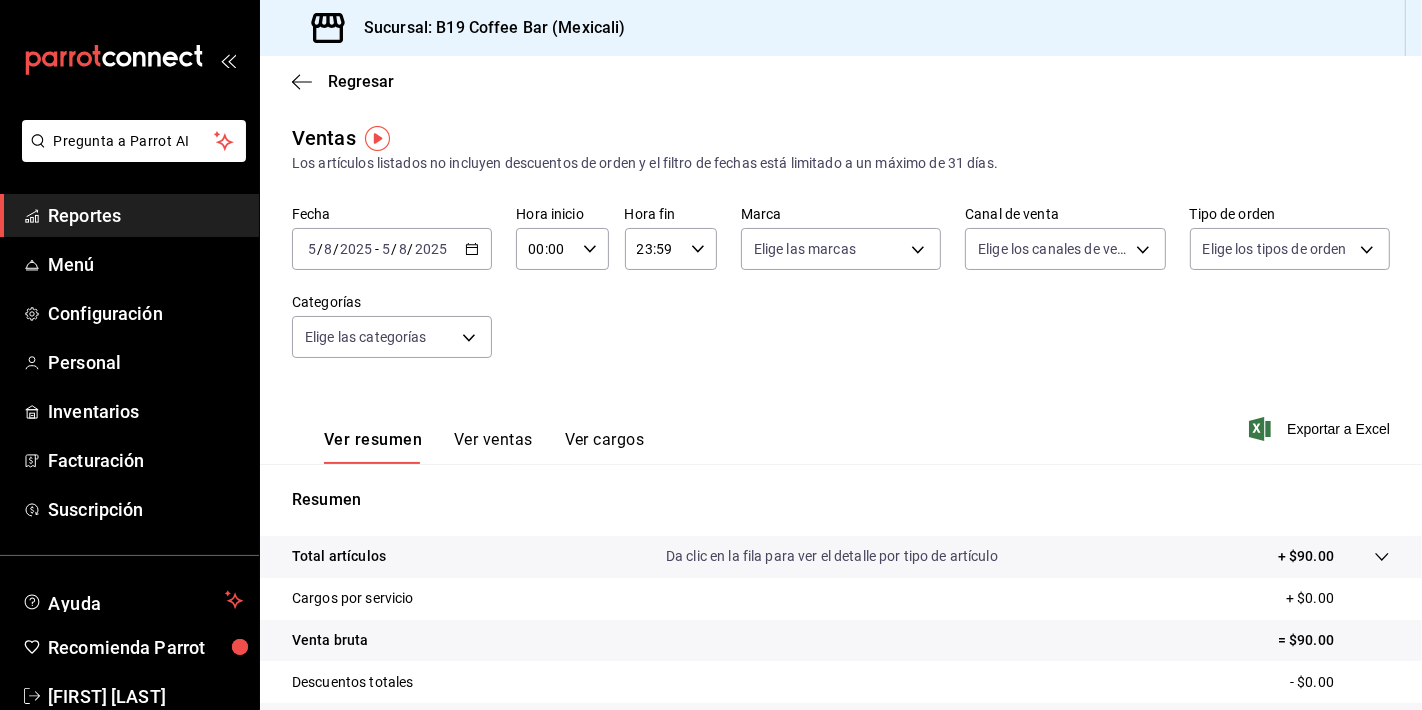 click on "Ver resumen Ver ventas Ver cargos Exportar a Excel" at bounding box center (841, 423) 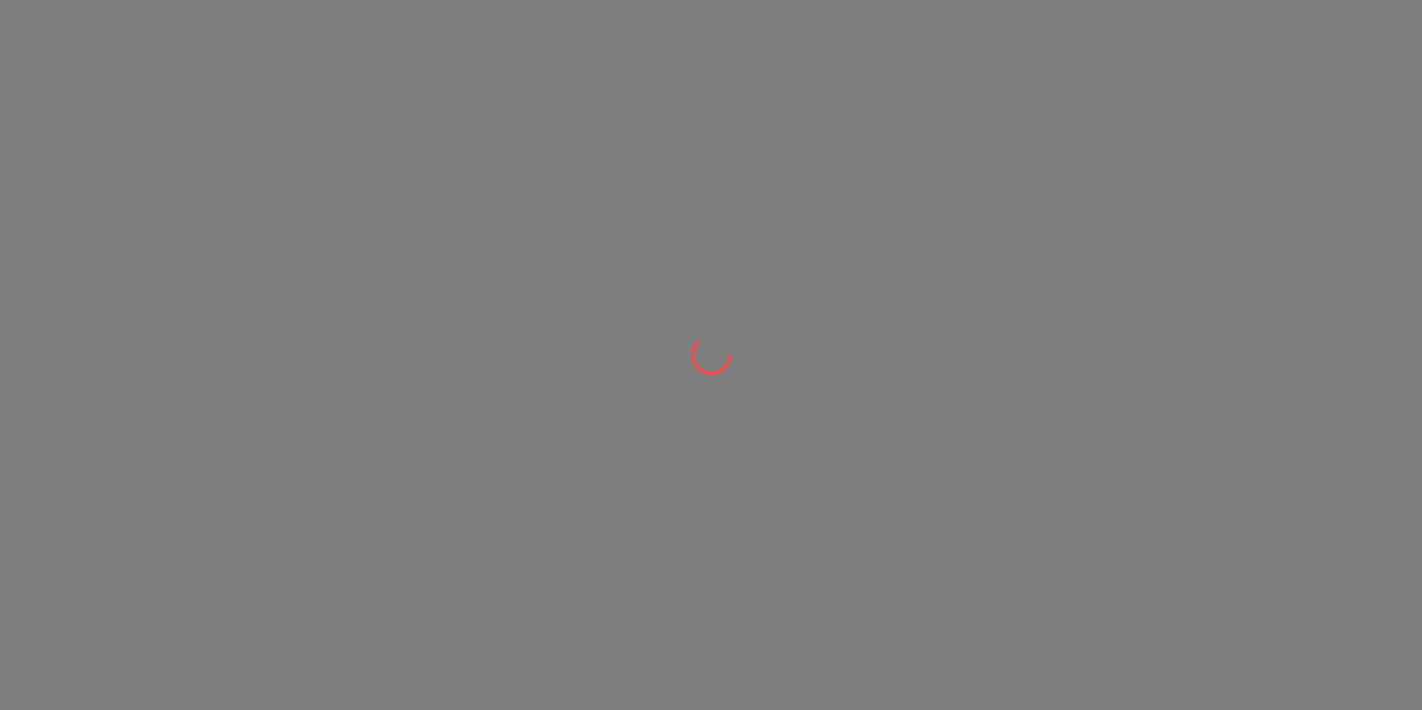 scroll, scrollTop: 0, scrollLeft: 0, axis: both 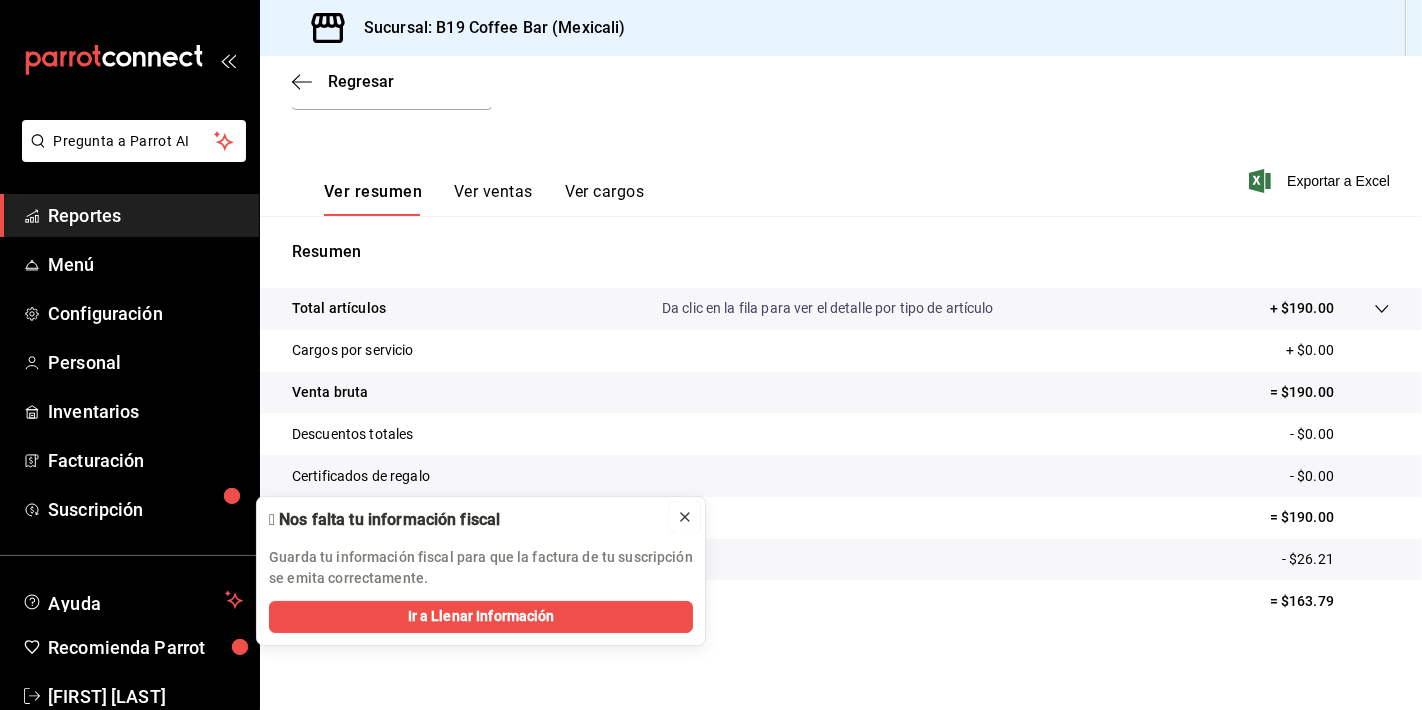 click 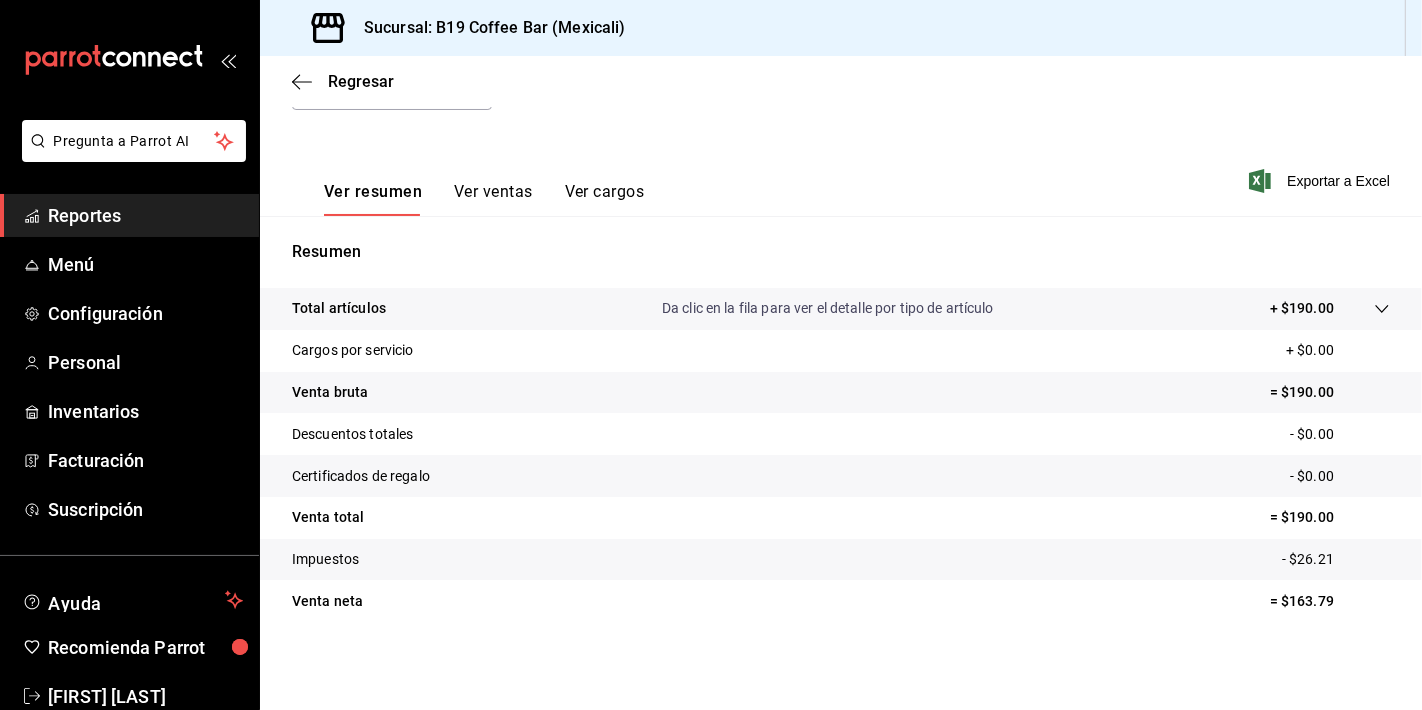 click on "Ver resumen Ver ventas Ver cargos Exportar a Excel" at bounding box center [841, 175] 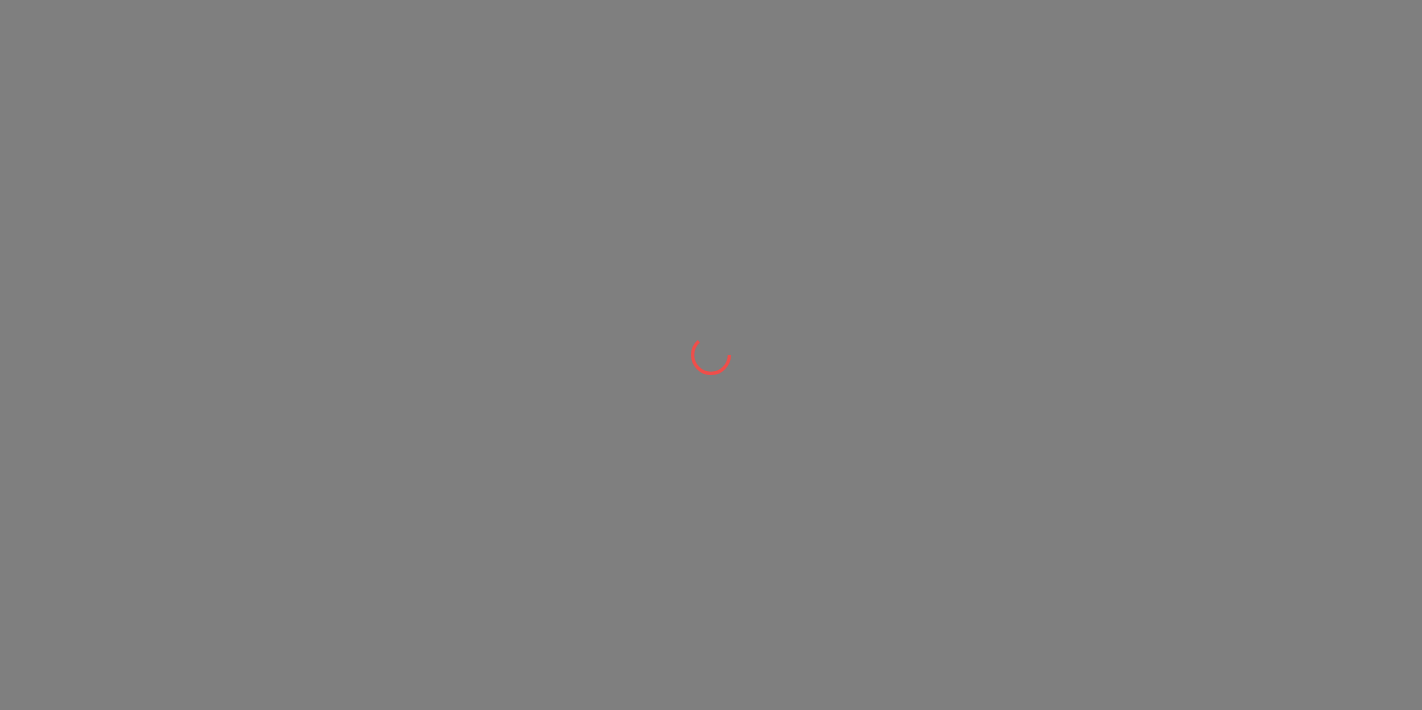 scroll, scrollTop: 0, scrollLeft: 0, axis: both 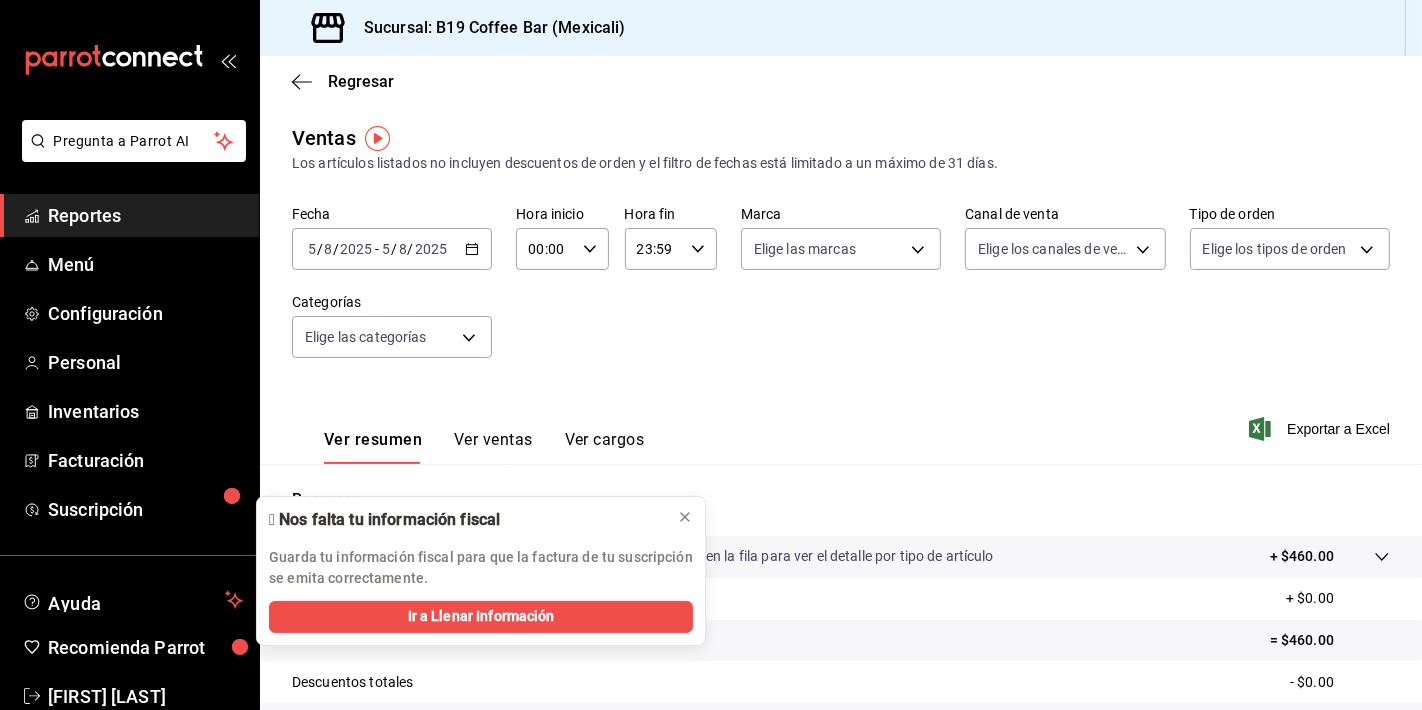 click on "Reportes" at bounding box center [145, 215] 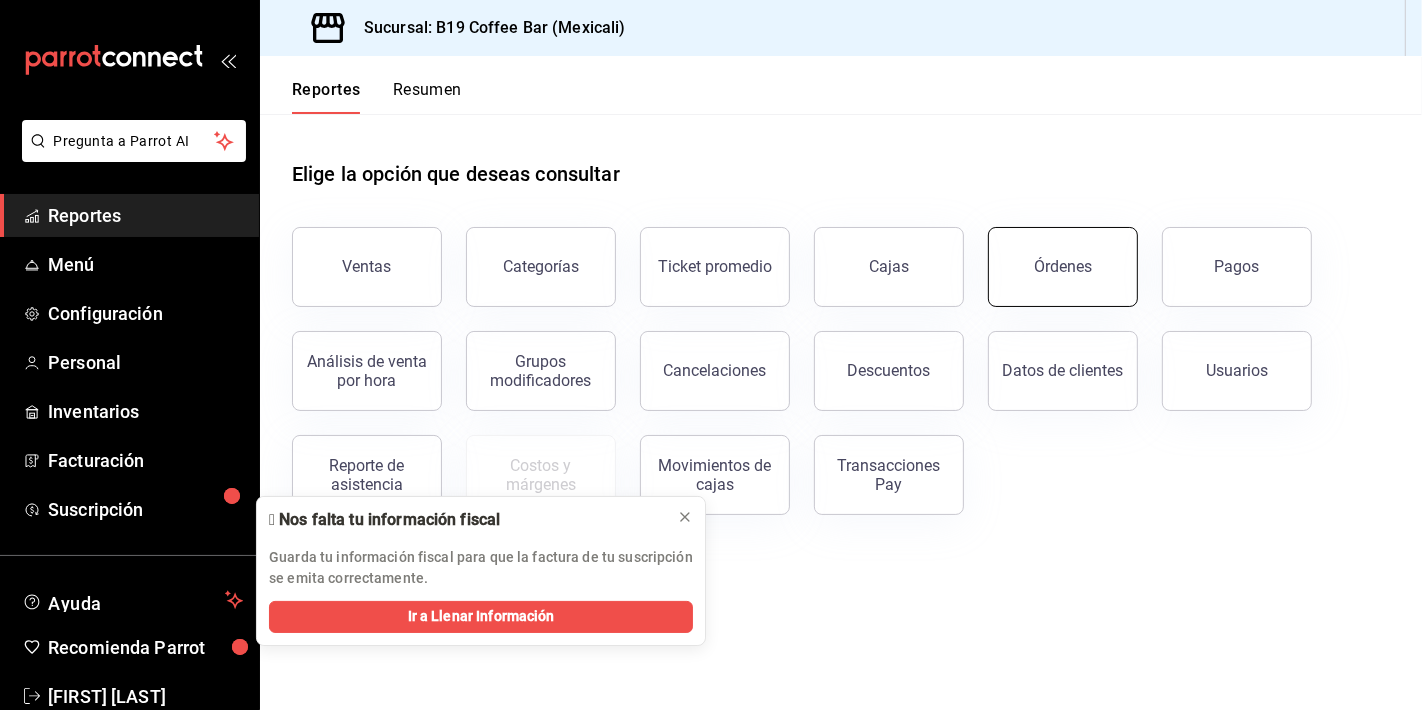 click on "Órdenes" at bounding box center (1063, 267) 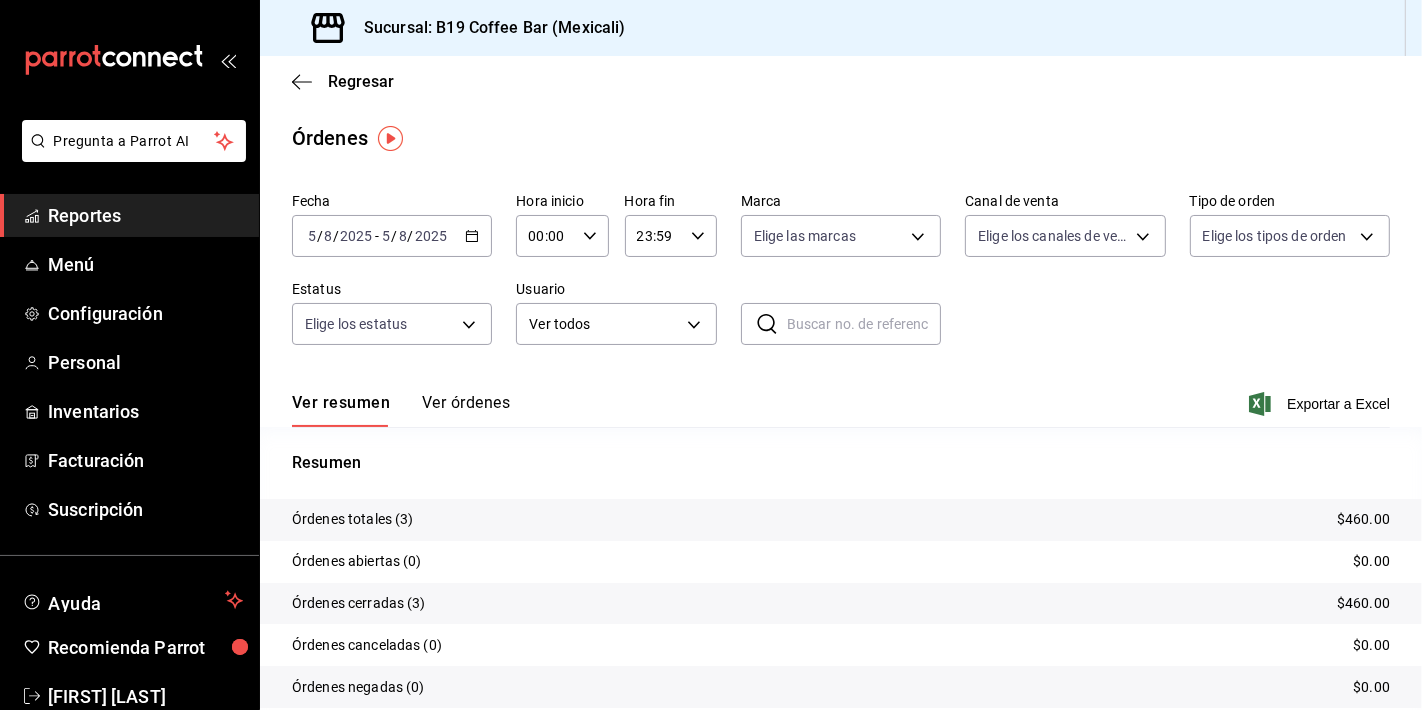click on "Ver órdenes" at bounding box center [466, 410] 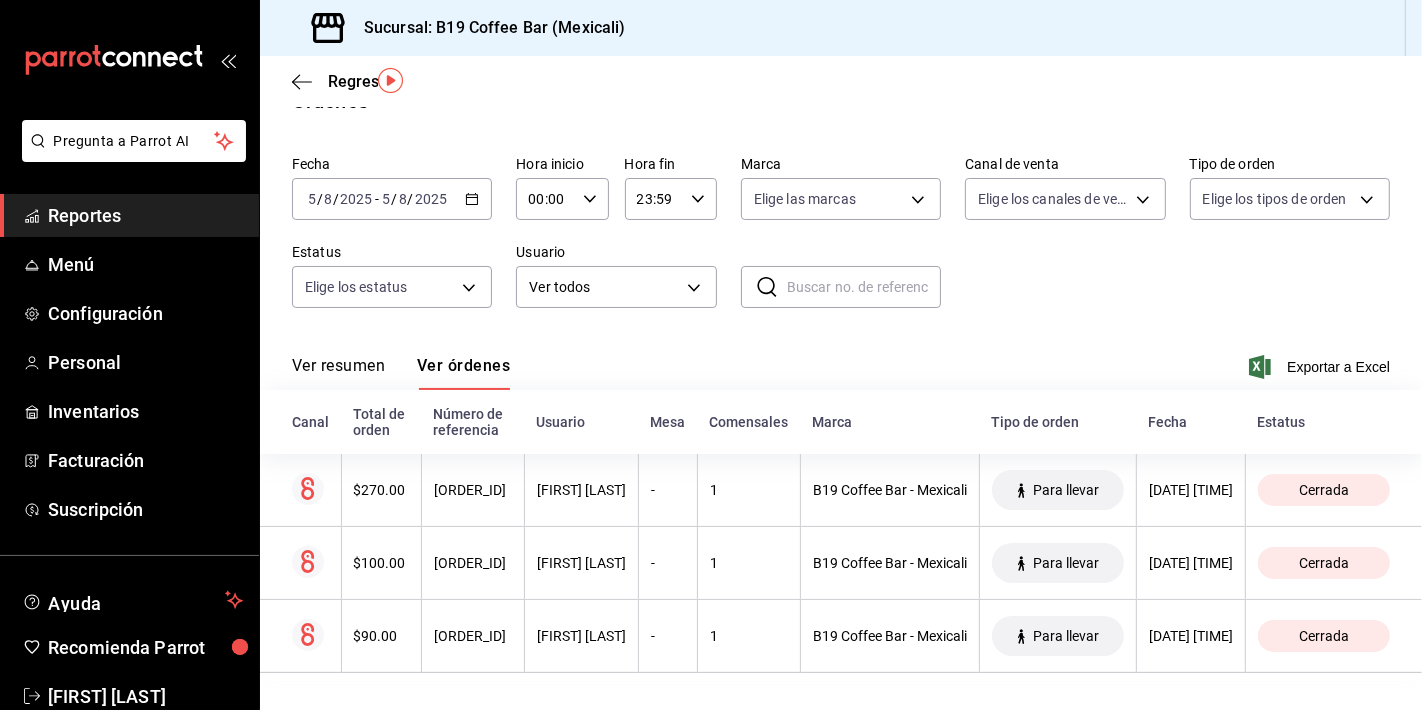 scroll, scrollTop: 57, scrollLeft: 0, axis: vertical 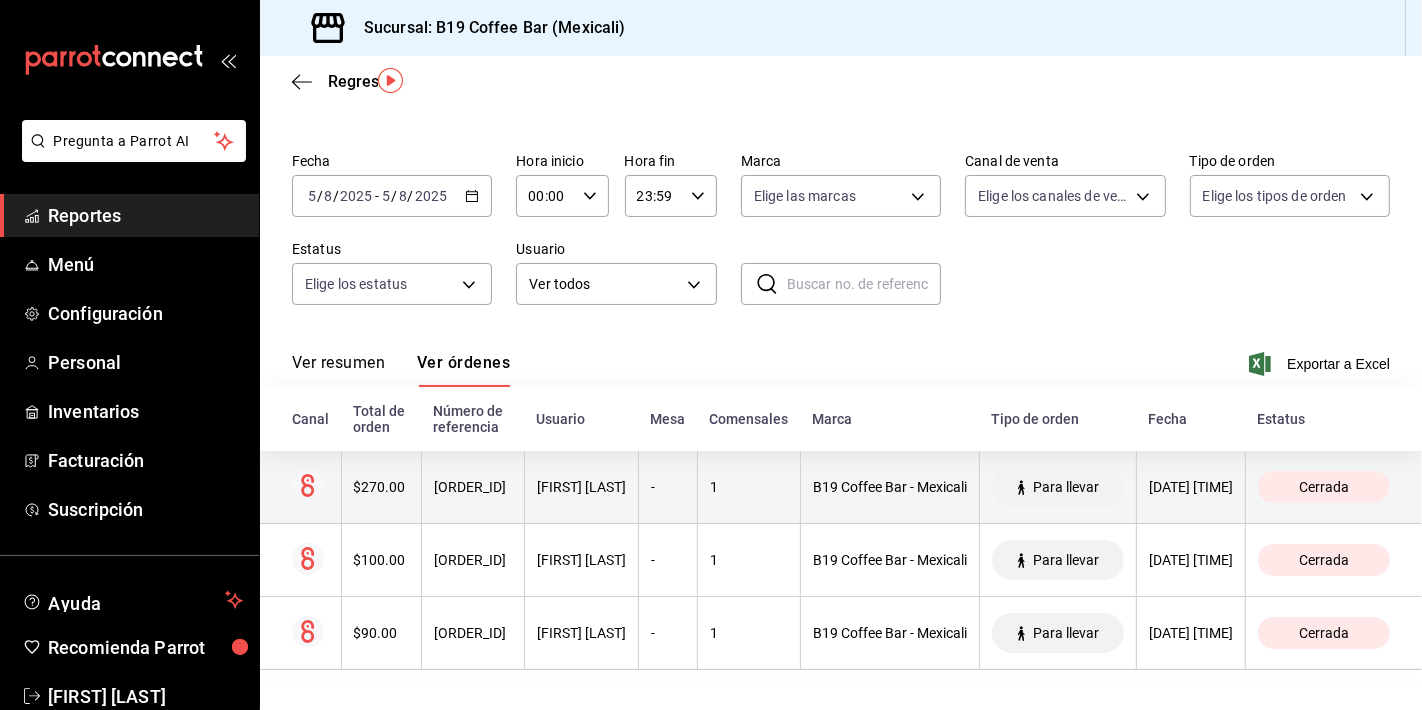 click on "1" at bounding box center [749, 487] 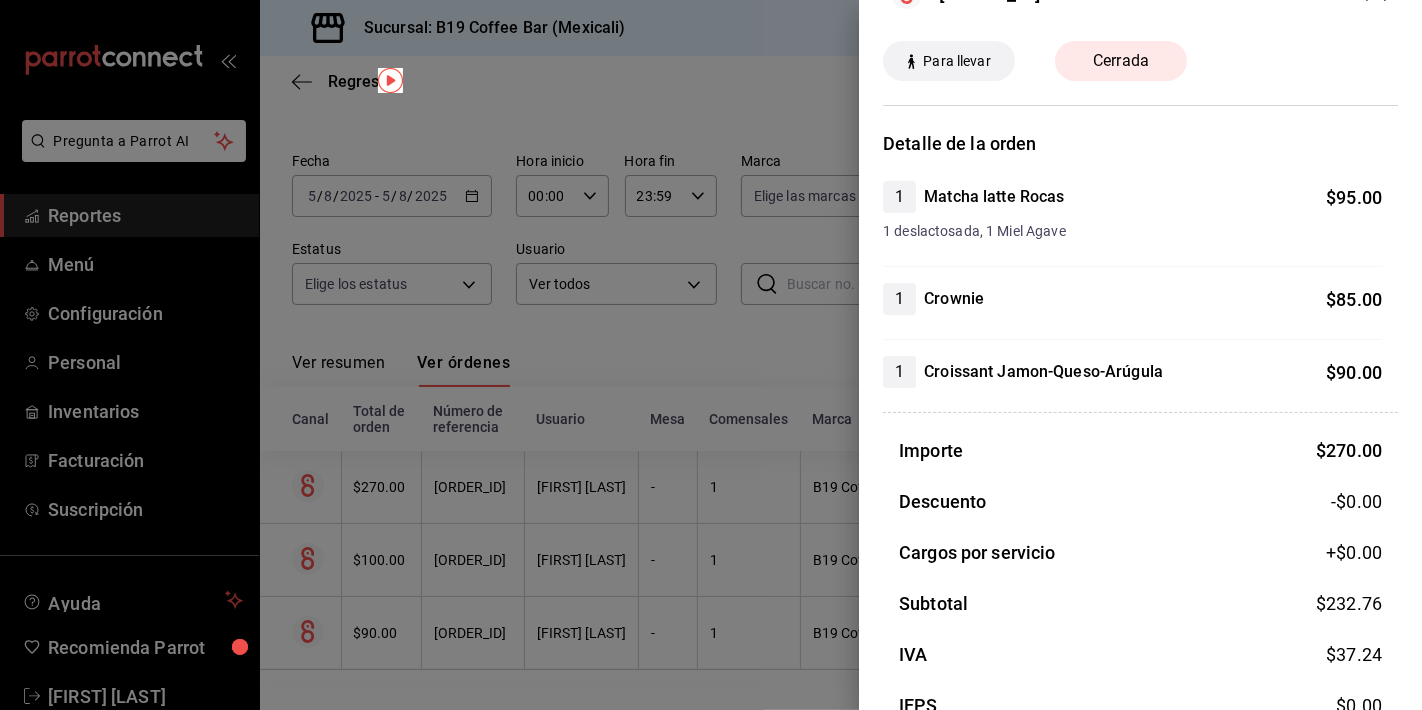 scroll, scrollTop: 0, scrollLeft: 0, axis: both 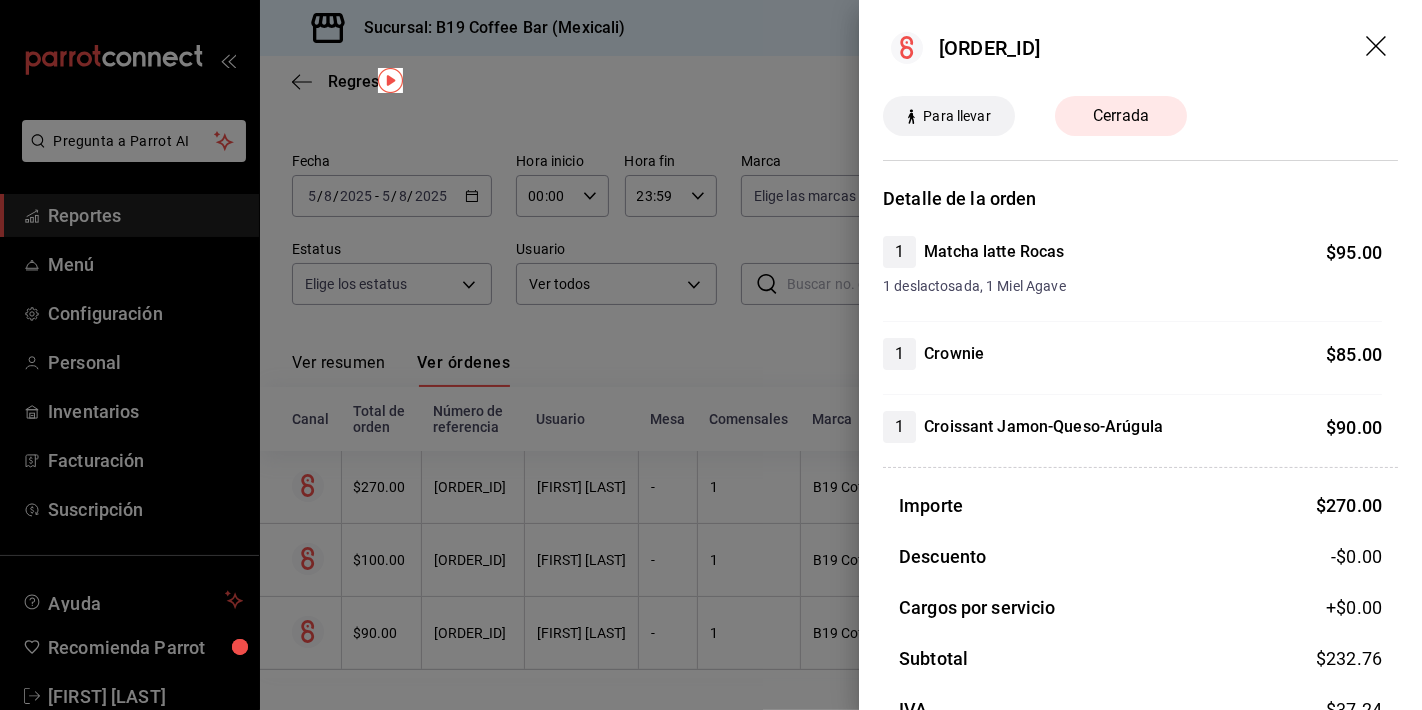 click at bounding box center [711, 355] 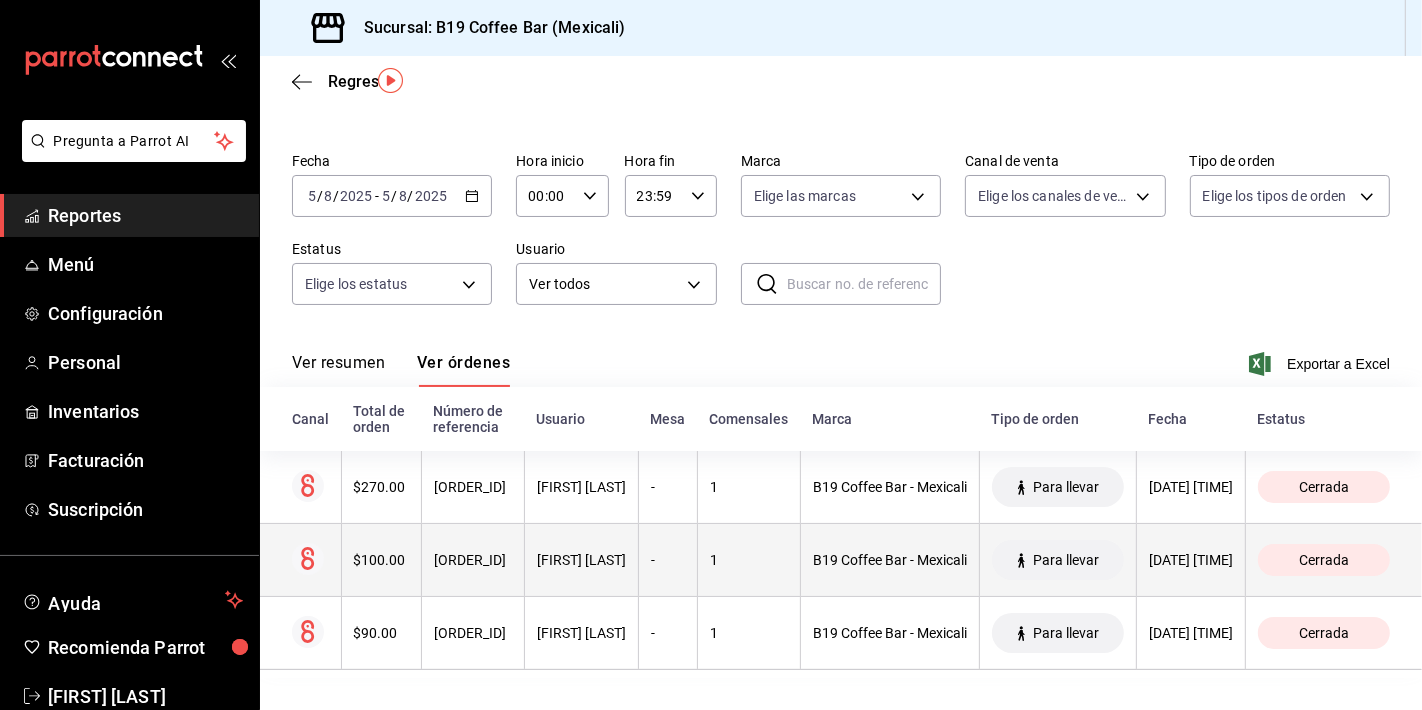 click on "[FIRST] [LAST]" at bounding box center [581, 560] 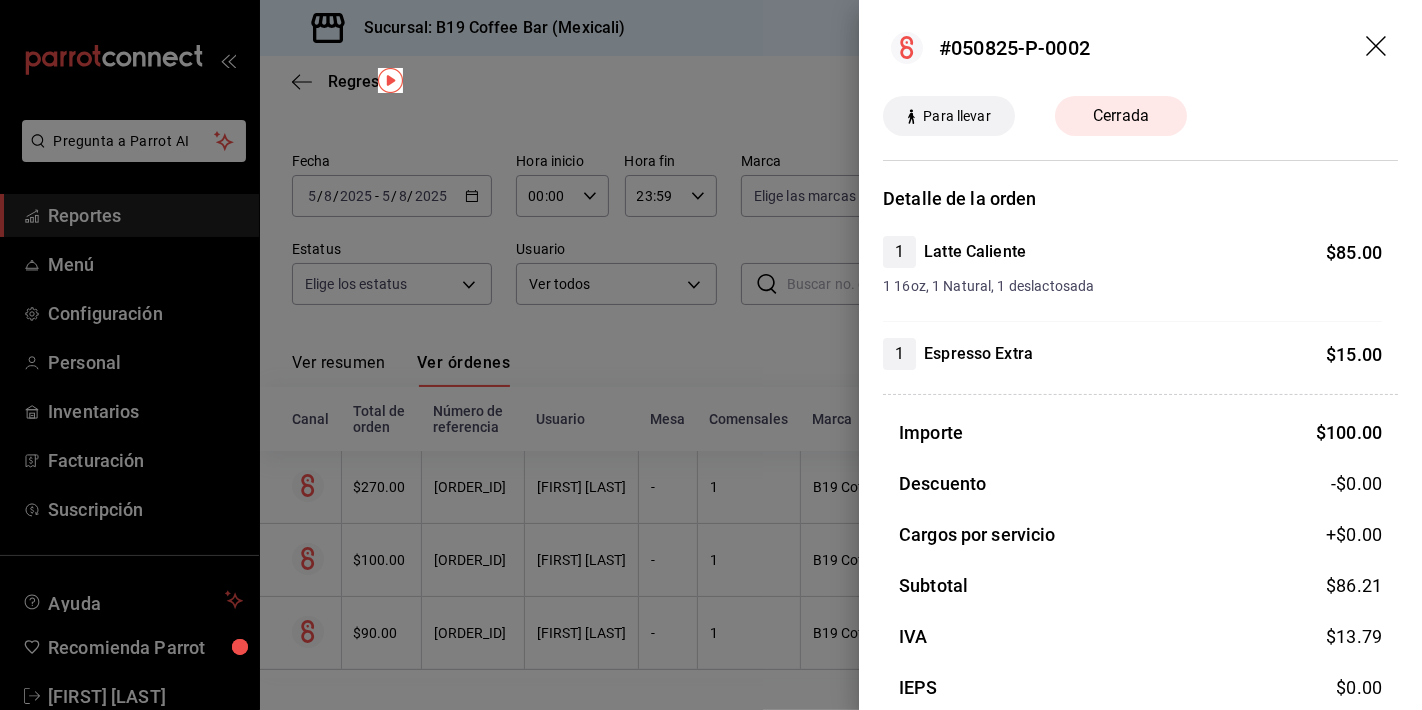 click at bounding box center (711, 355) 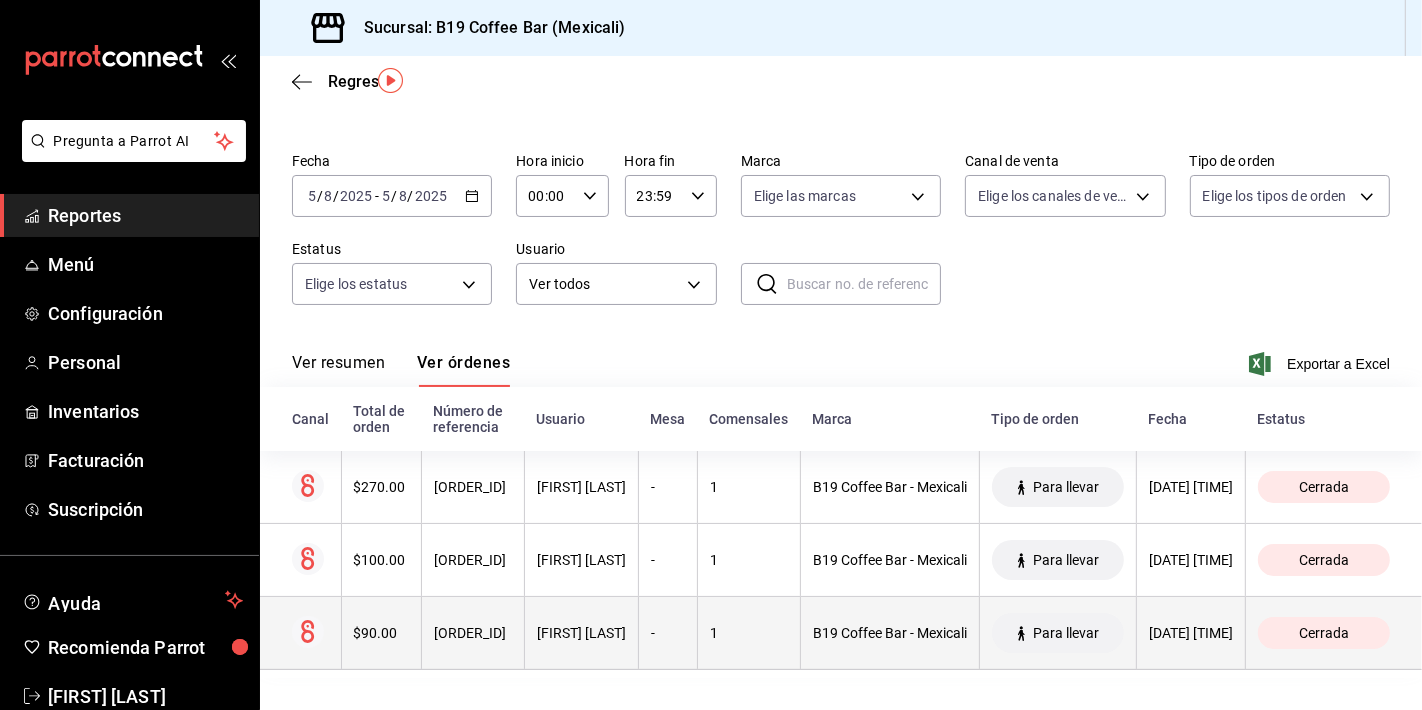 click on "Iliana Castro" at bounding box center [581, 633] 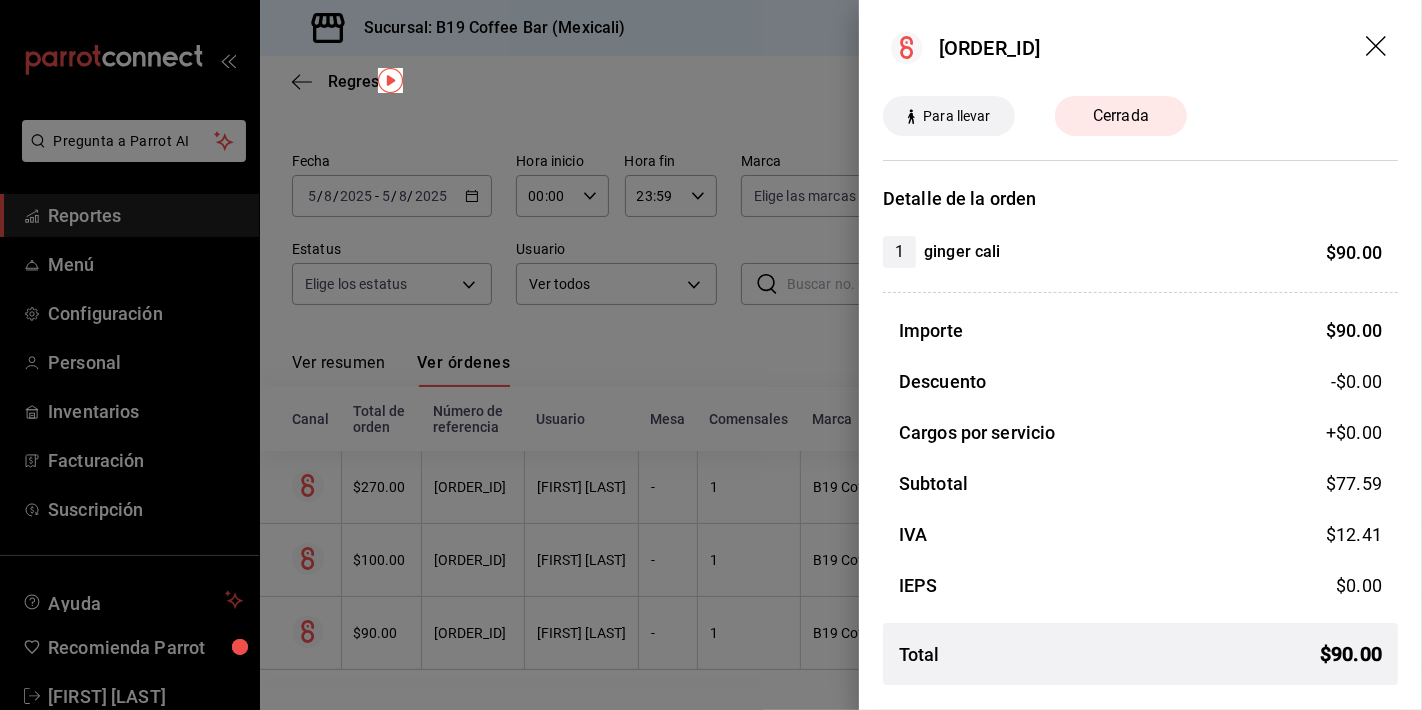 click at bounding box center (711, 355) 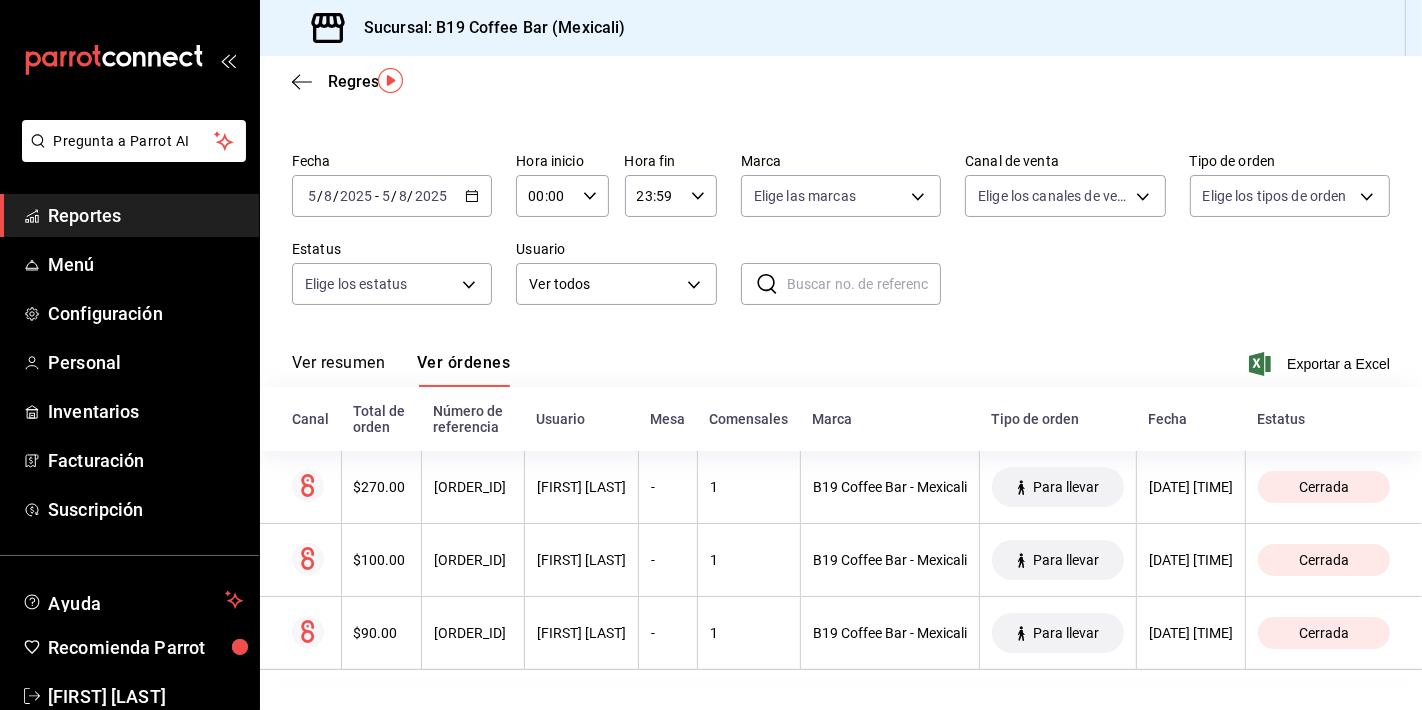 click on "Reportes" at bounding box center [145, 215] 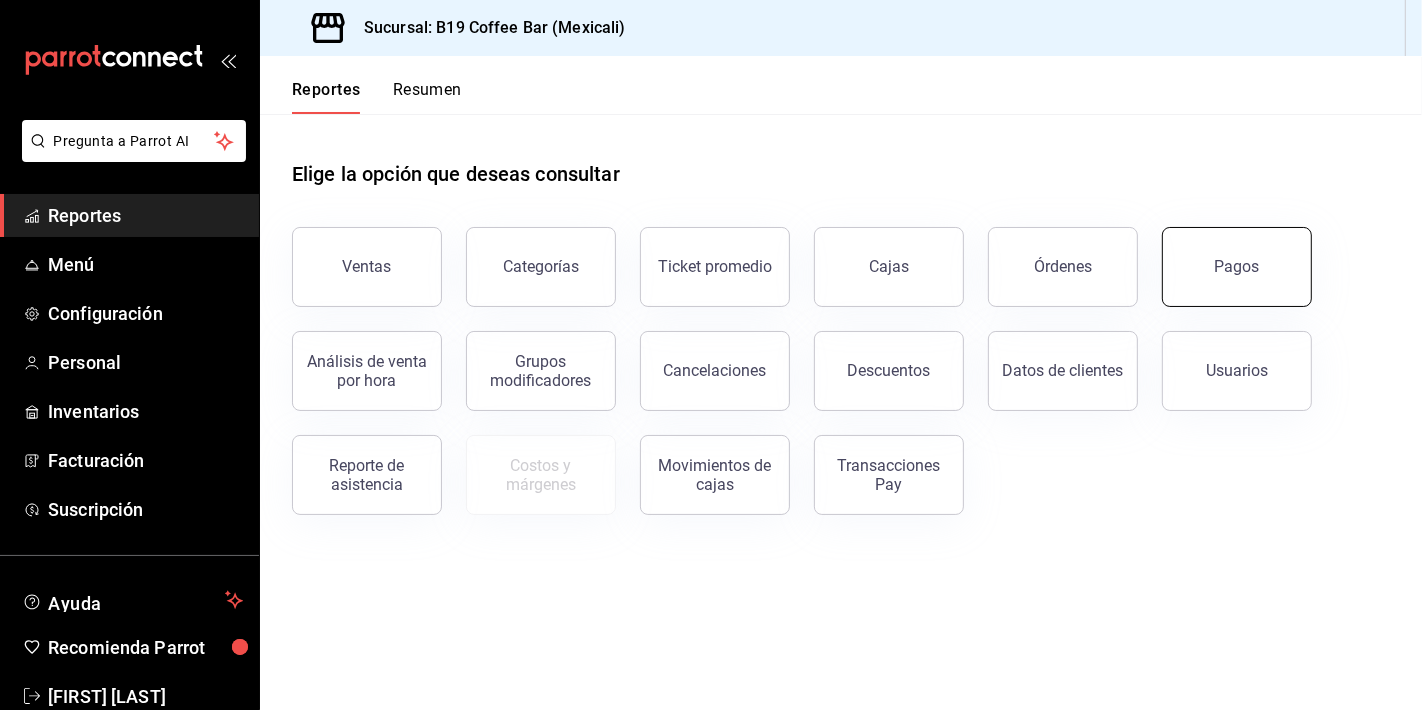 click on "Pagos" at bounding box center [1237, 267] 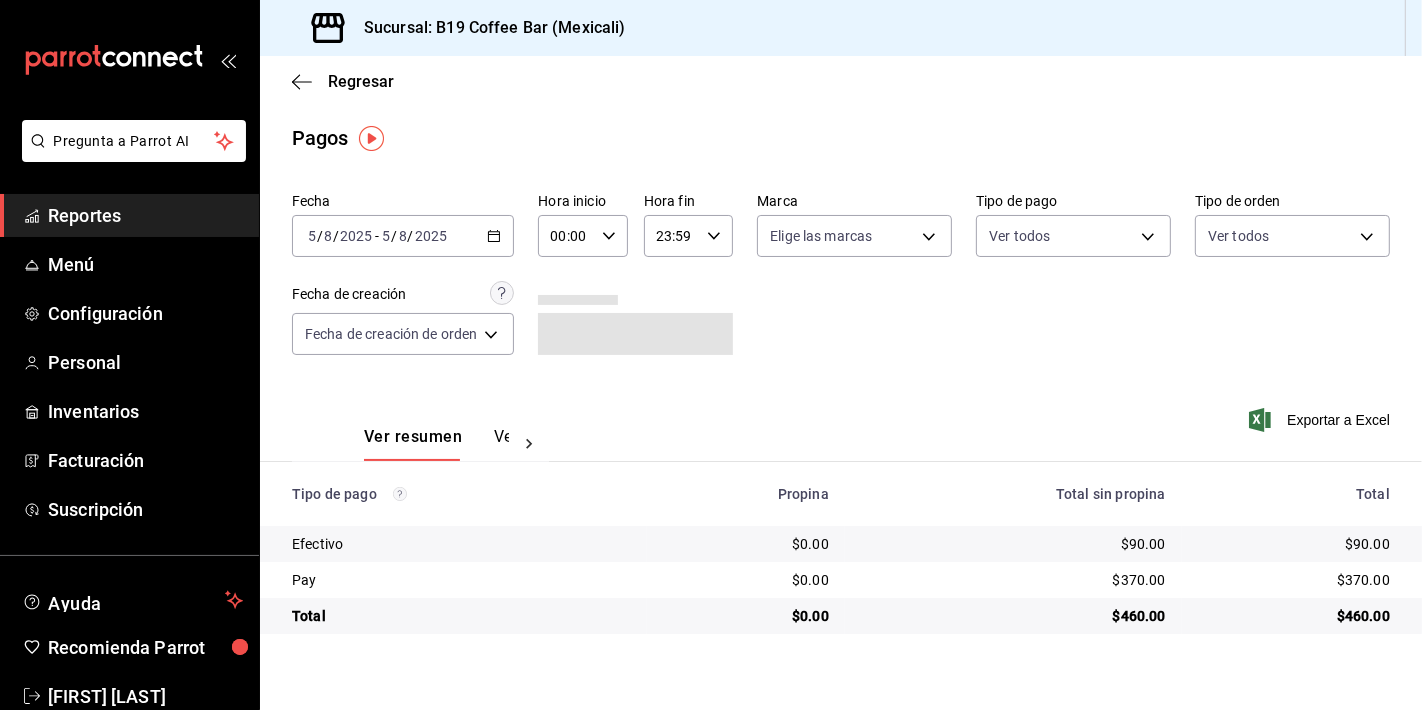 click on "Regresar" at bounding box center [841, 81] 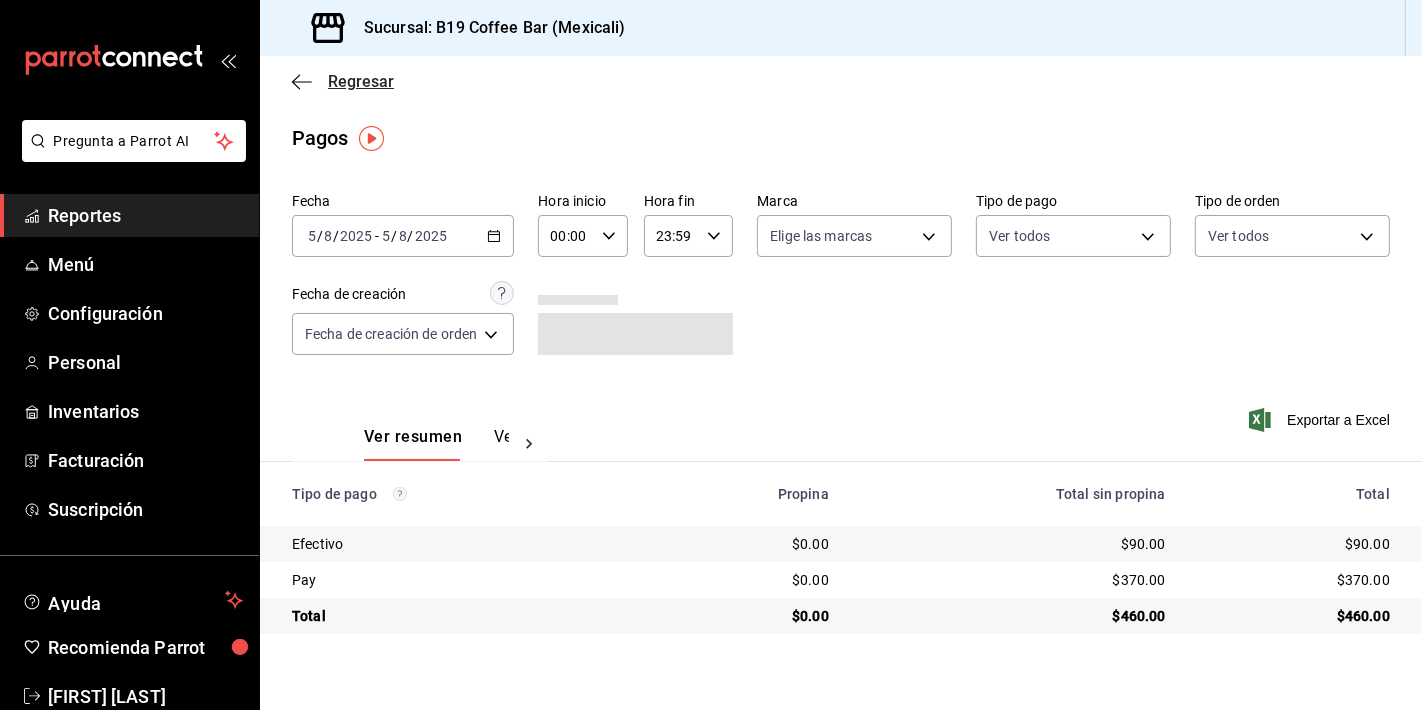 click 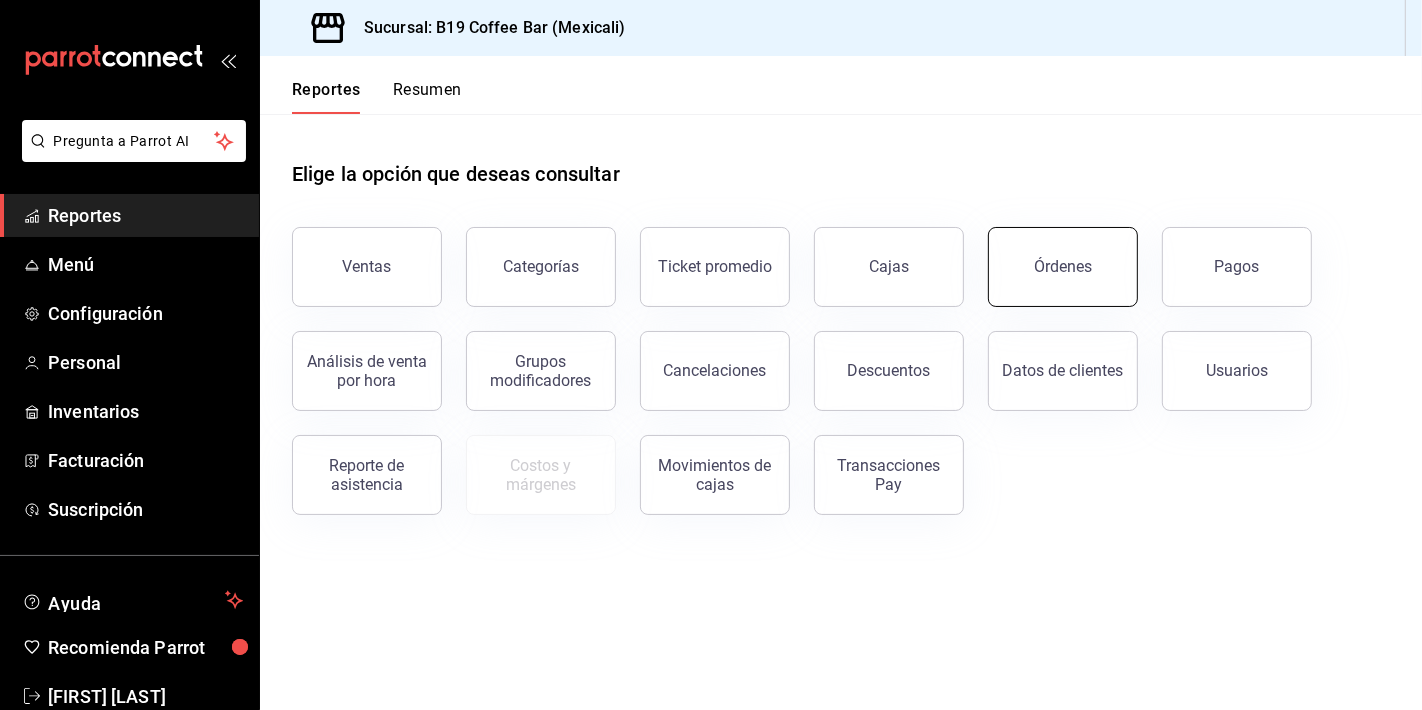 click on "Órdenes" at bounding box center [1063, 267] 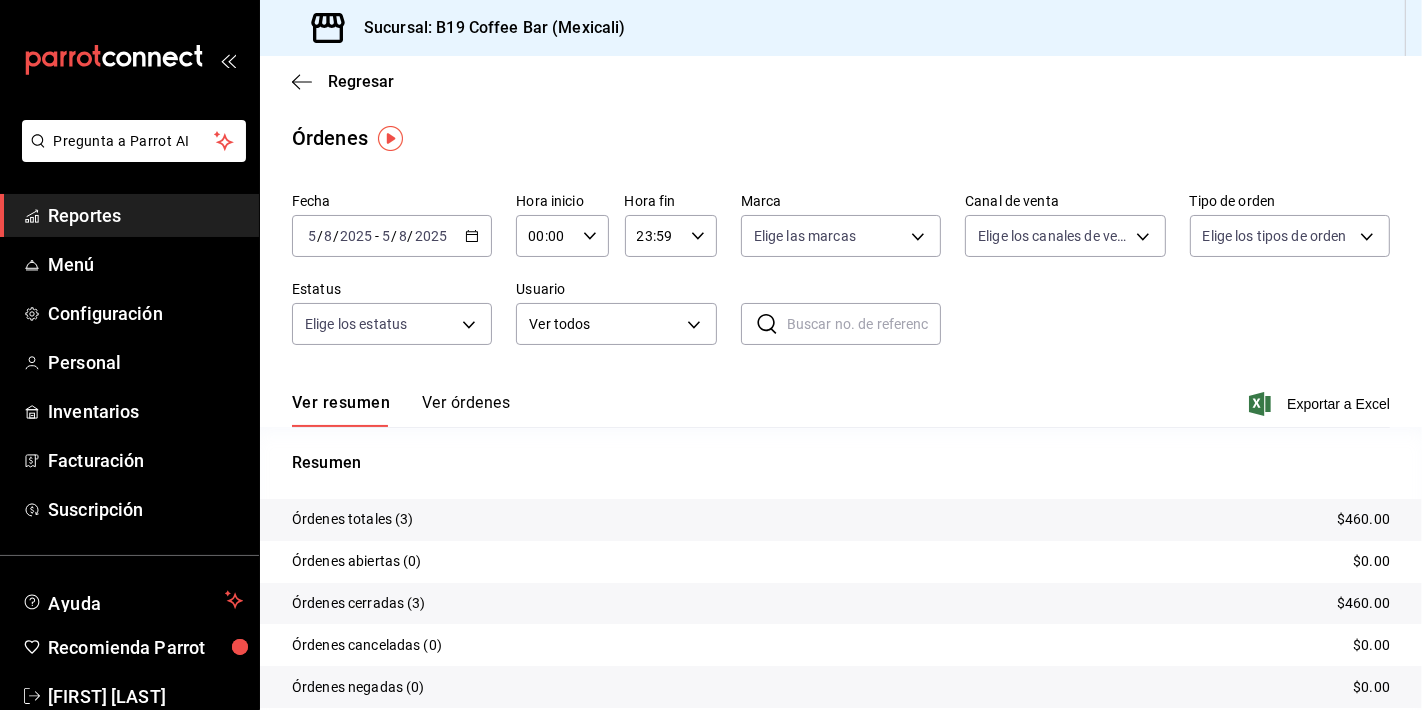 click on "Ver órdenes" at bounding box center [466, 410] 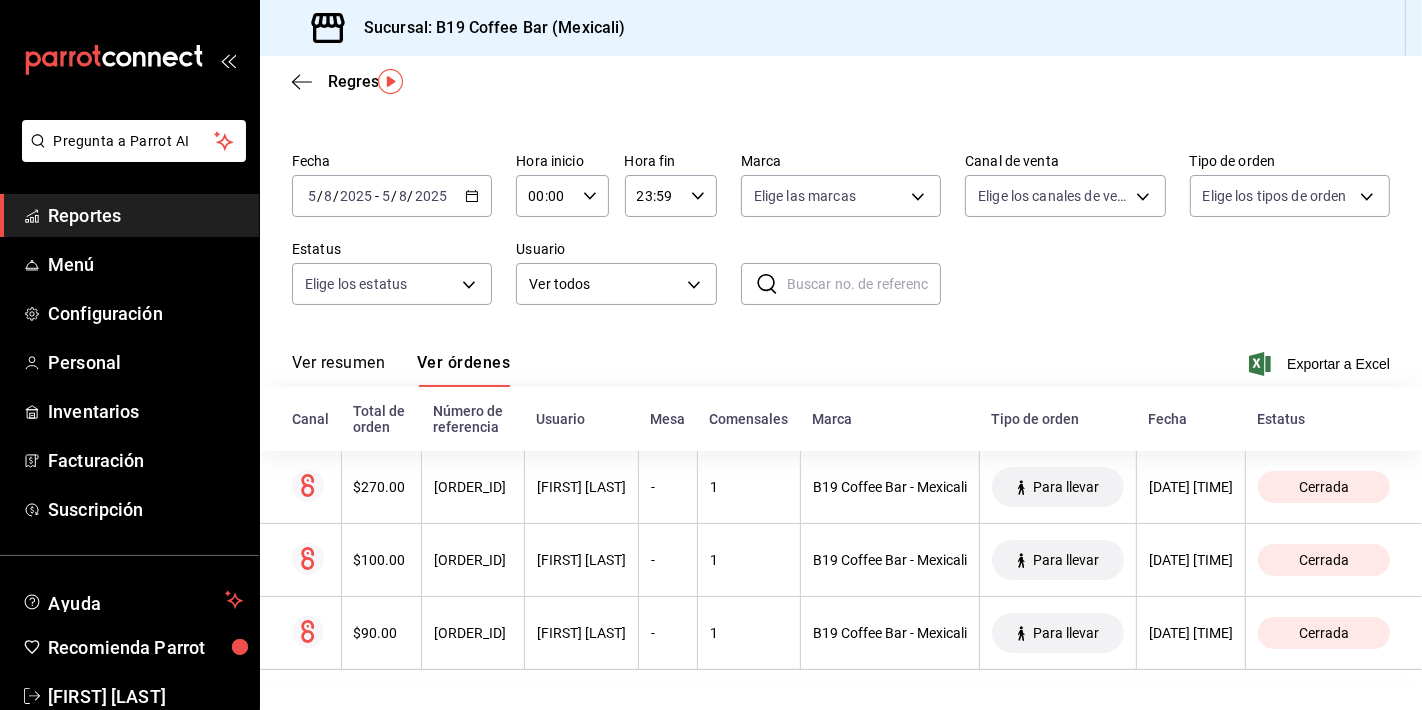 scroll, scrollTop: 0, scrollLeft: 0, axis: both 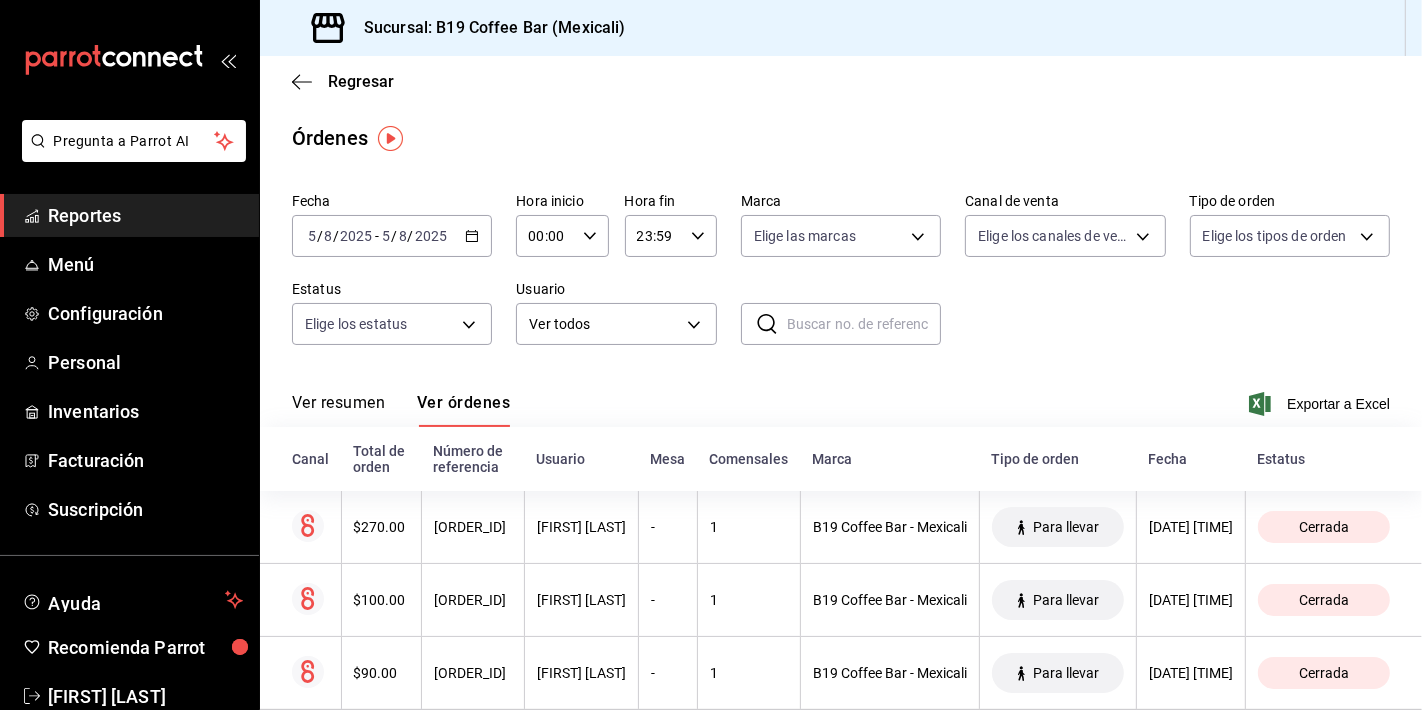 click on "Ver resumen" at bounding box center (338, 410) 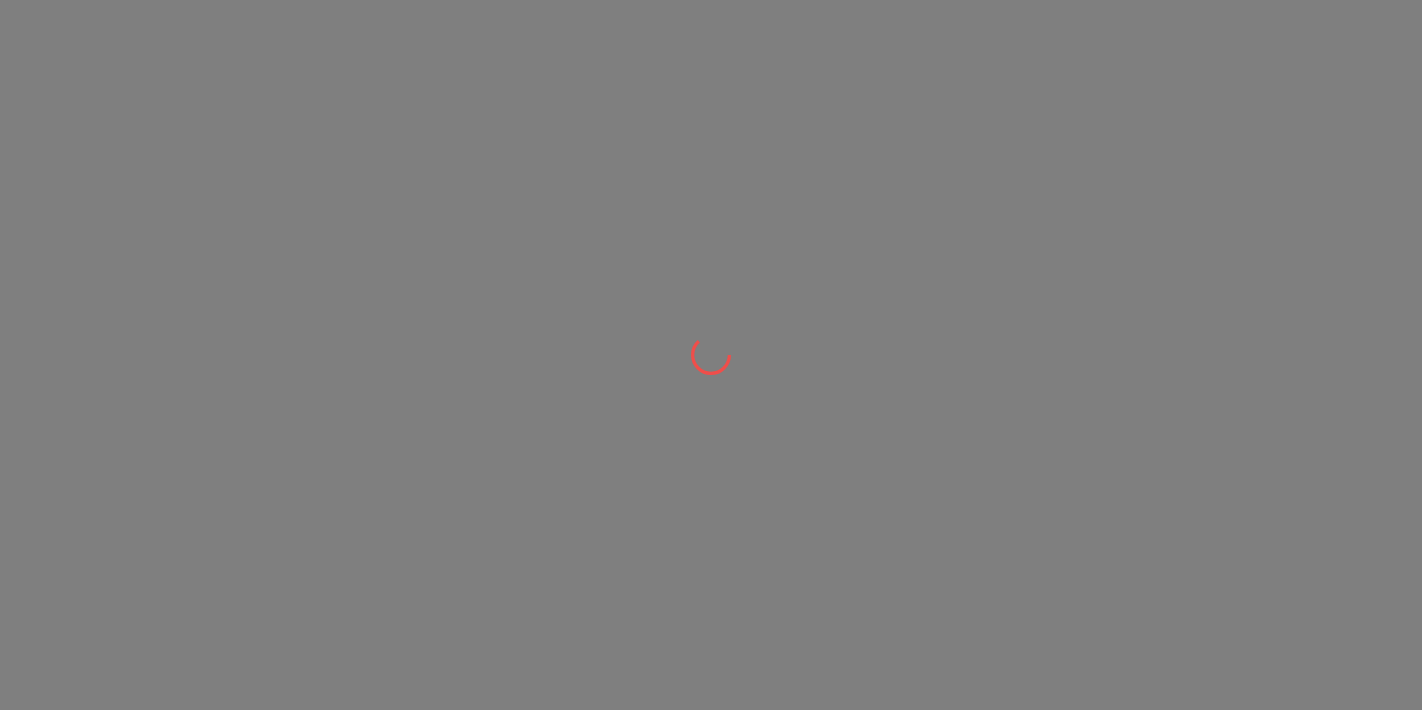 scroll, scrollTop: 0, scrollLeft: 0, axis: both 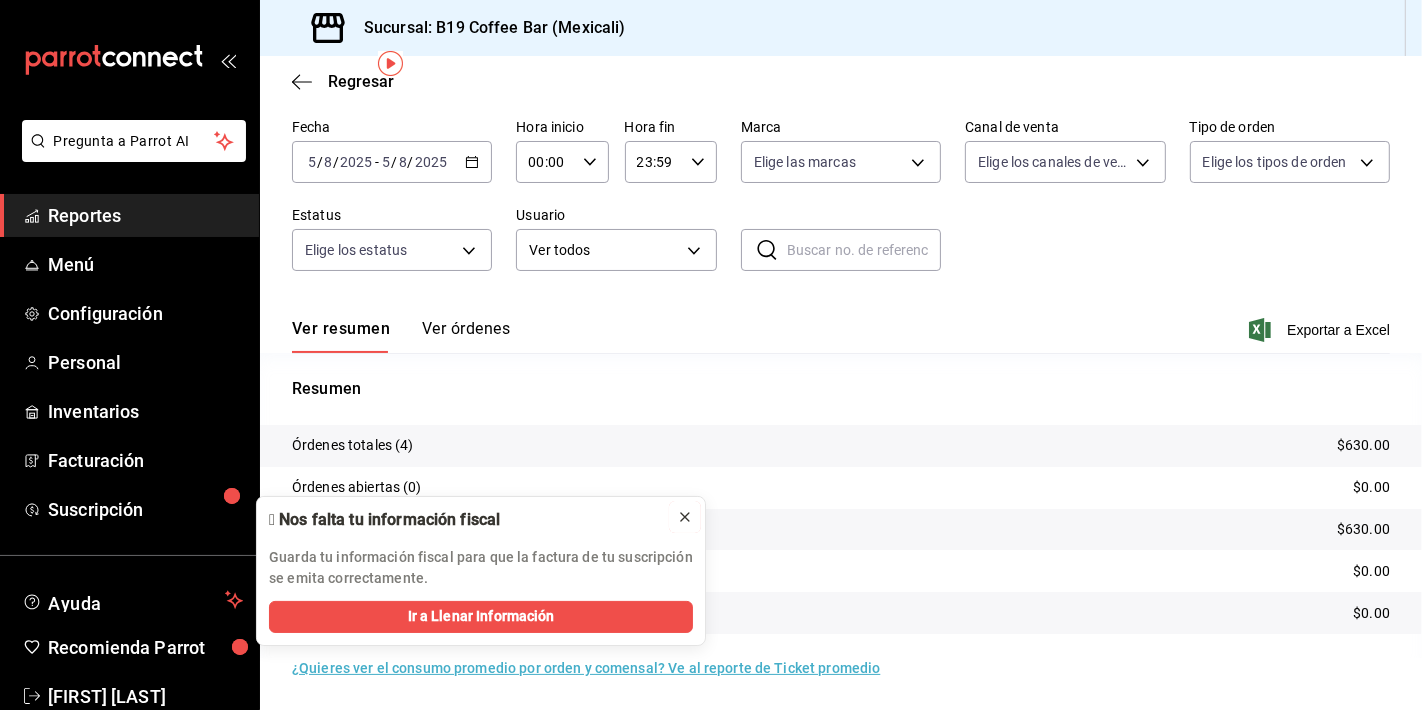 click 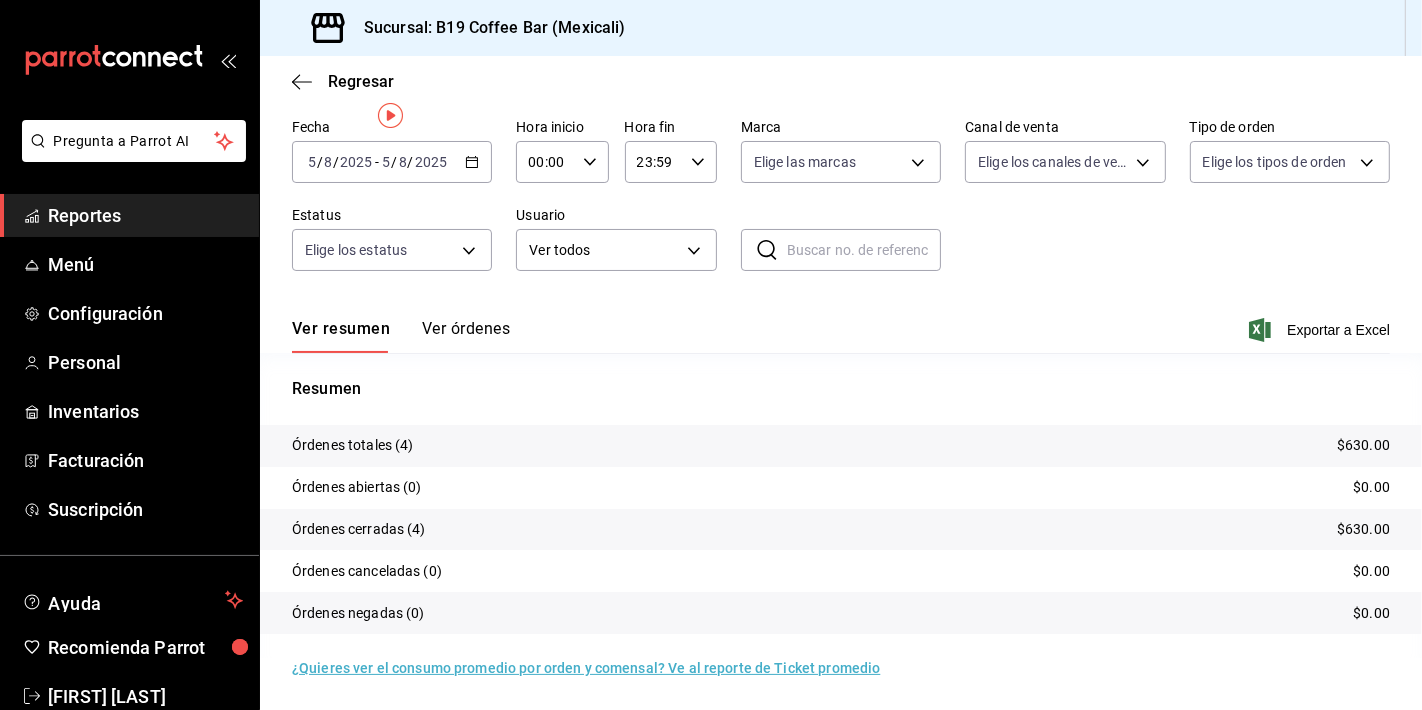 scroll, scrollTop: 0, scrollLeft: 0, axis: both 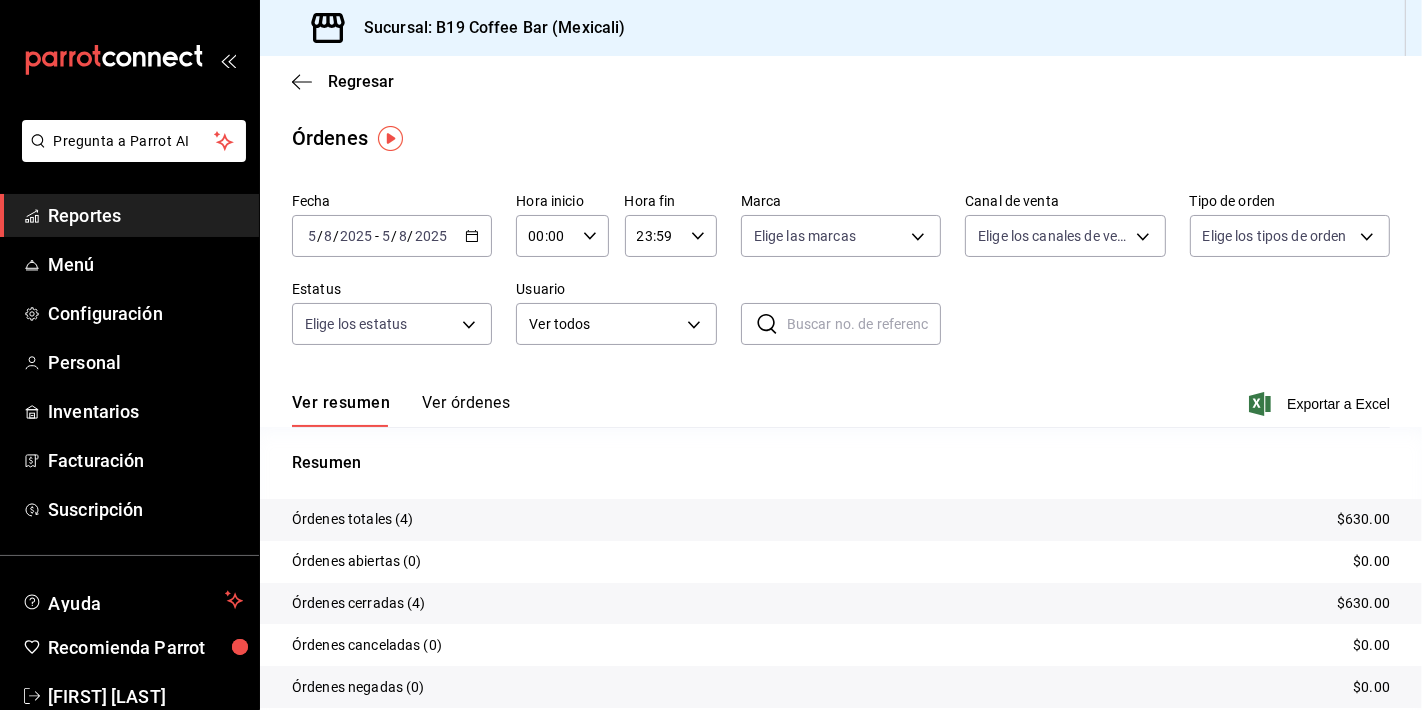 click on "Ver órdenes" at bounding box center (466, 410) 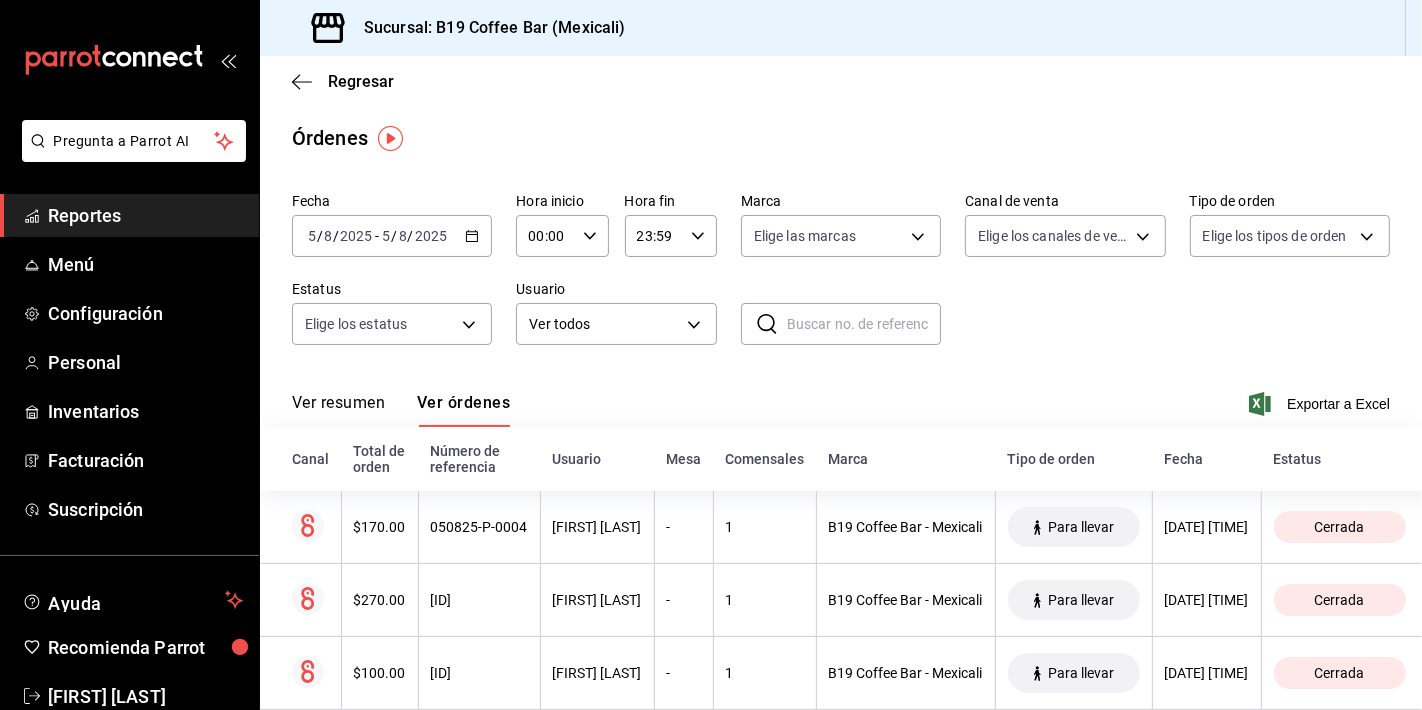 click on "Ver resumen" at bounding box center [338, 410] 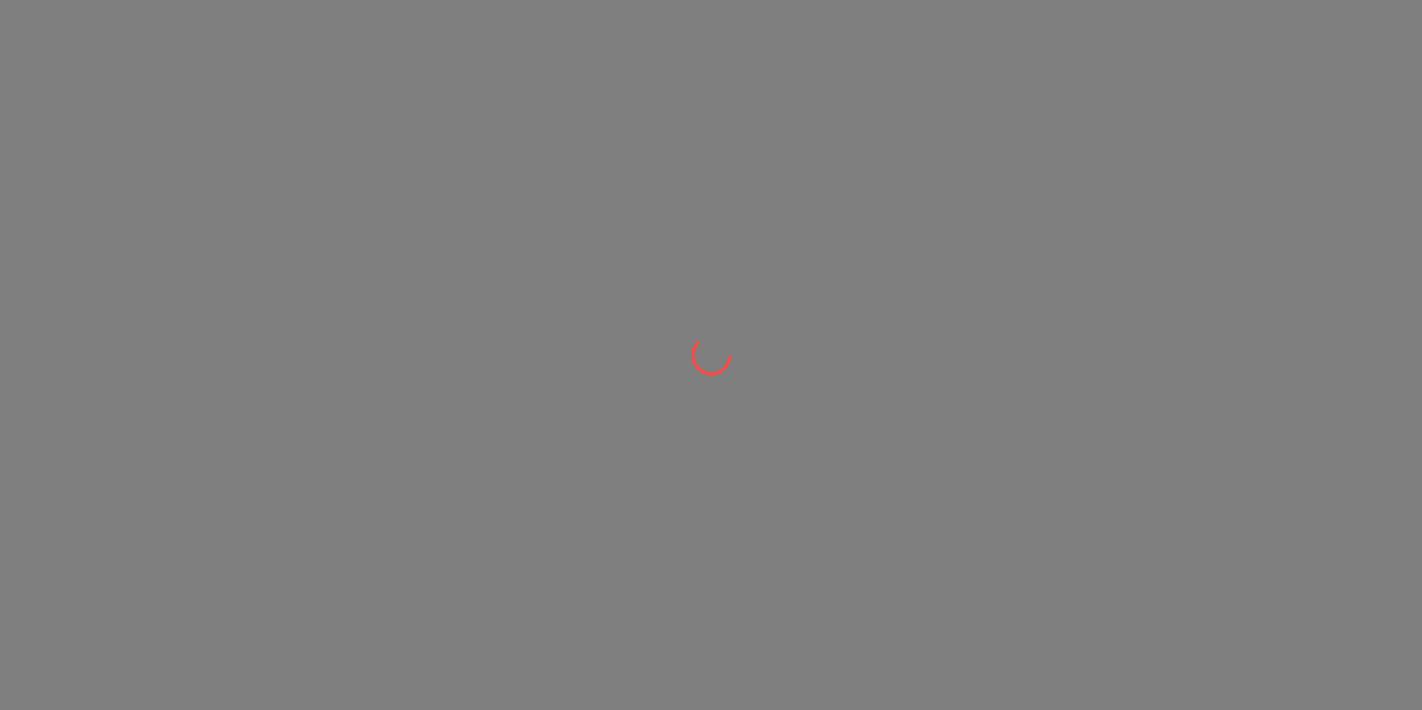 scroll, scrollTop: 0, scrollLeft: 0, axis: both 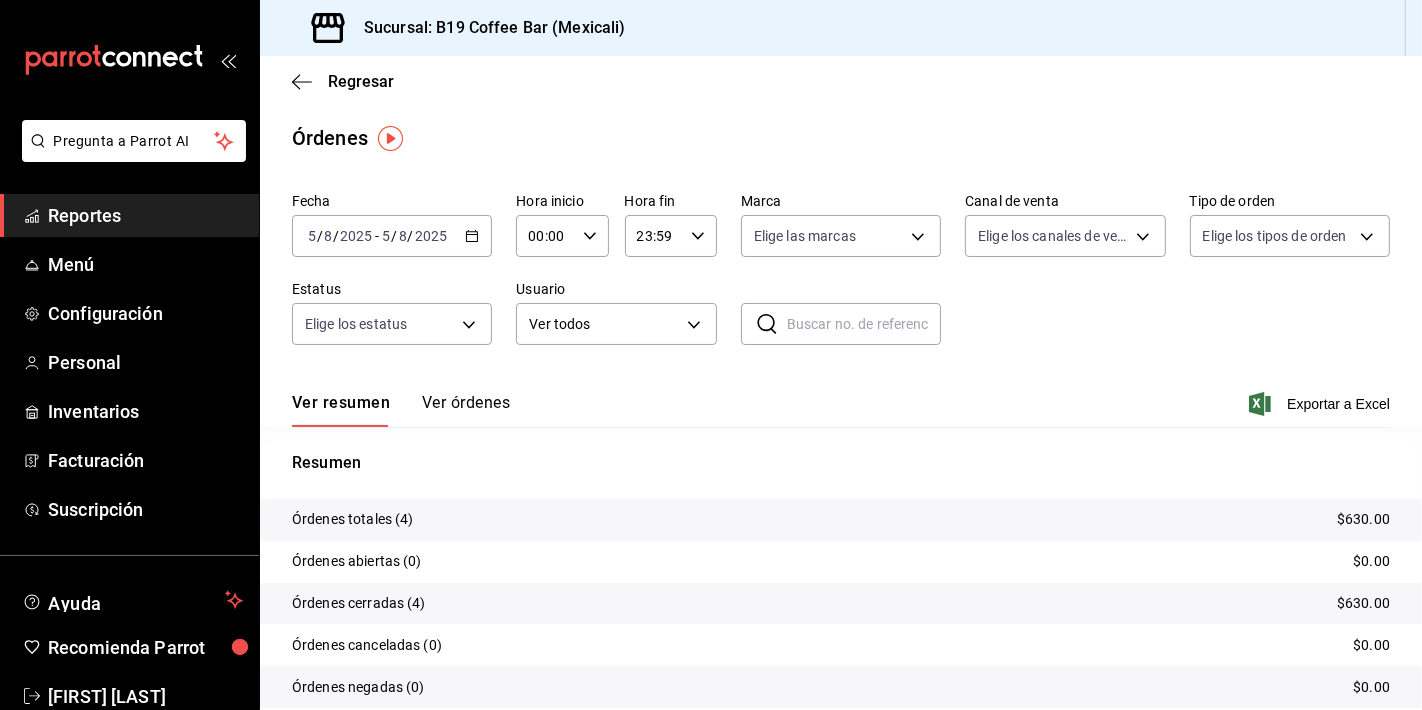 drag, startPoint x: 774, startPoint y: 90, endPoint x: 939, endPoint y: 5, distance: 185.60712 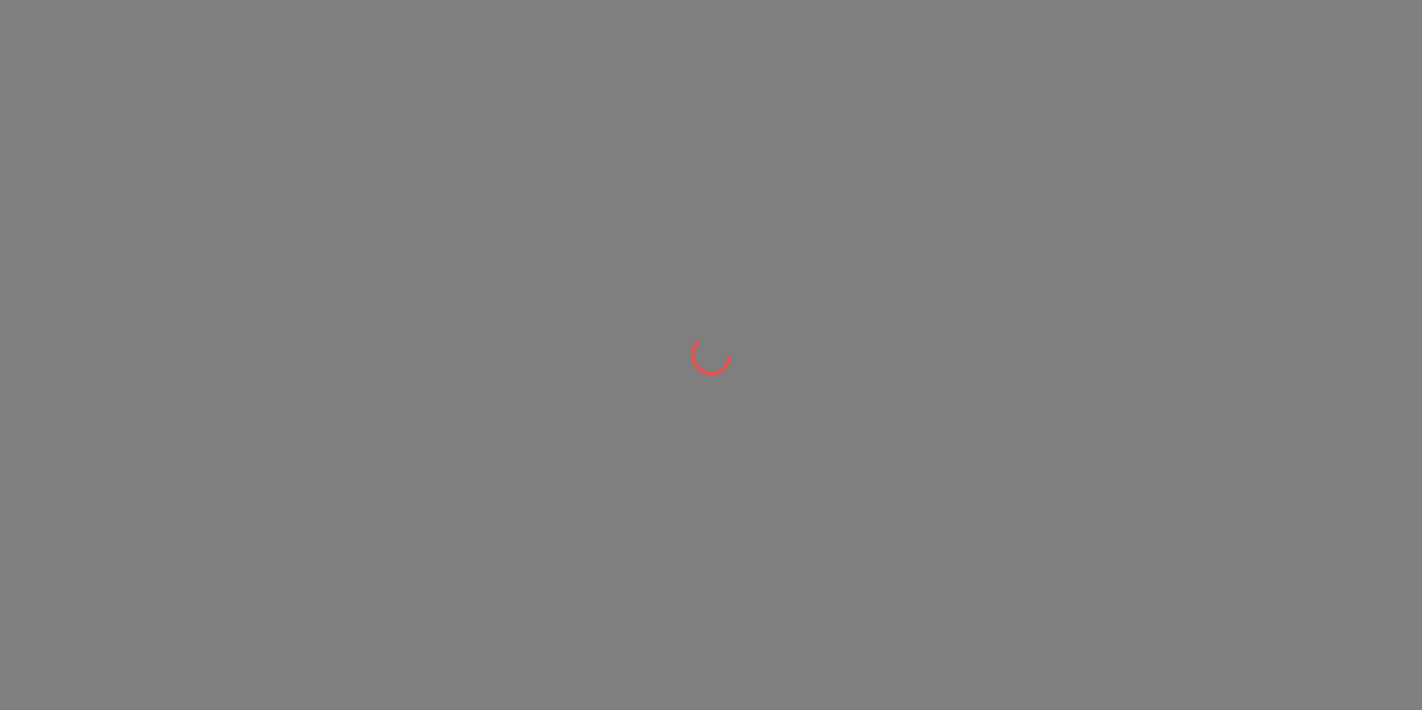 scroll, scrollTop: 0, scrollLeft: 0, axis: both 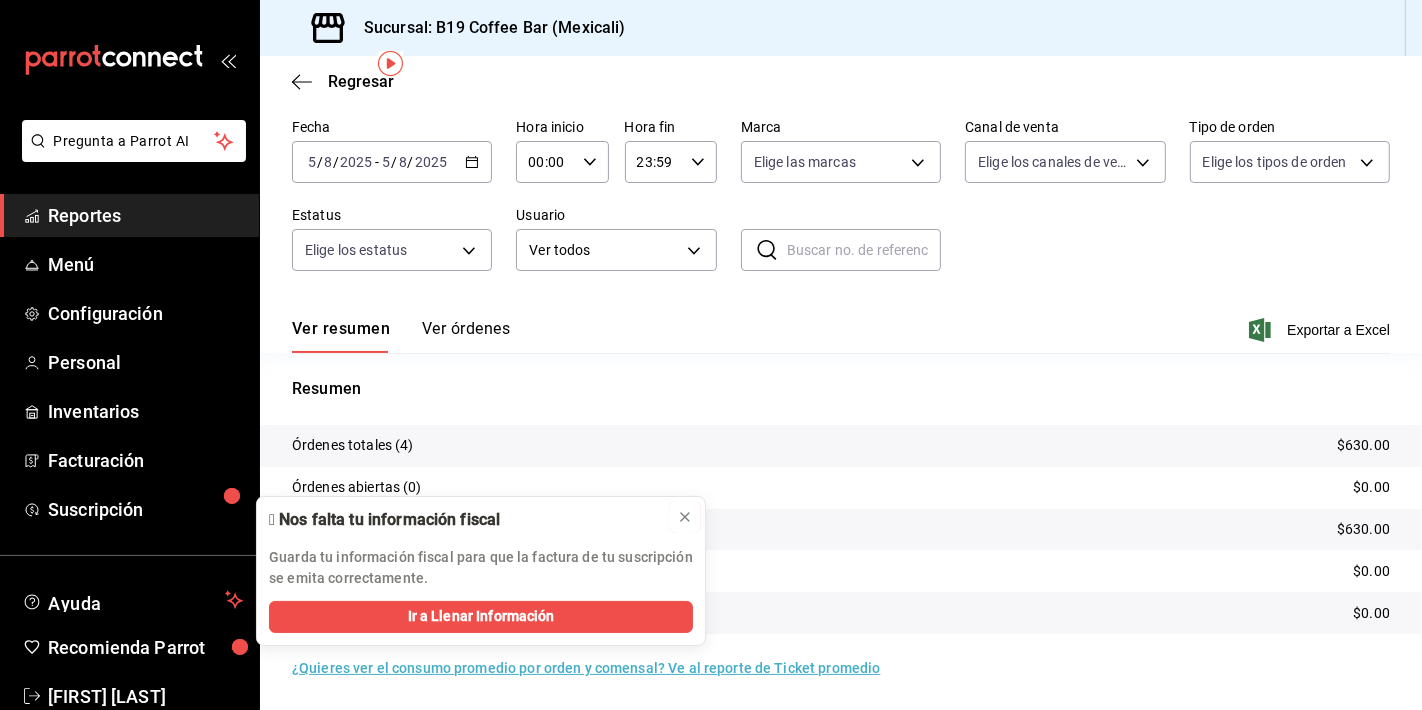 drag, startPoint x: 685, startPoint y: 529, endPoint x: 689, endPoint y: 506, distance: 23.345236 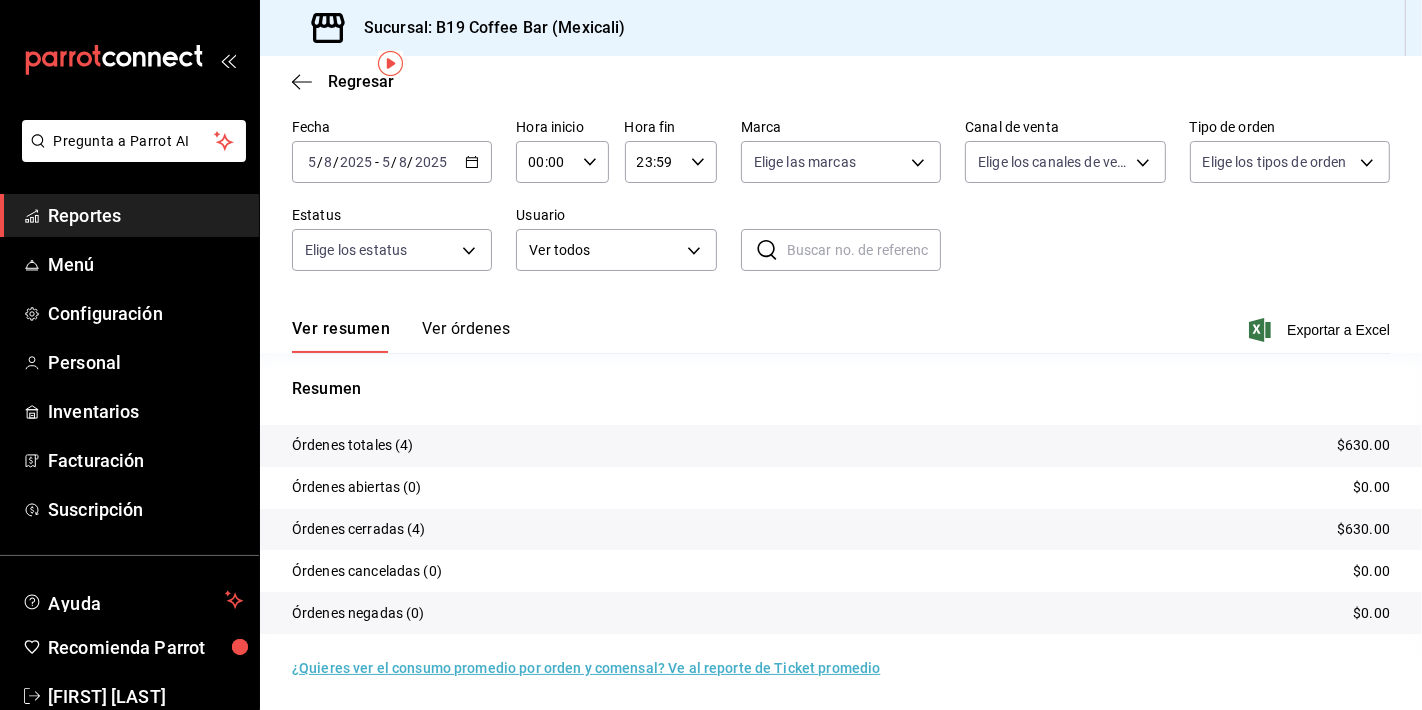 click on "Ver resumen Ver órdenes Exportar a Excel" at bounding box center (841, 324) 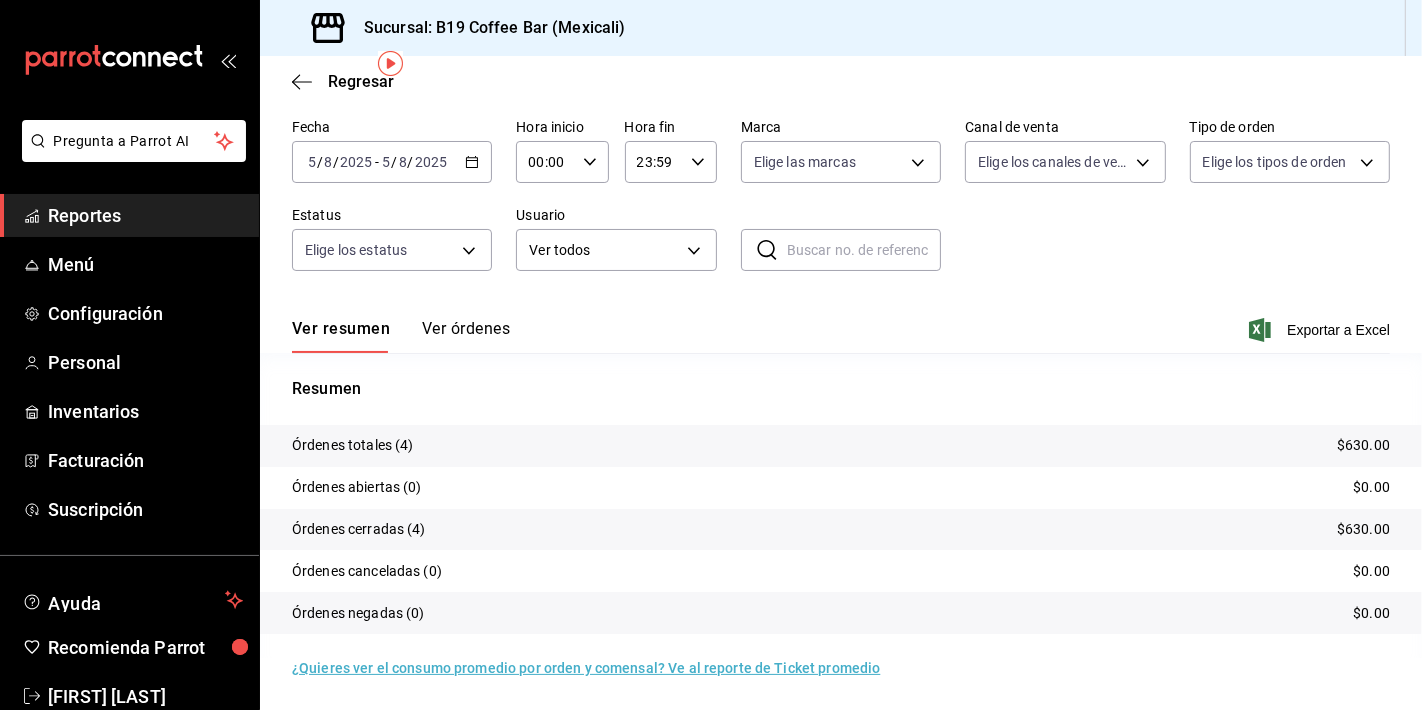 click on "Reportes" at bounding box center [145, 215] 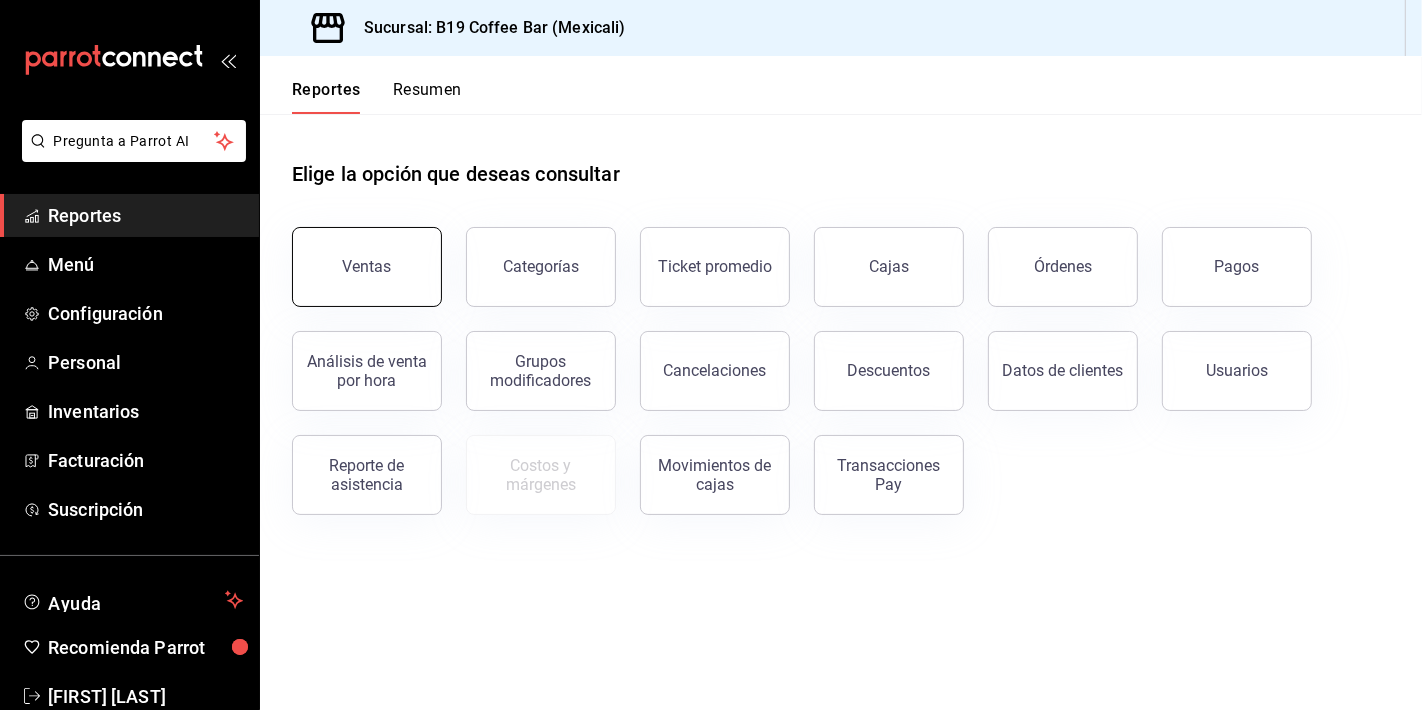 click on "Ventas" at bounding box center (367, 266) 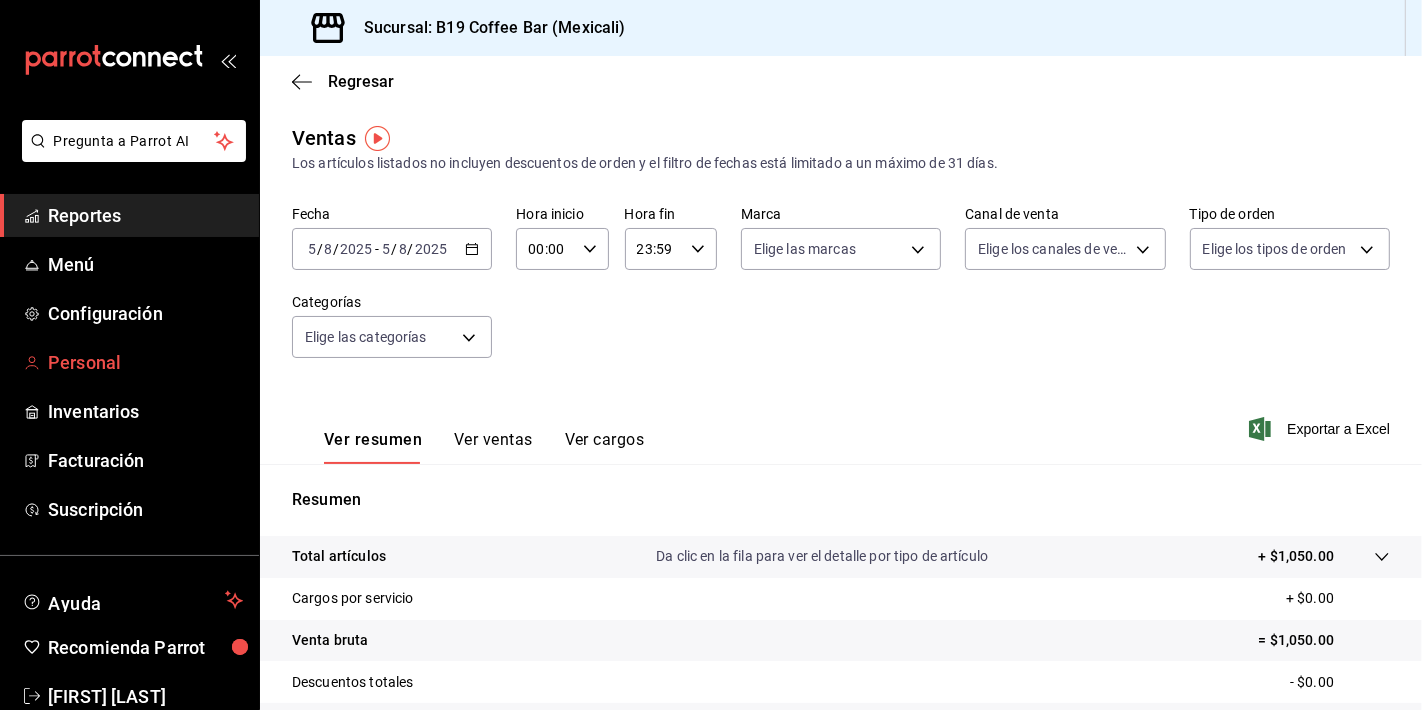 click on "Personal" at bounding box center [145, 362] 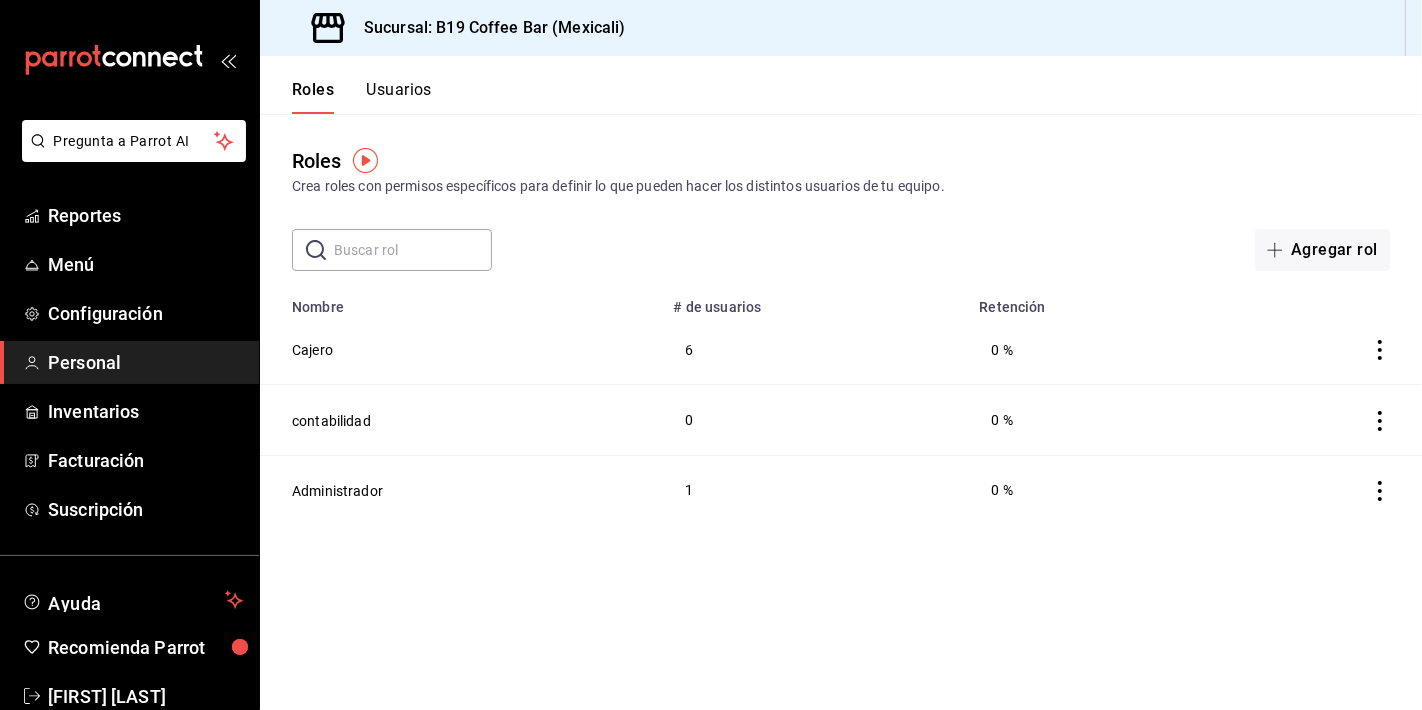 click on "Crea roles con permisos específicos para definir lo que pueden hacer los distintos usuarios de tu equipo." at bounding box center (841, 186) 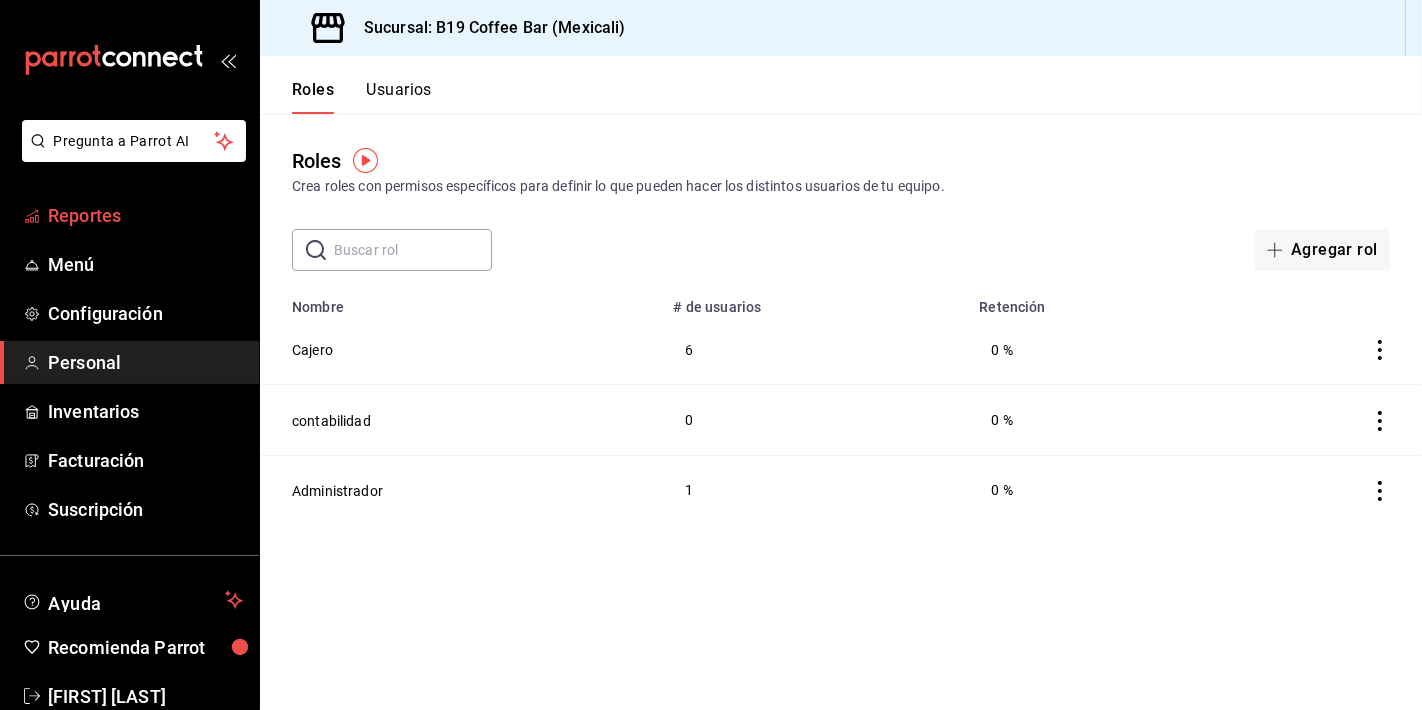 click on "Reportes" at bounding box center (145, 215) 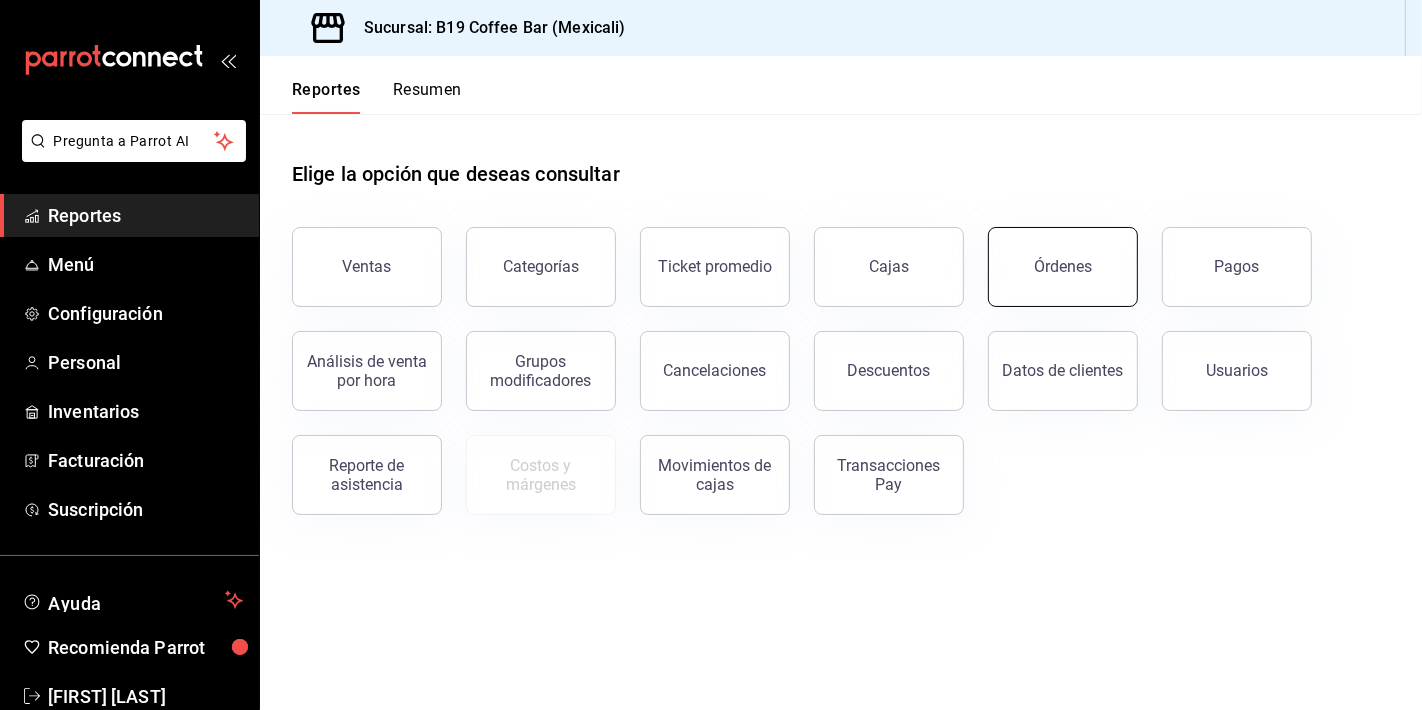 click on "Órdenes" at bounding box center (1063, 267) 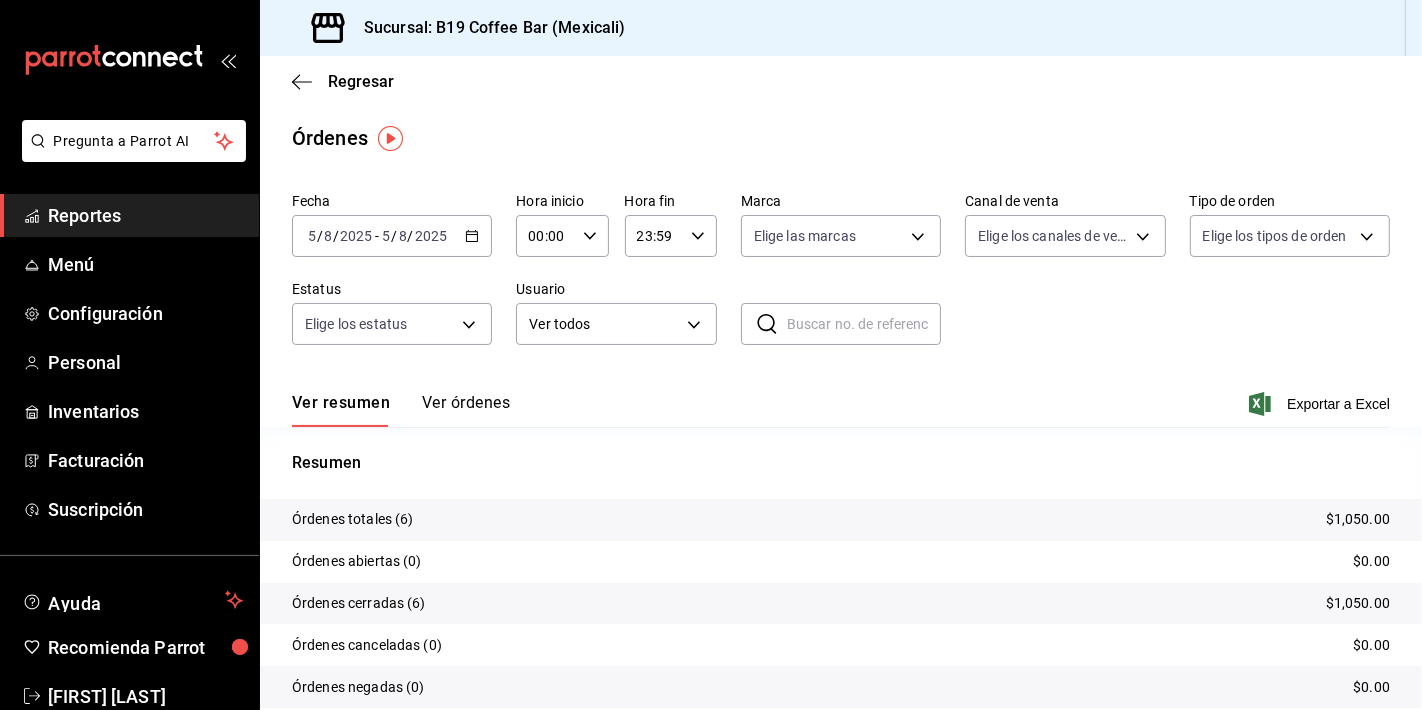 click on "Ver órdenes" at bounding box center (466, 410) 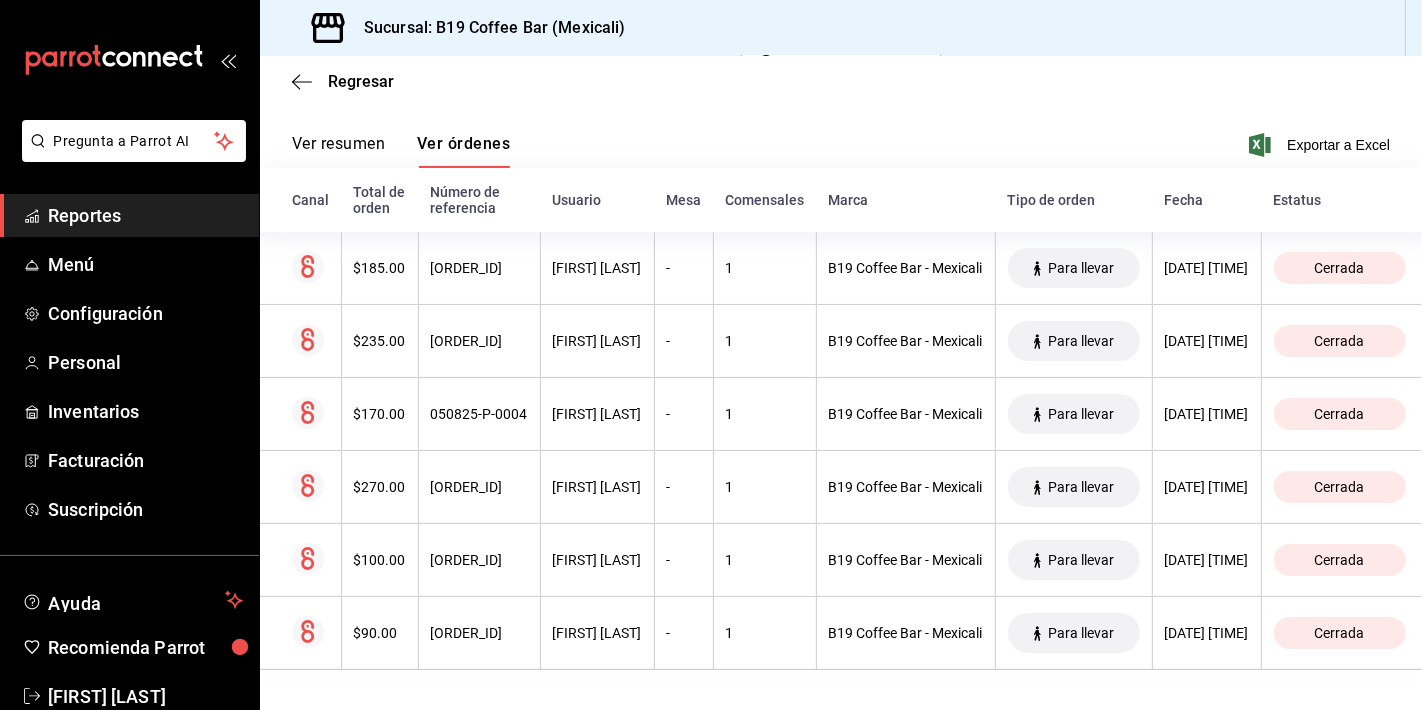 scroll, scrollTop: 276, scrollLeft: 0, axis: vertical 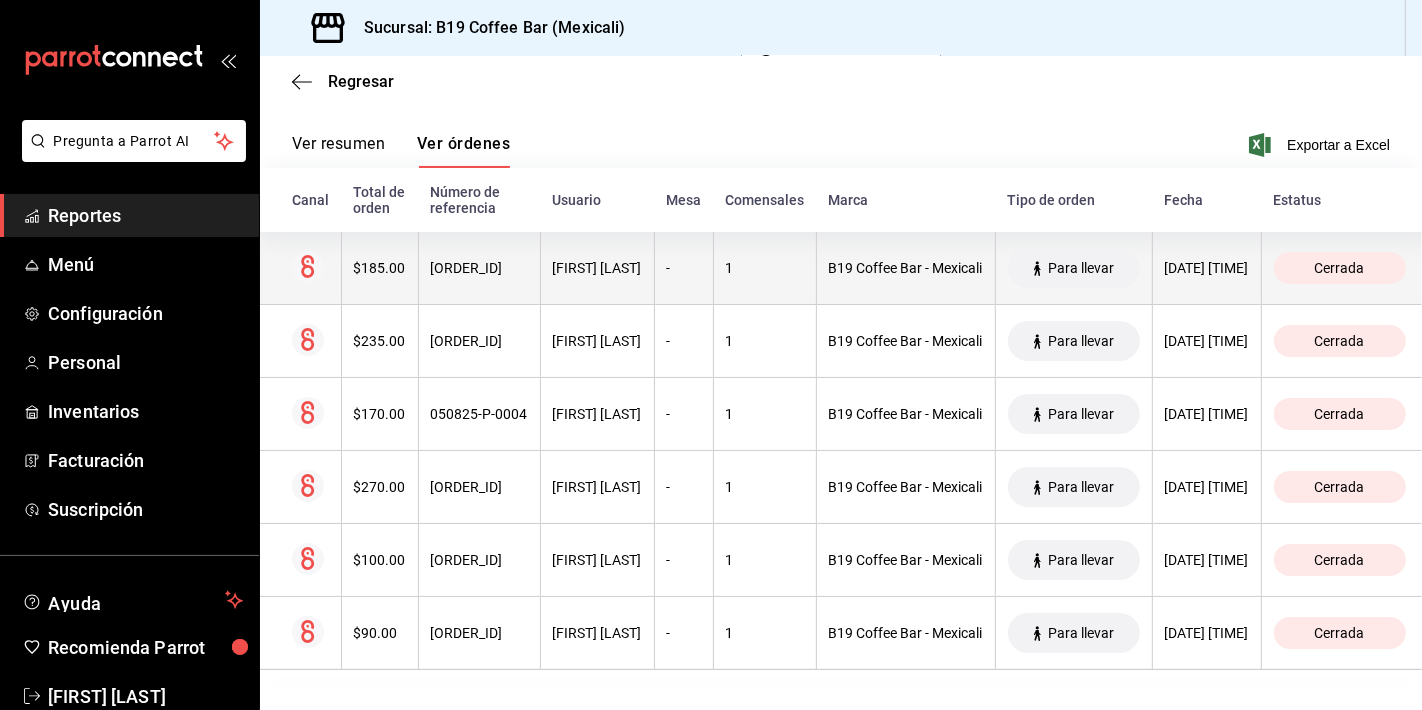 click on "1" at bounding box center [764, 268] 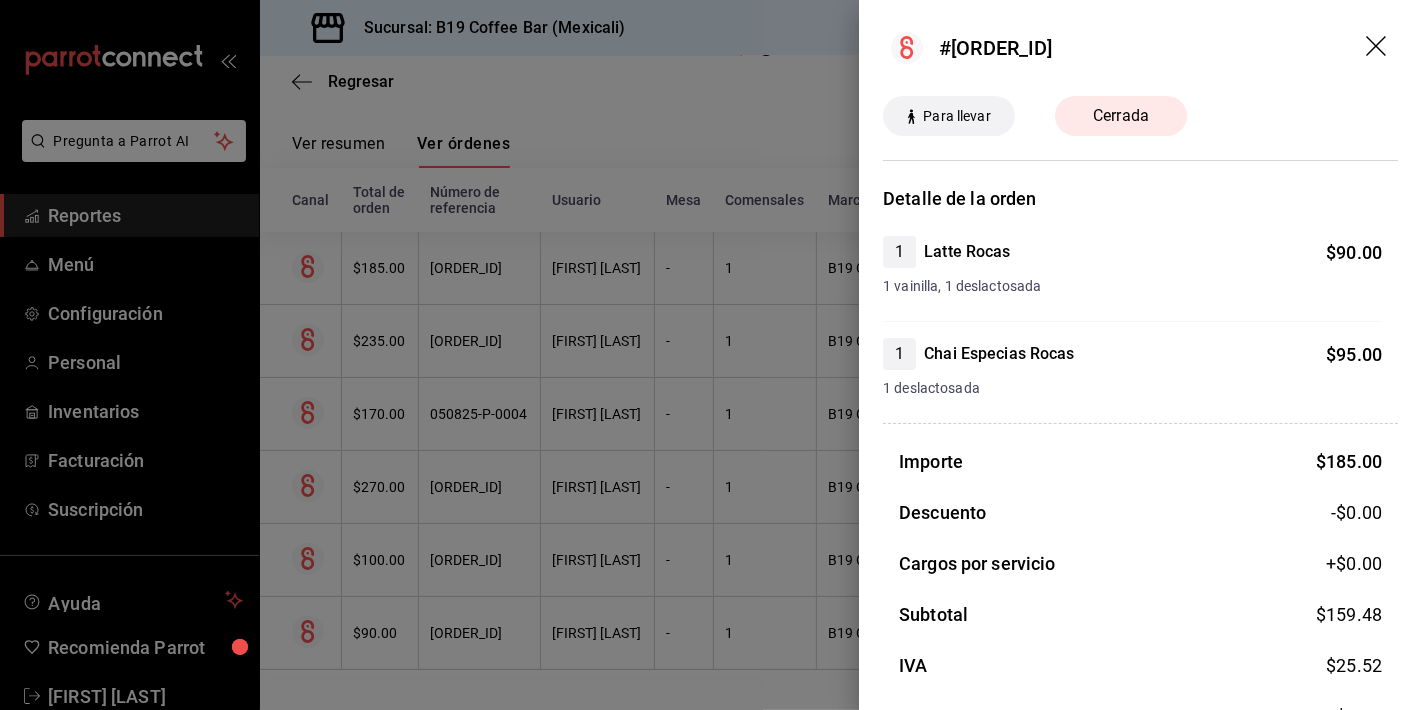 click 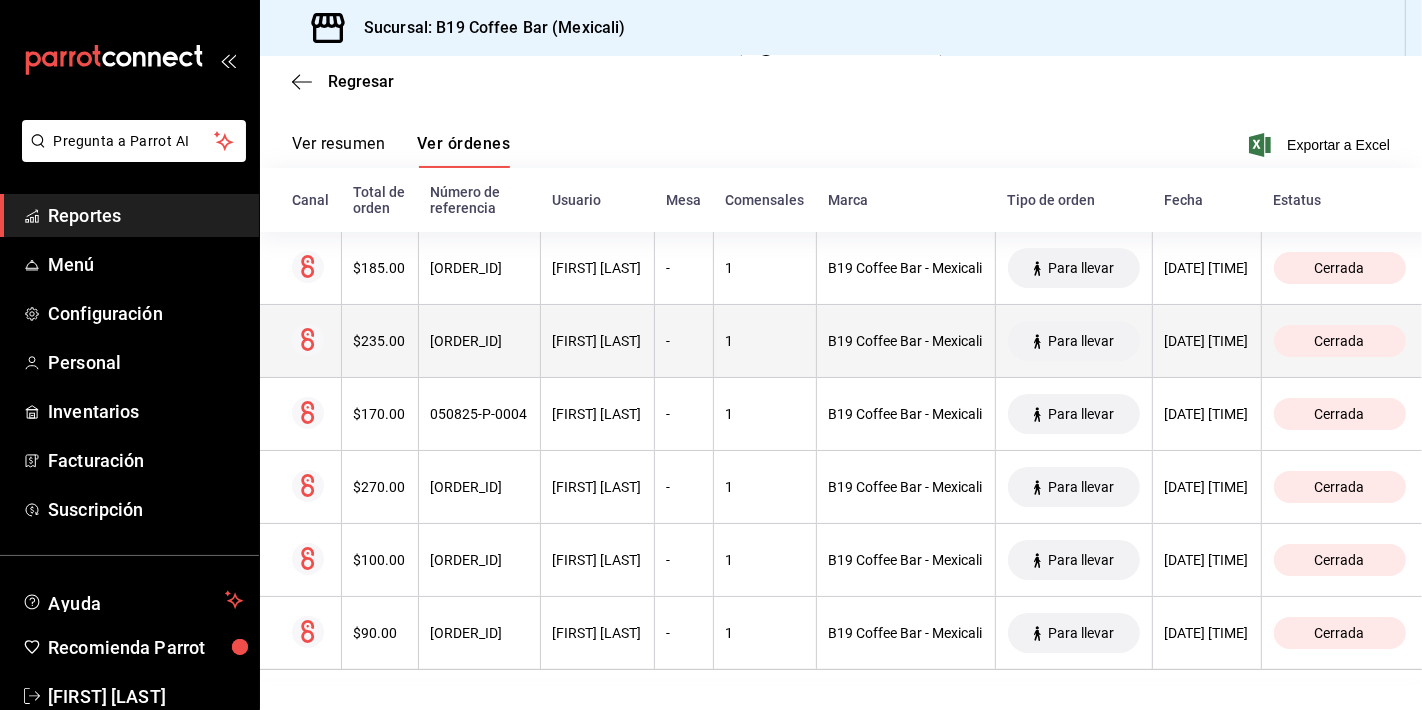 click on "1" at bounding box center [765, 341] 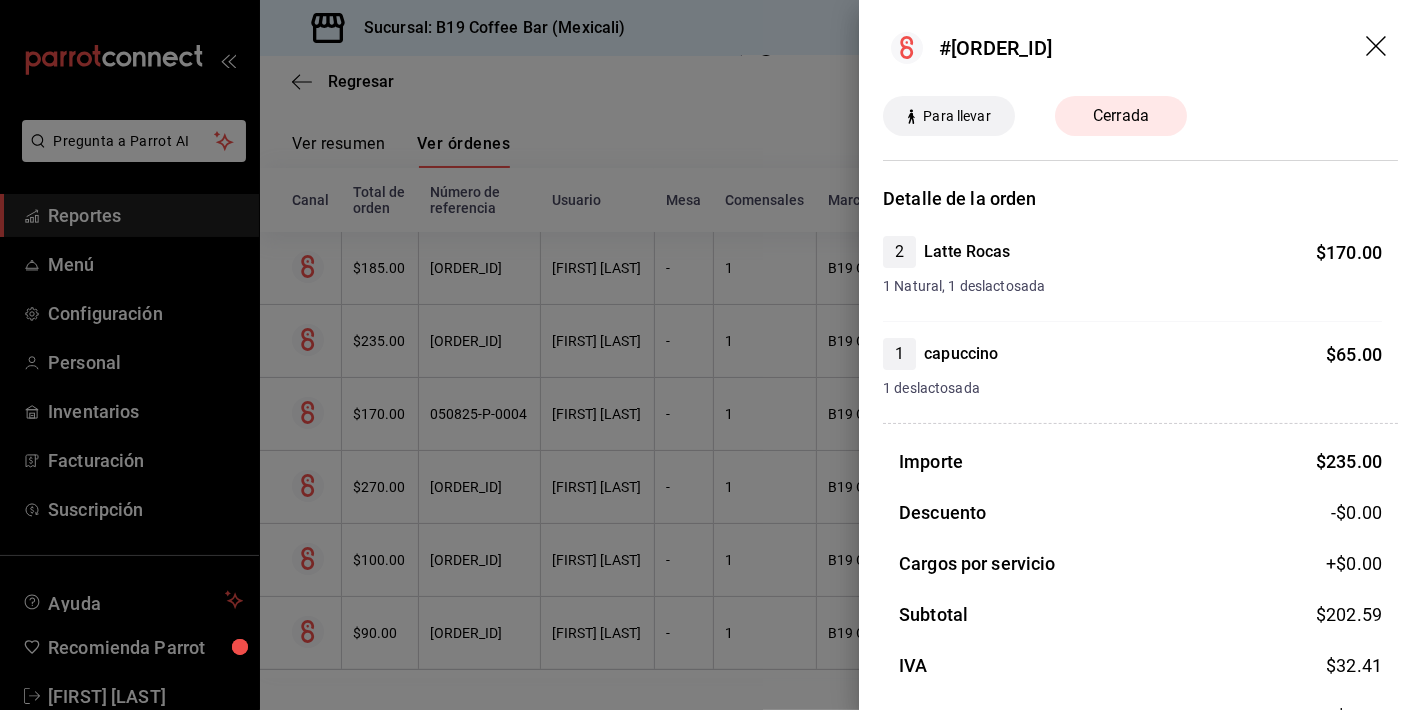 click 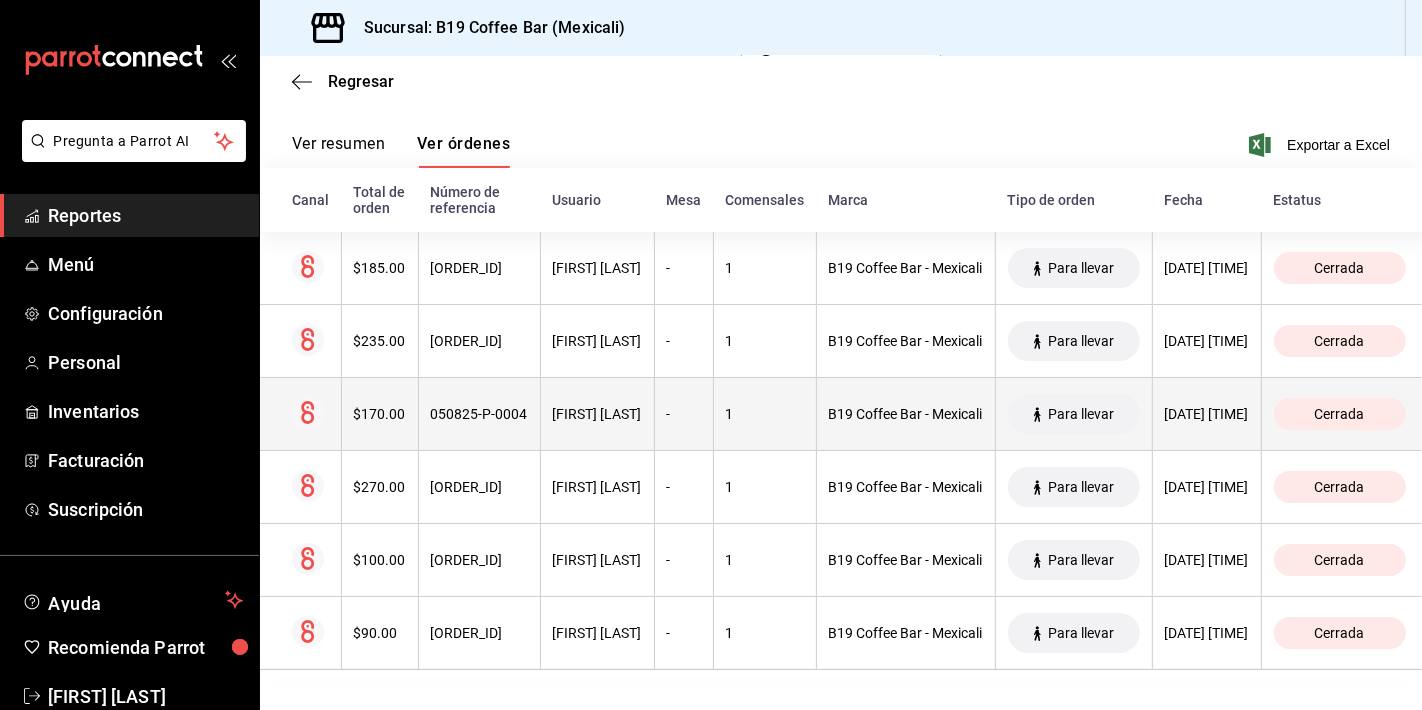 click on "1" at bounding box center [765, 414] 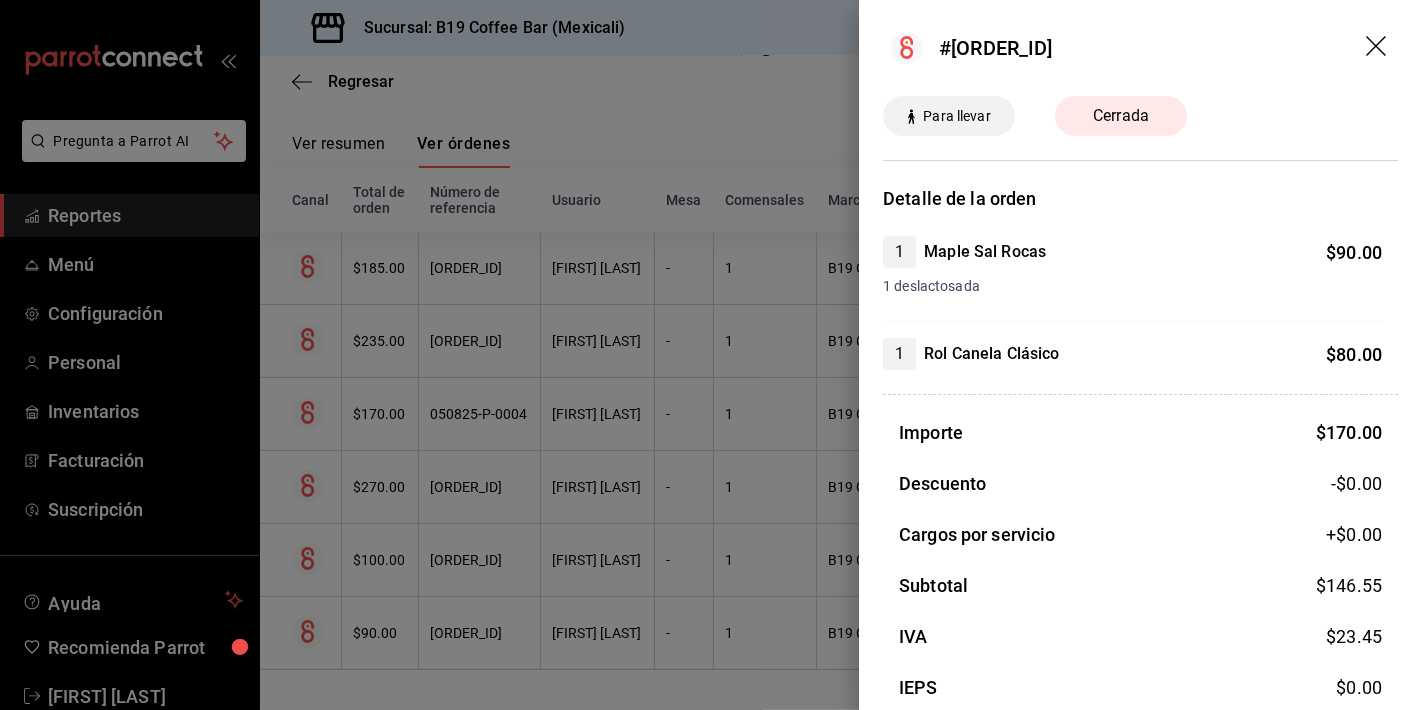 click 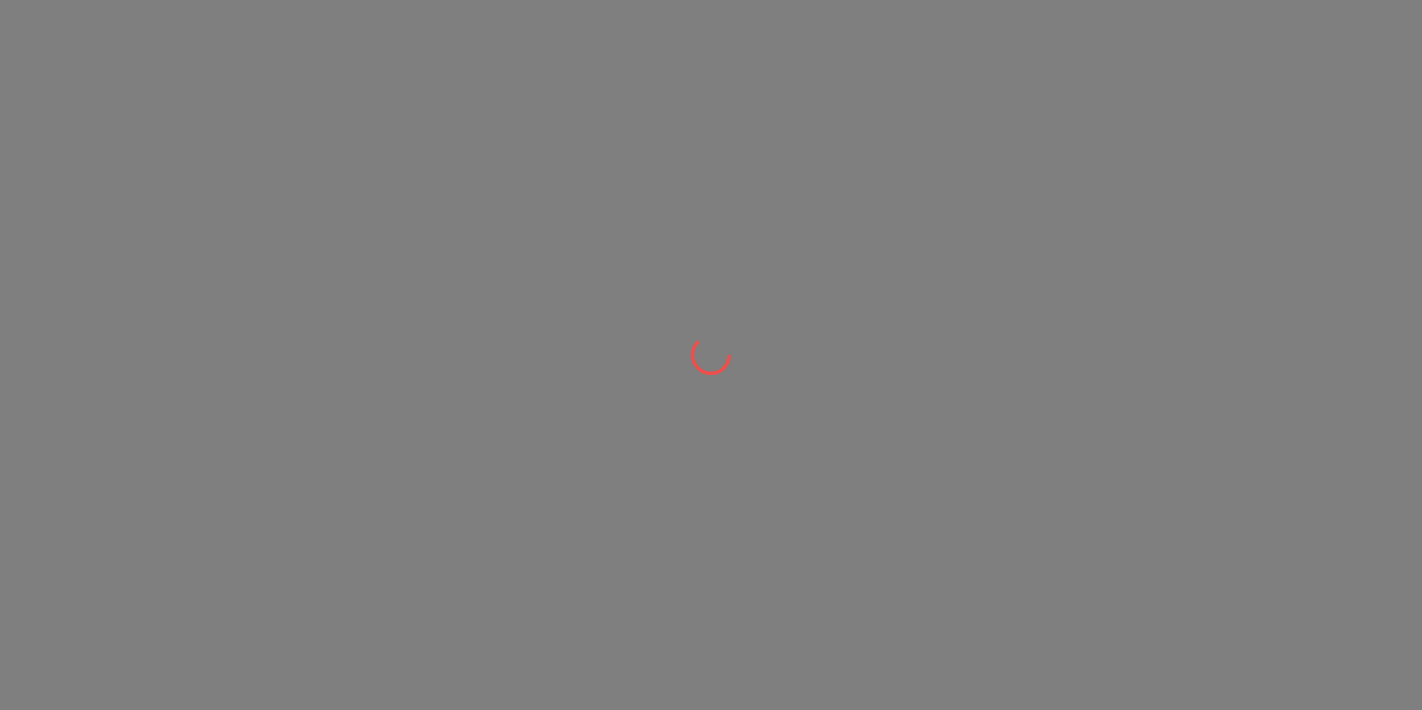 scroll, scrollTop: 0, scrollLeft: 0, axis: both 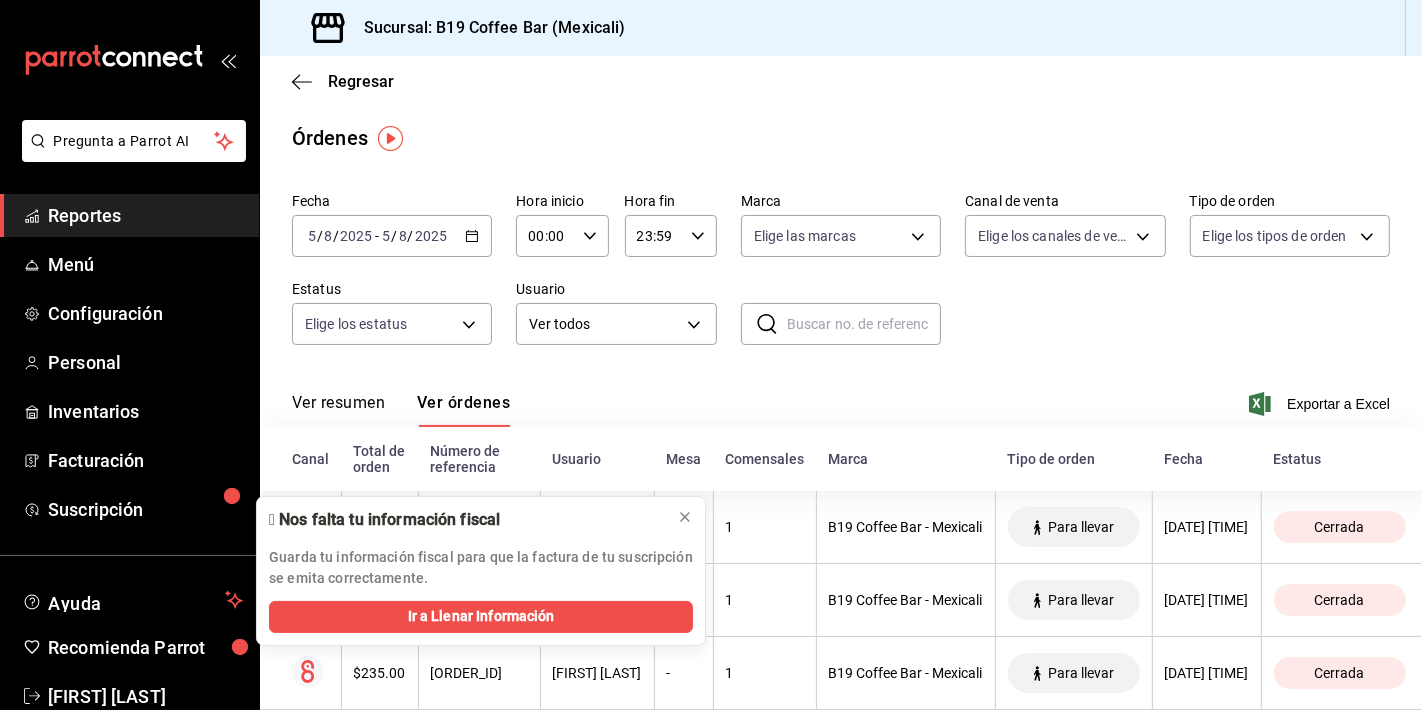 click on "Reportes" at bounding box center (145, 215) 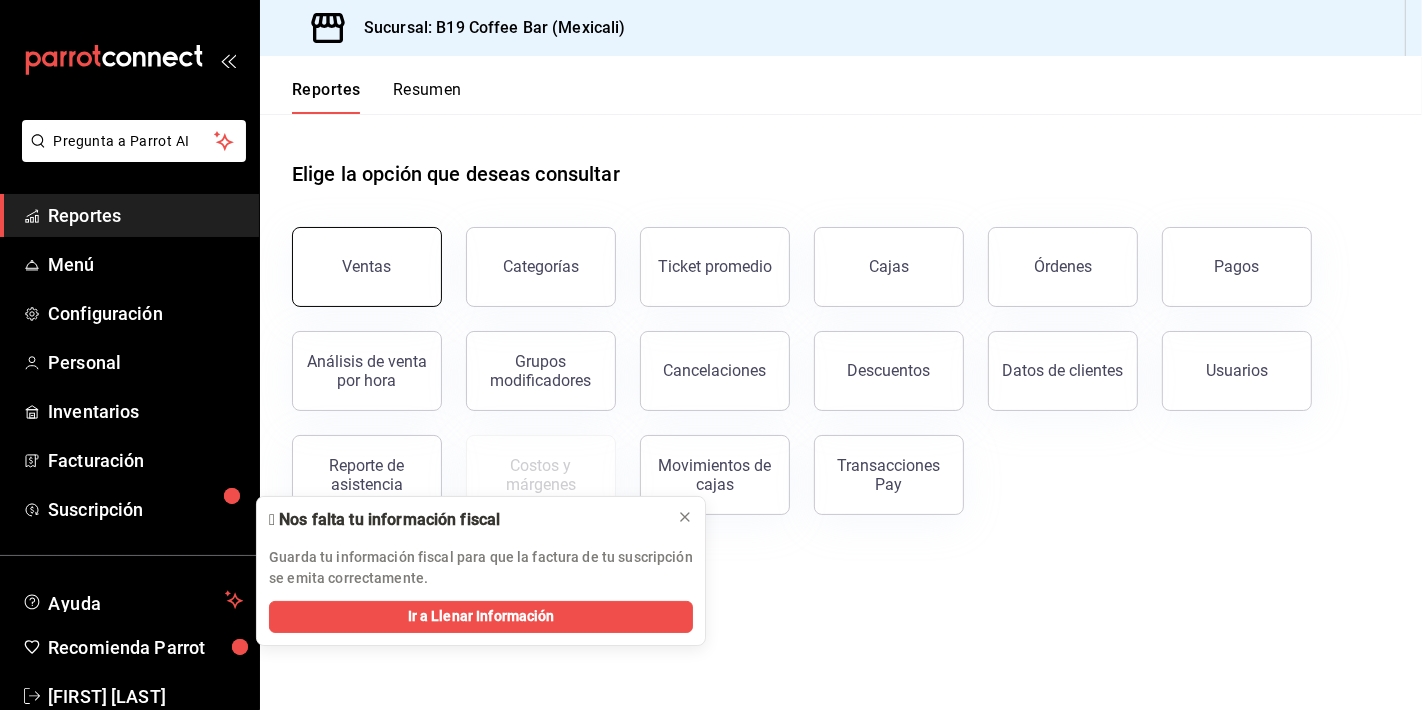 click on "Ventas" at bounding box center [367, 267] 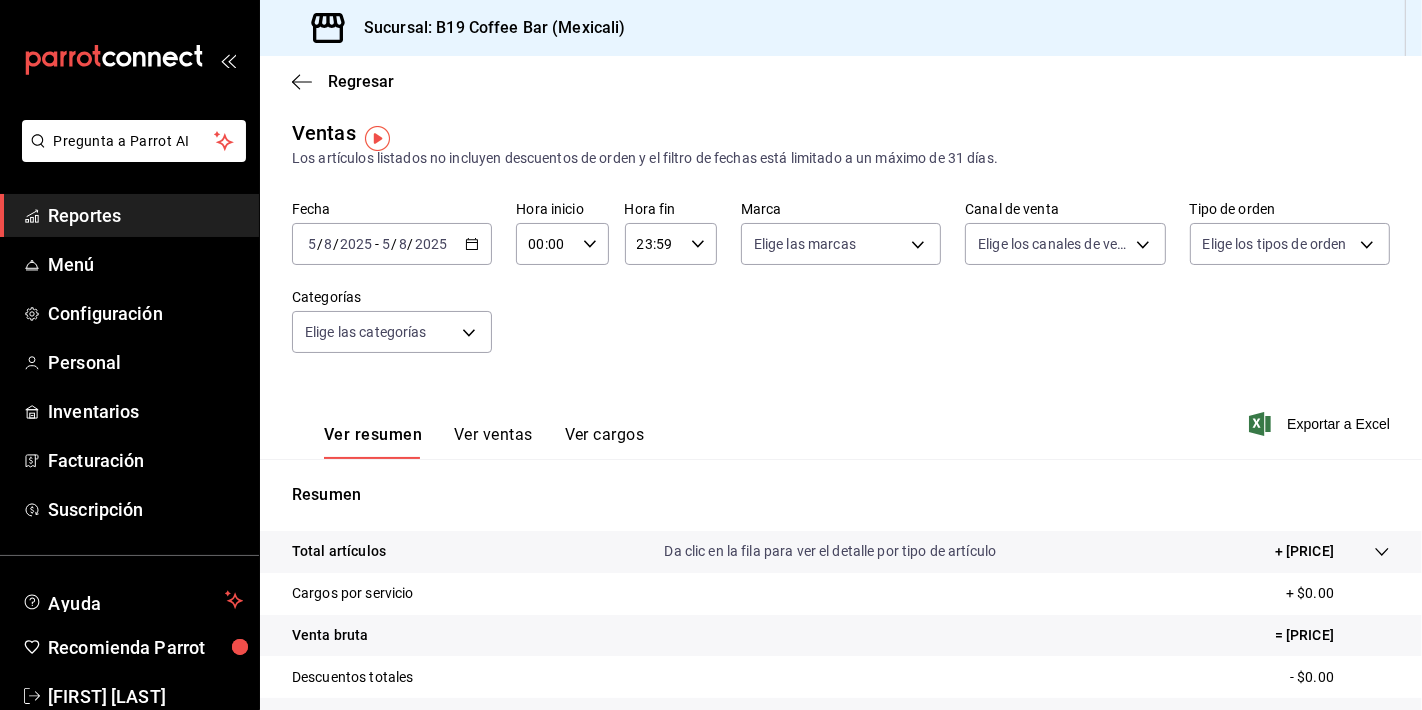scroll, scrollTop: 0, scrollLeft: 0, axis: both 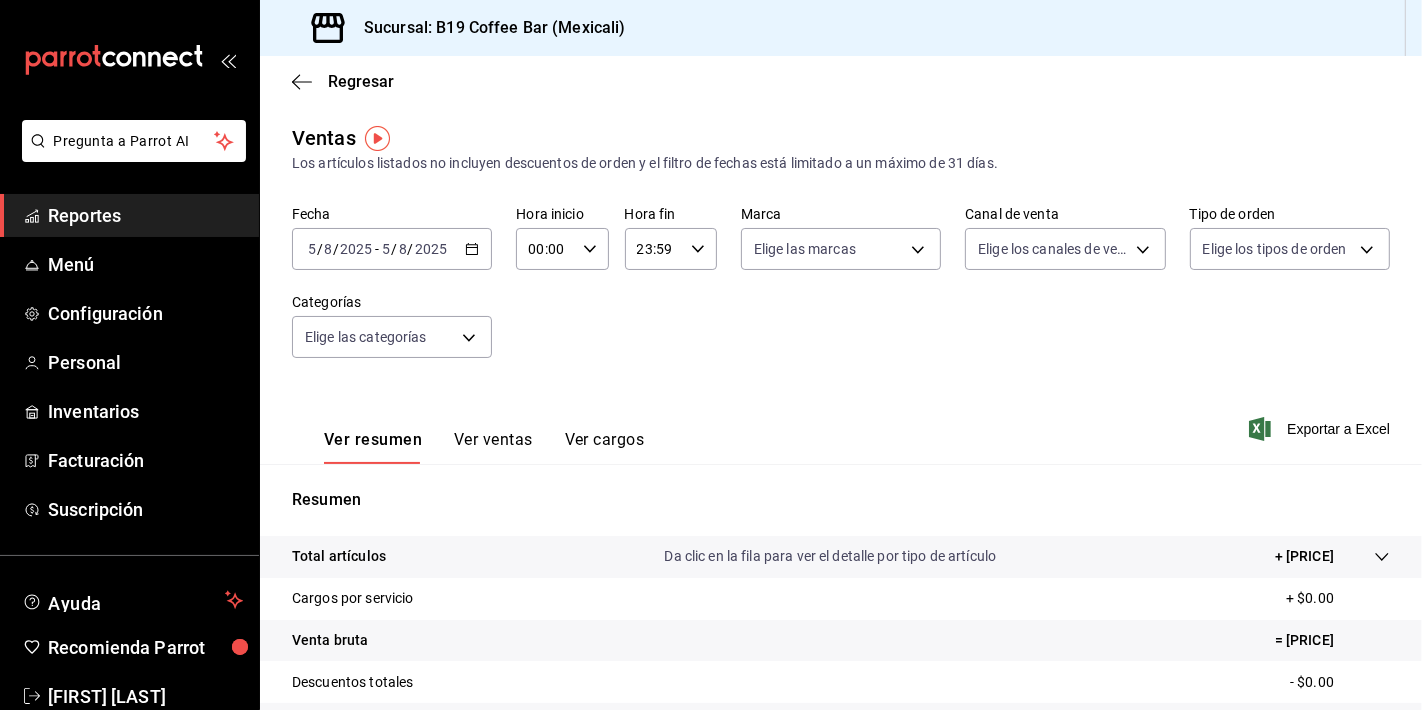 click on "Reportes" at bounding box center (145, 215) 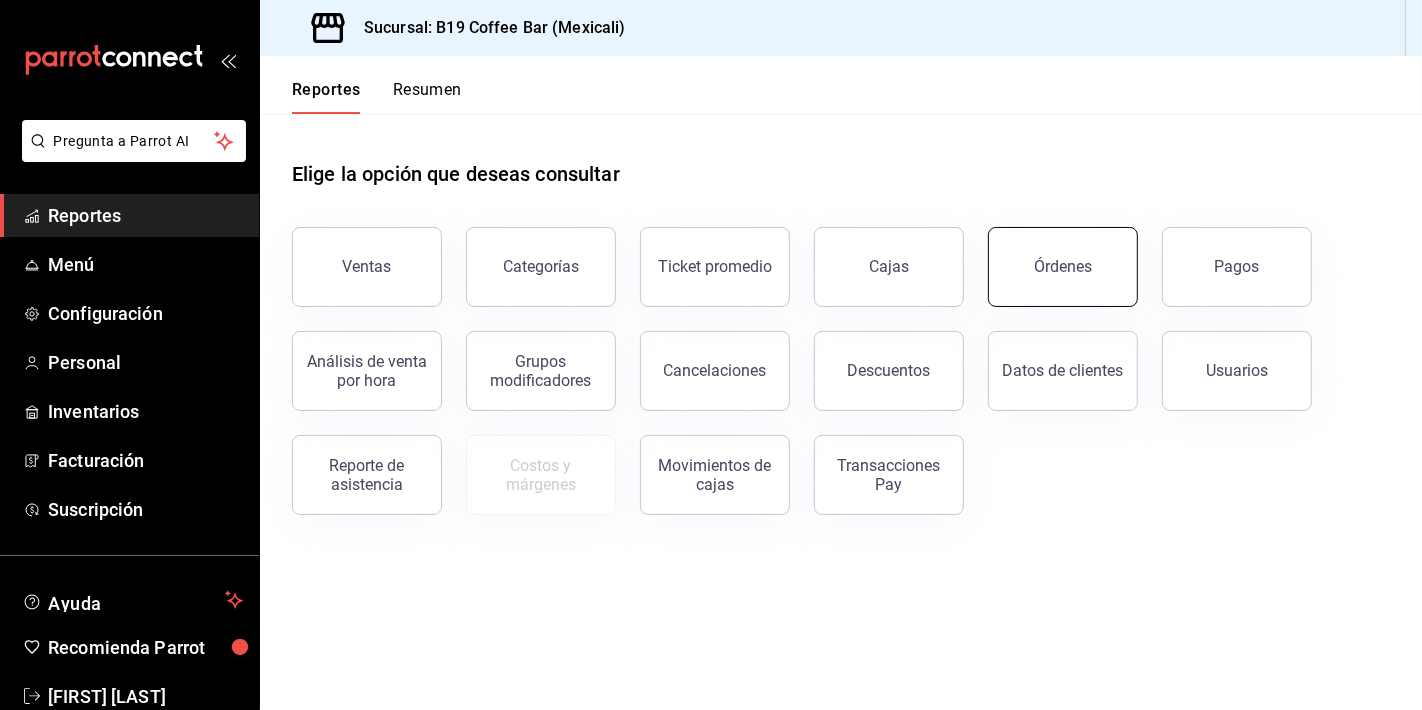 click on "Órdenes" at bounding box center [1063, 266] 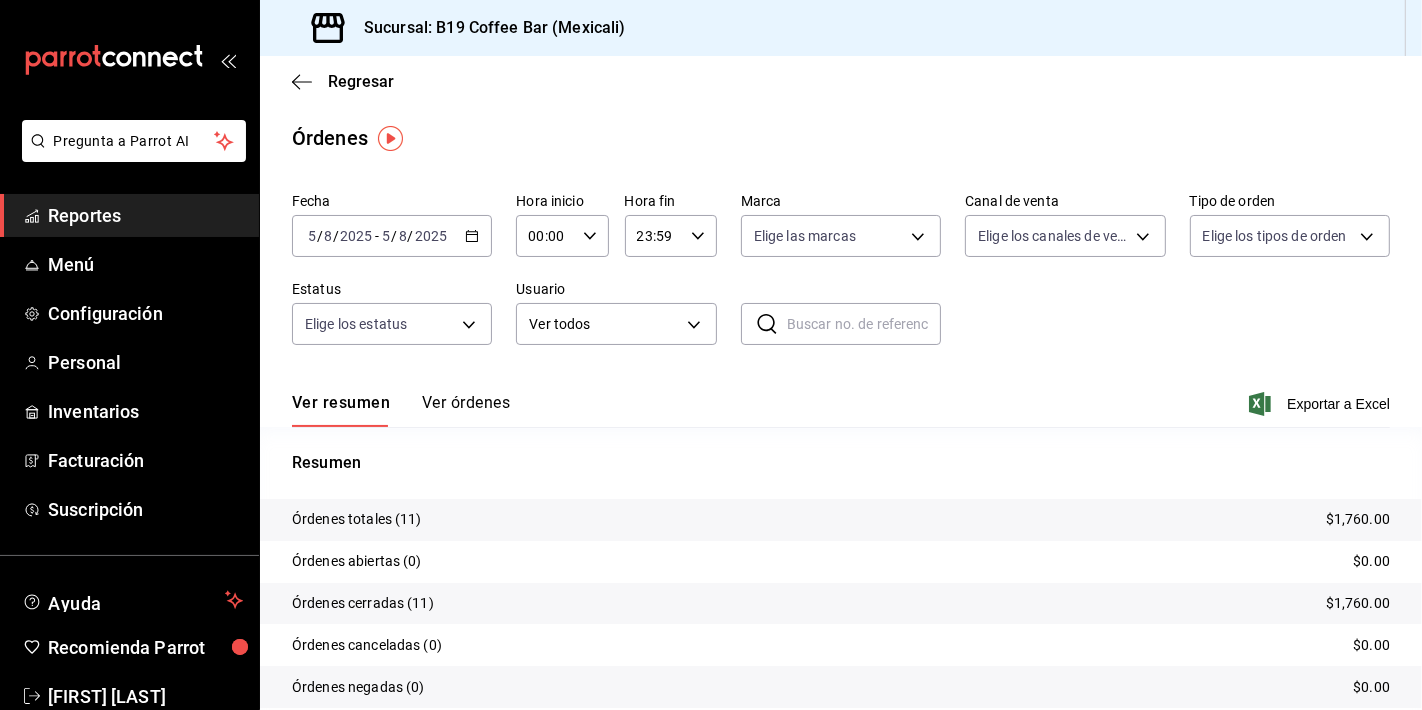 click on "Ver órdenes" at bounding box center (466, 410) 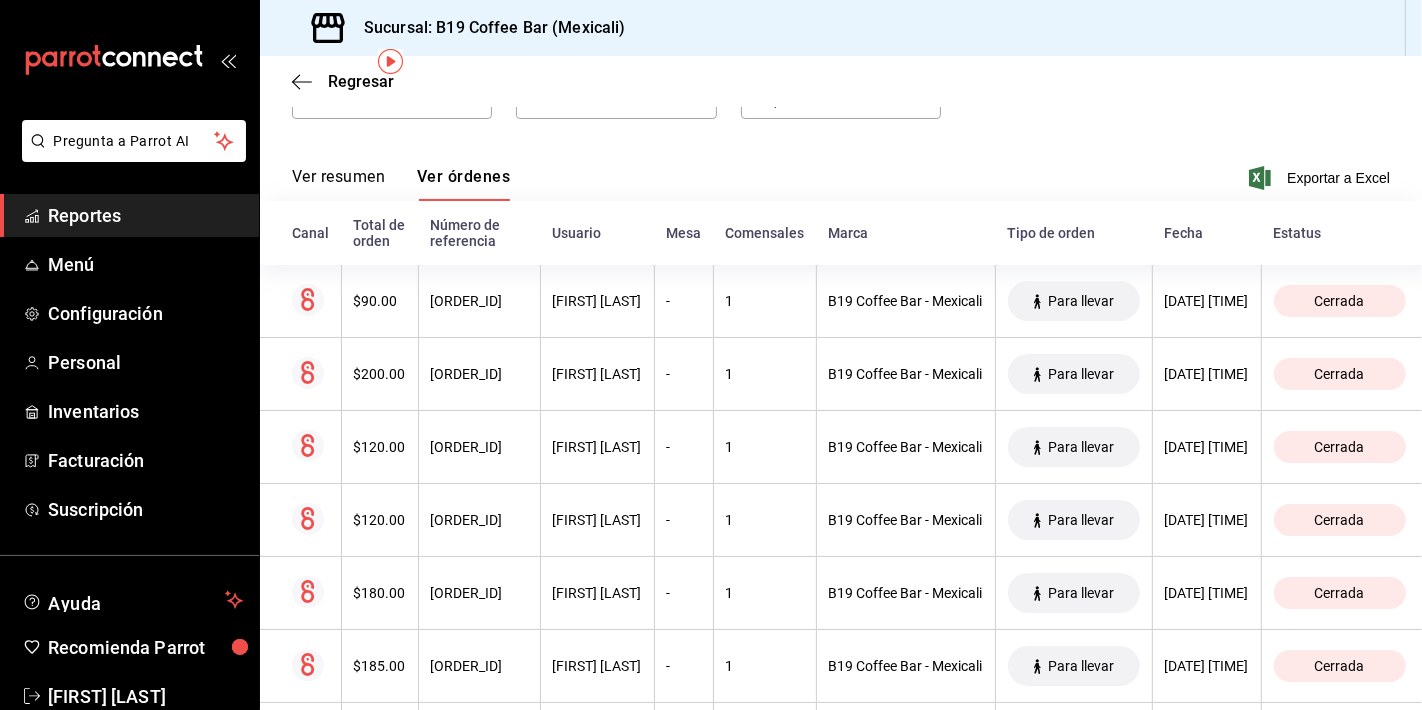 scroll, scrollTop: 259, scrollLeft: 0, axis: vertical 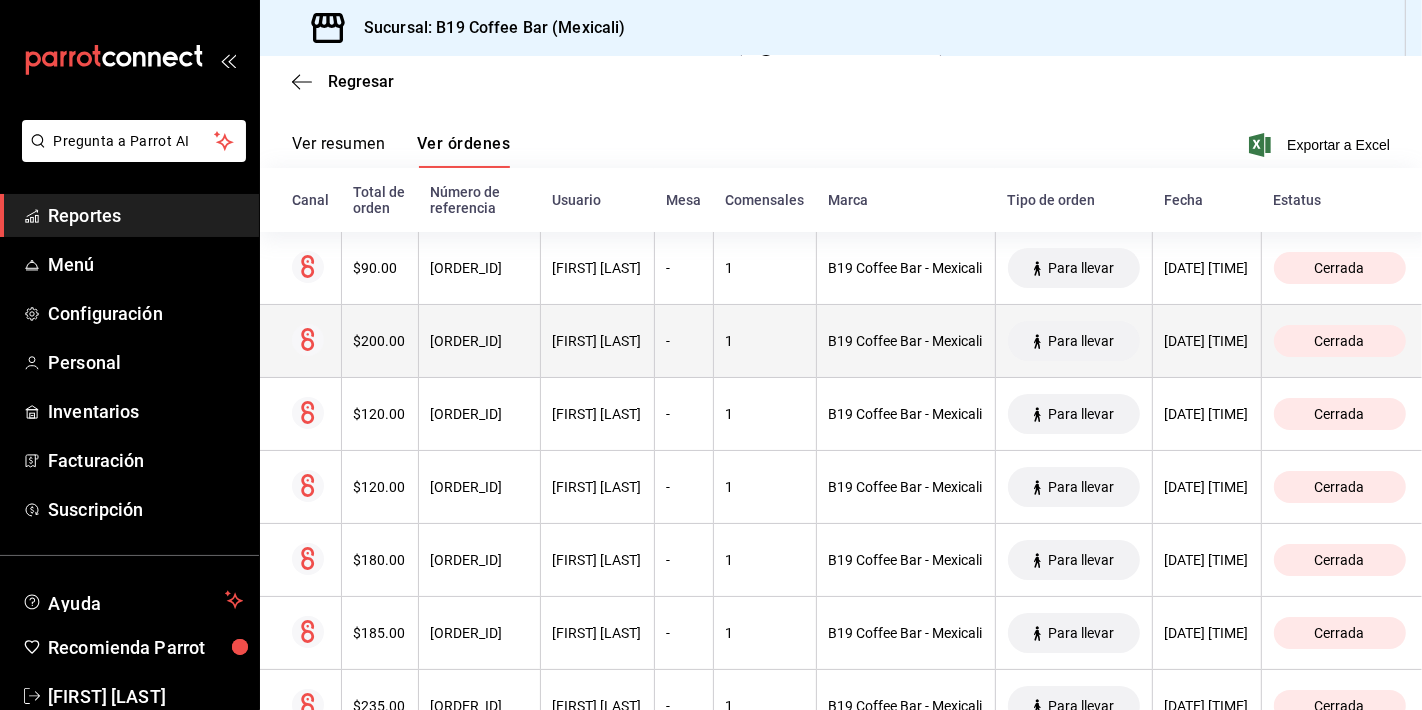 click on "[DOCUMENT_ID]" at bounding box center [479, 341] 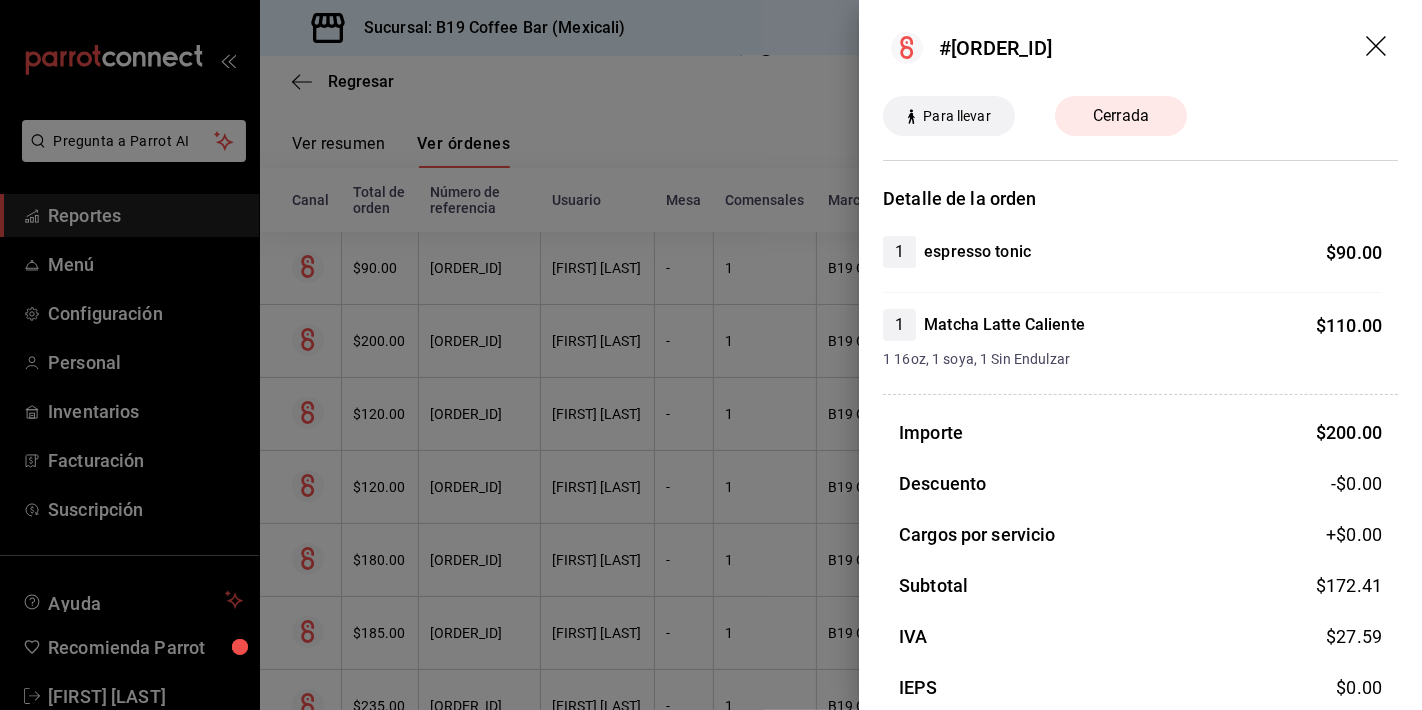 click 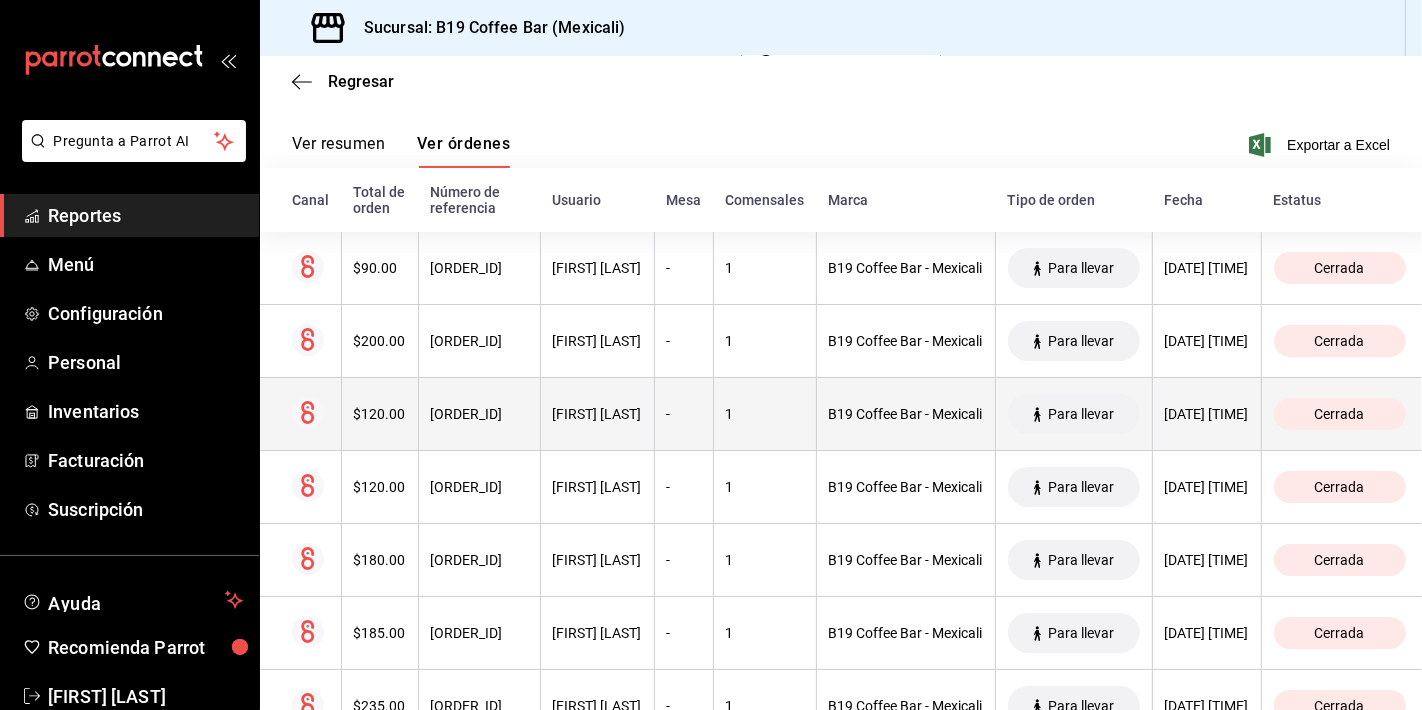 click on "[FIRST] [LAST]" at bounding box center (597, 414) 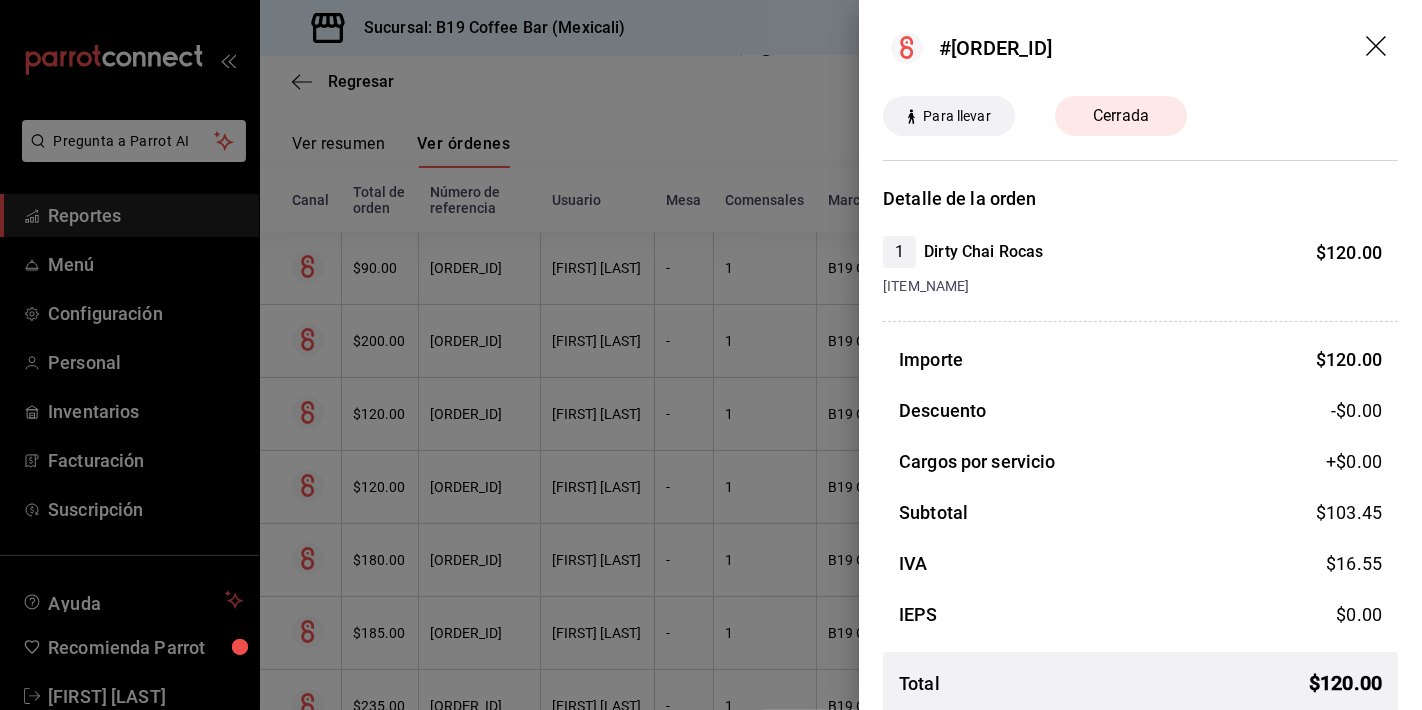 click 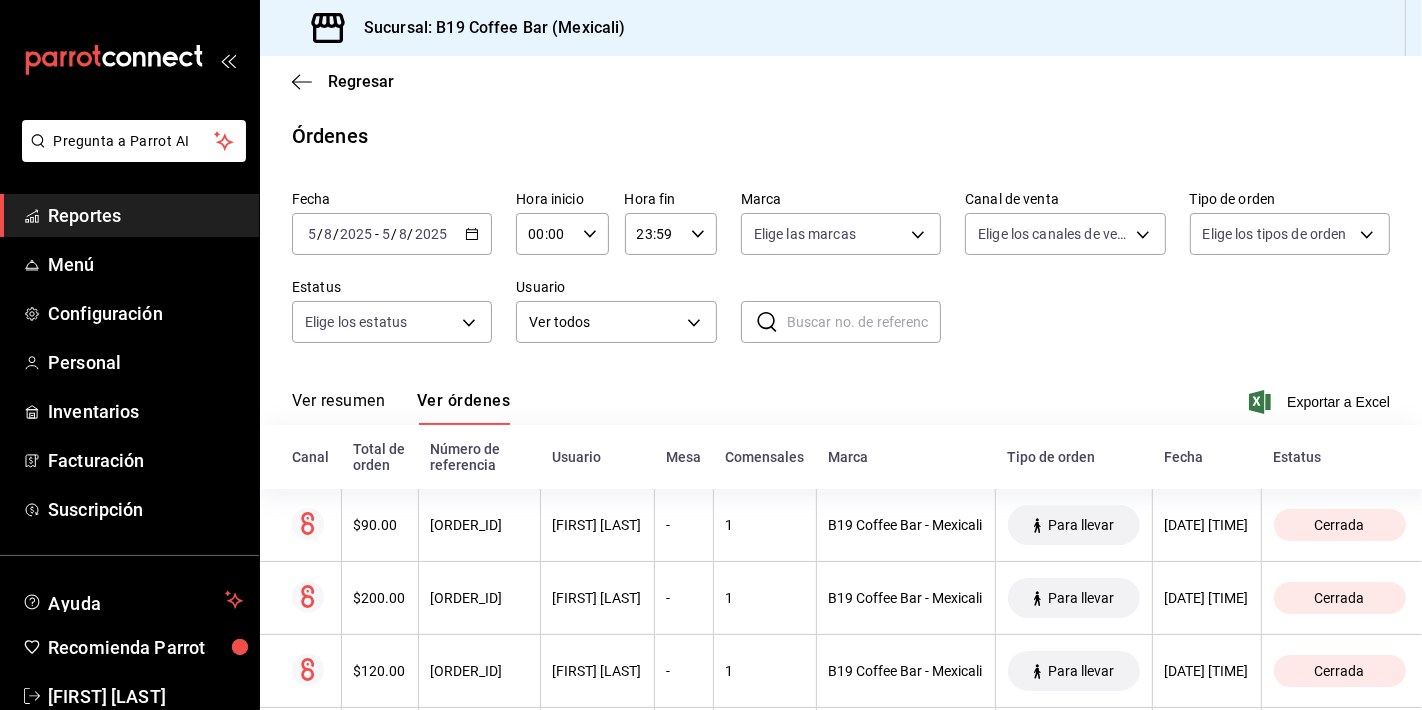 scroll, scrollTop: 0, scrollLeft: 0, axis: both 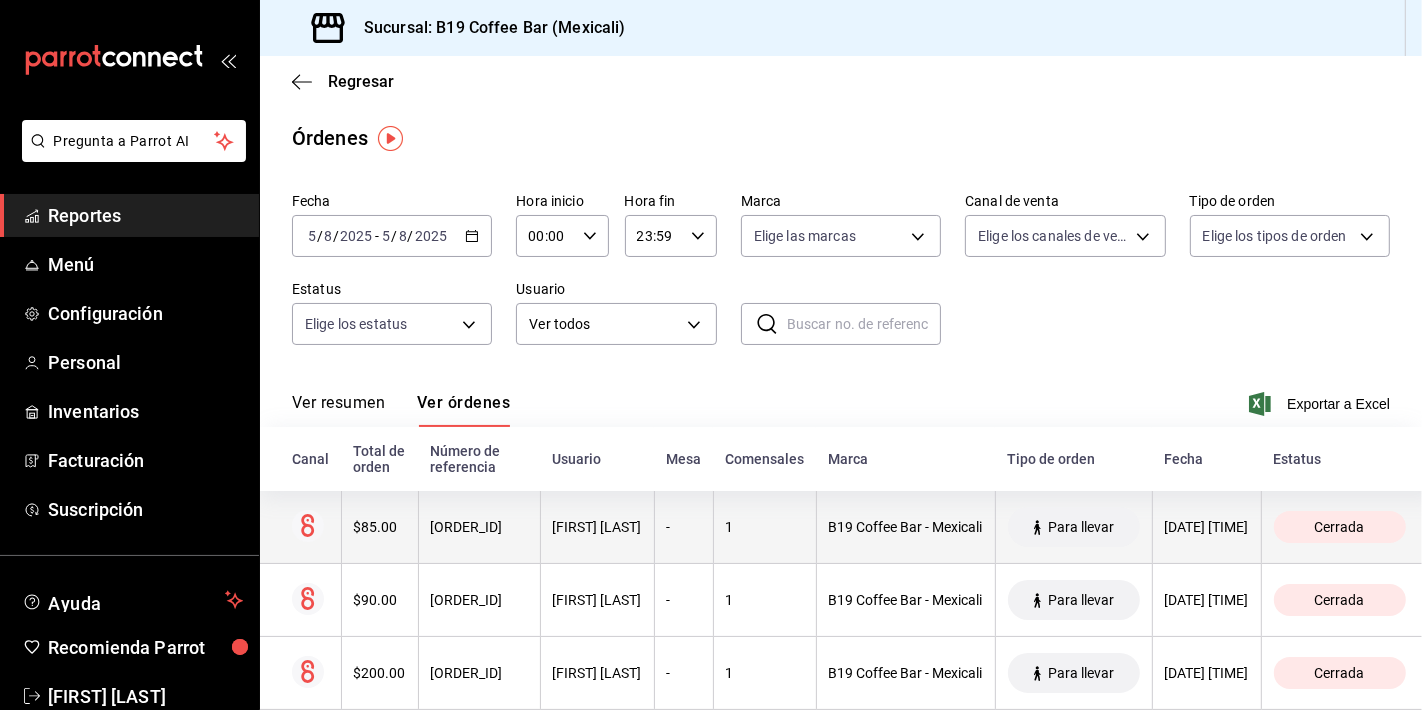 click on "1" at bounding box center (764, 527) 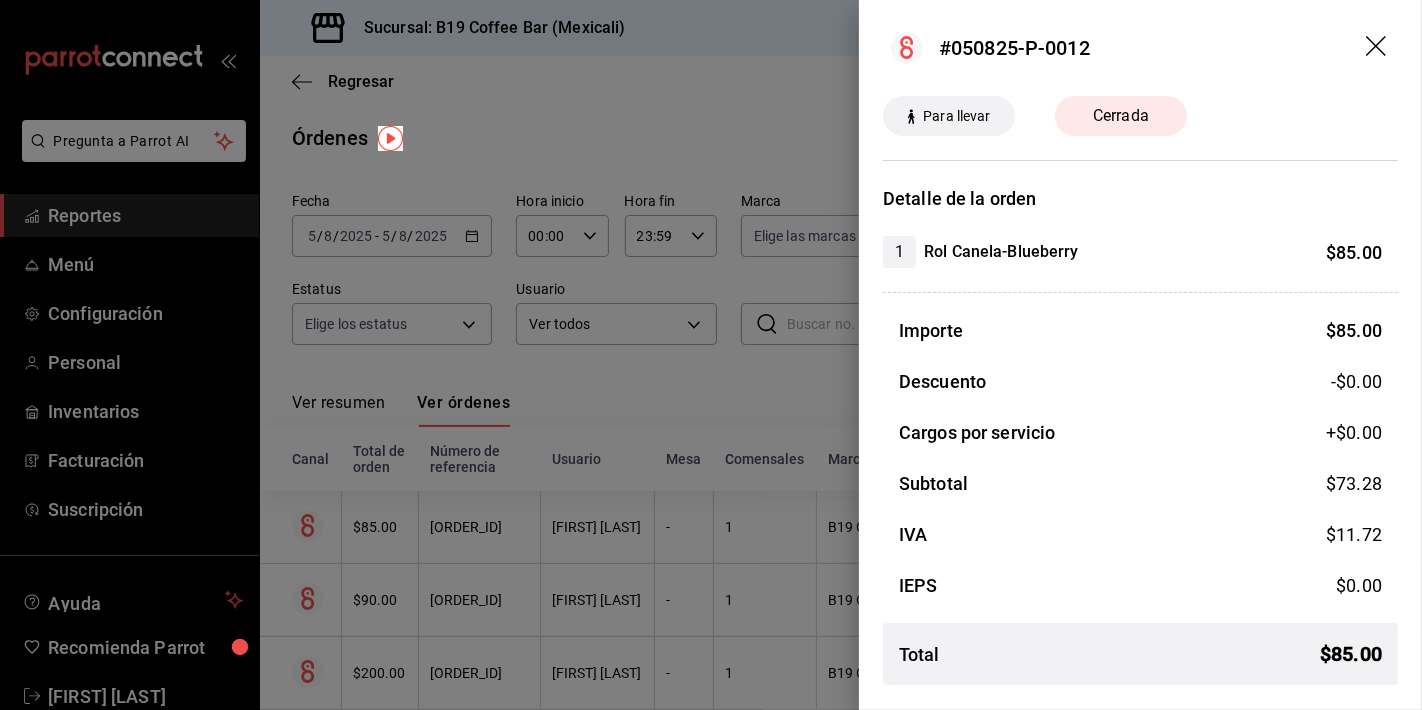 click at bounding box center [711, 355] 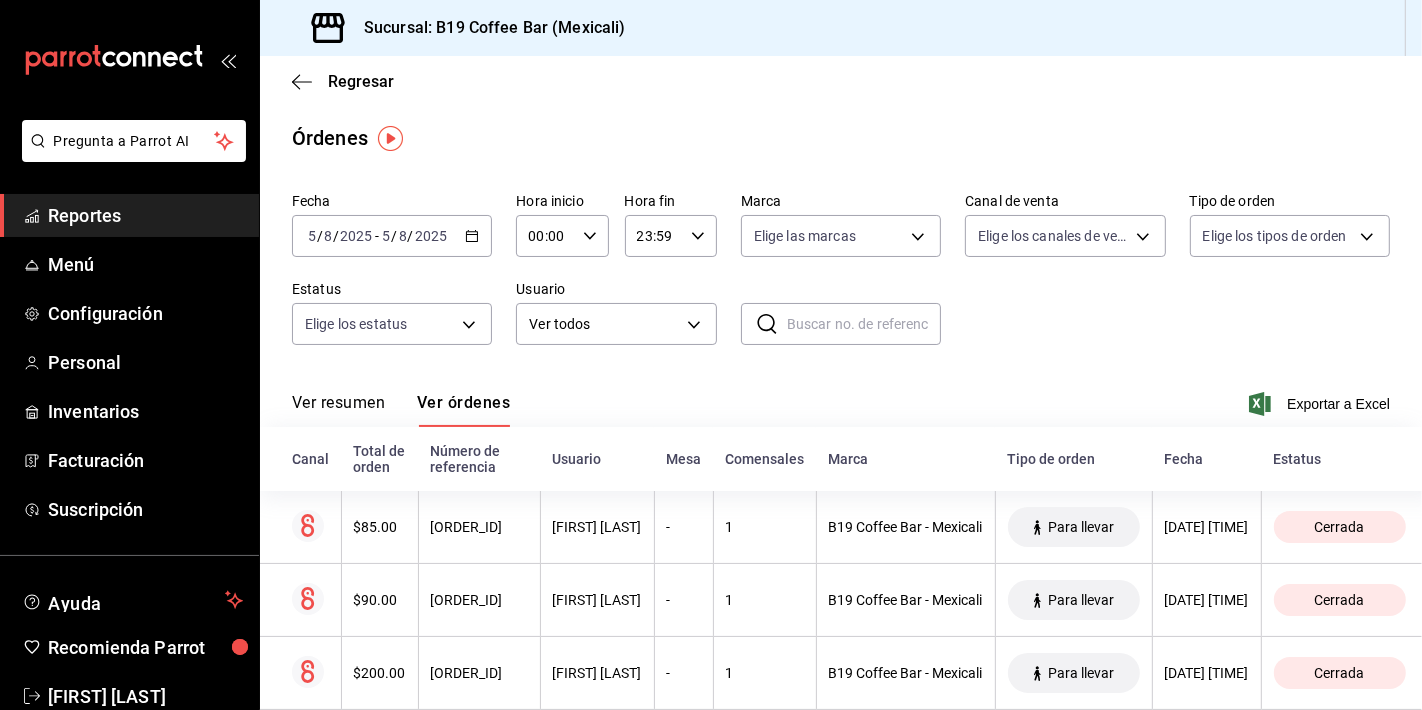 click on "Reportes" at bounding box center [145, 215] 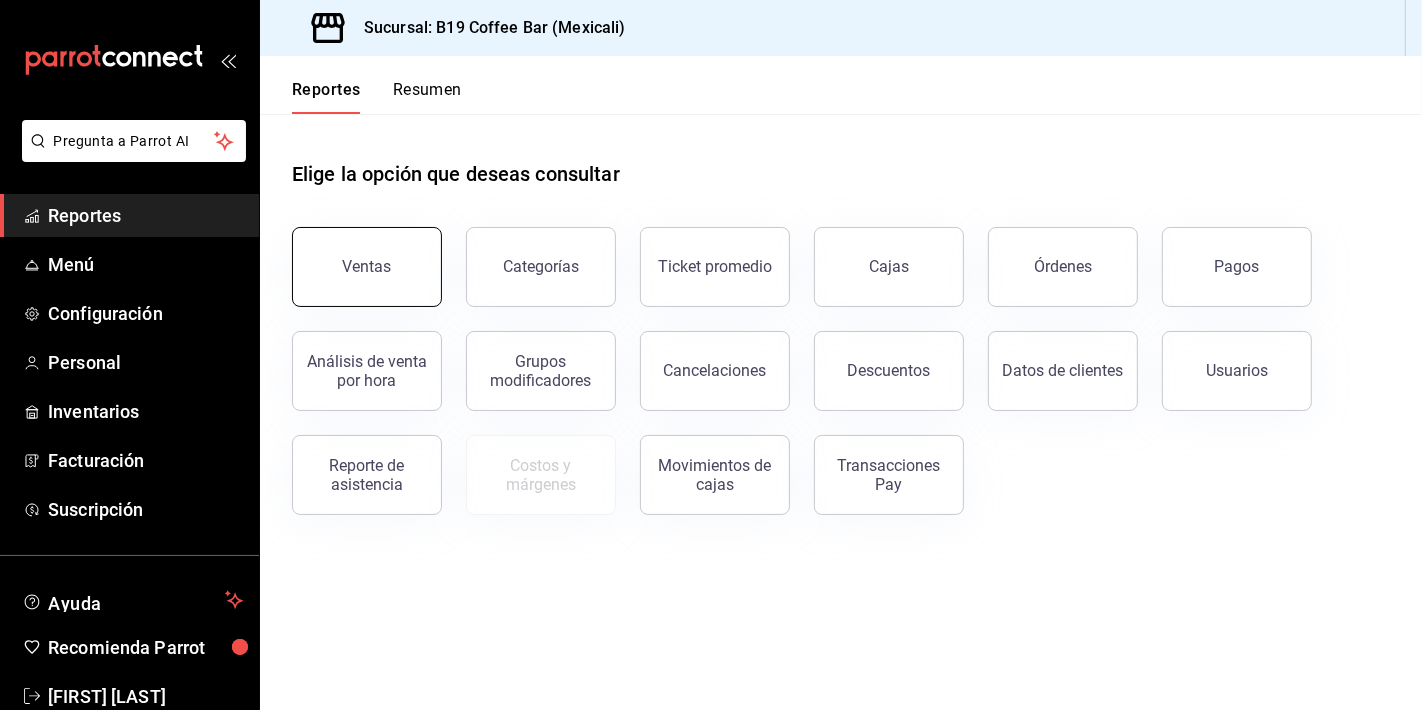 click on "Ventas" at bounding box center [355, 255] 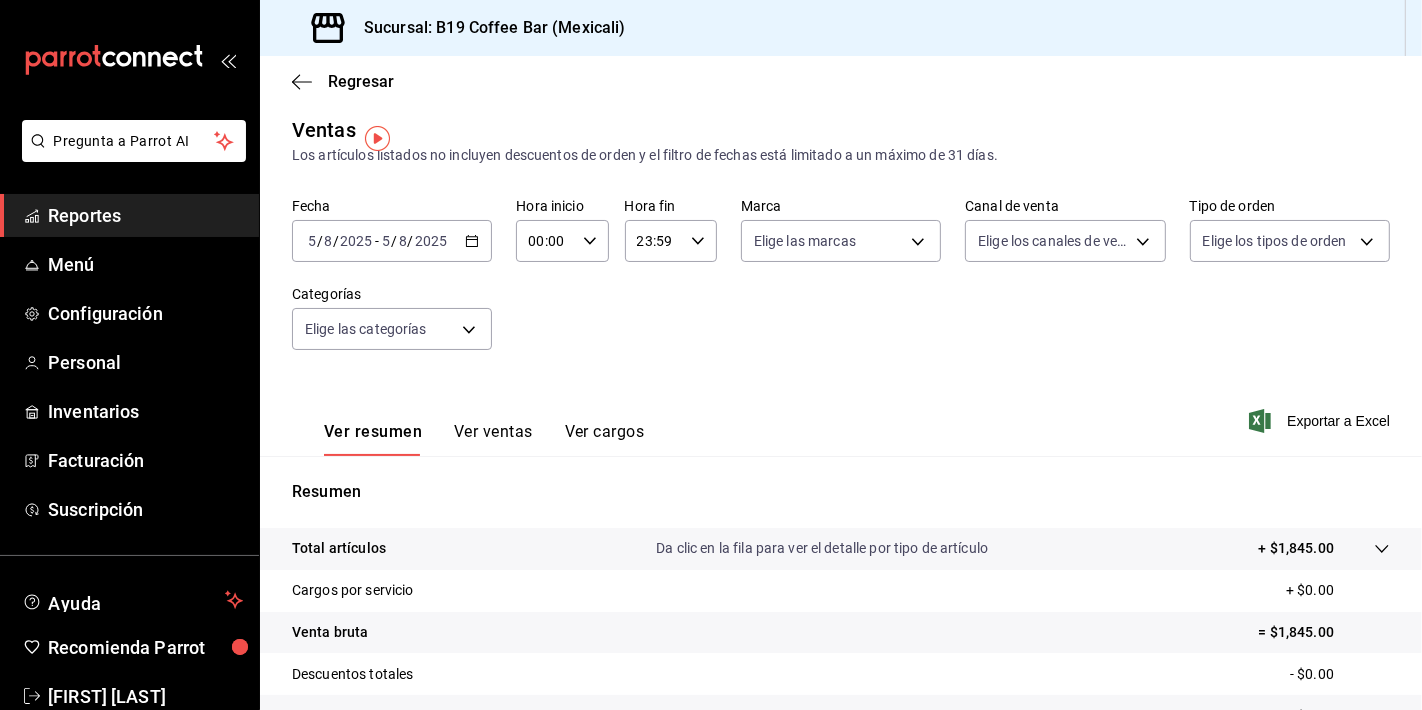 scroll, scrollTop: 0, scrollLeft: 0, axis: both 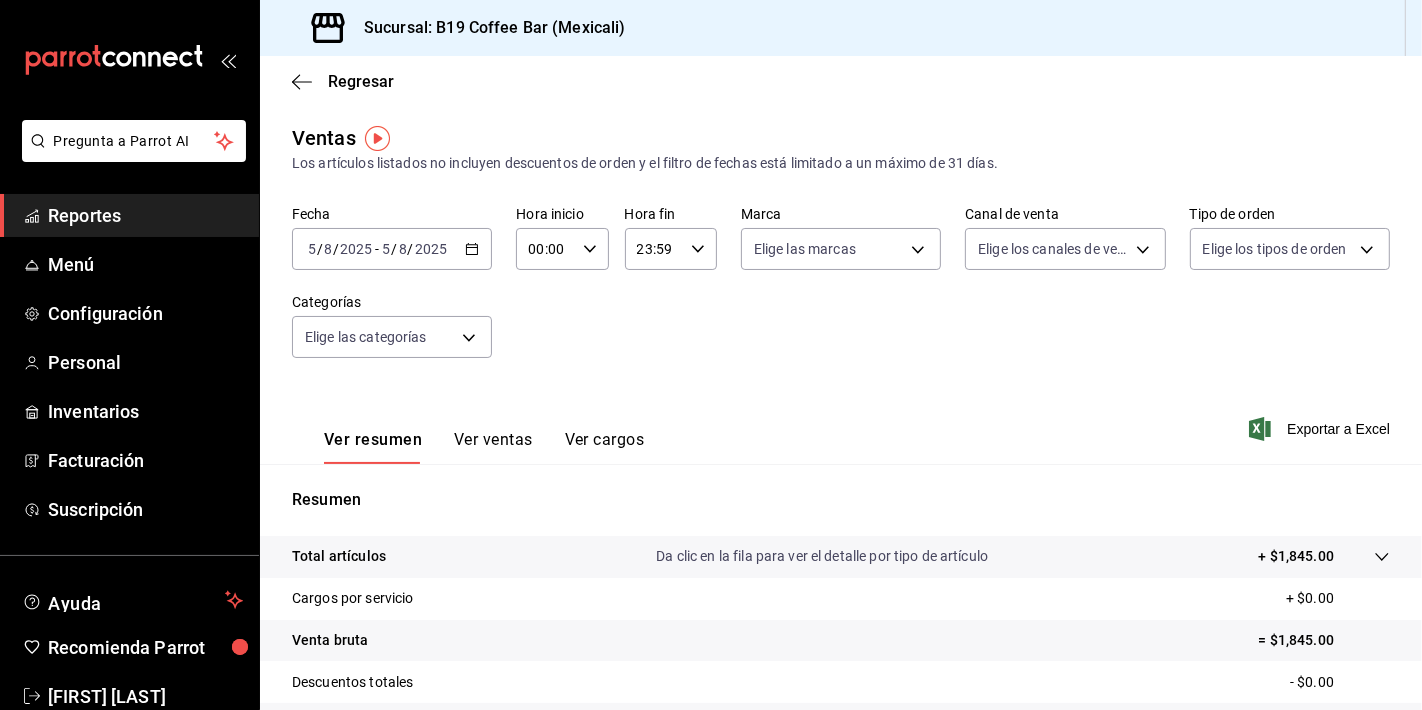 click on "Fecha 2025-08-05 5 / 8 / 2025 - 2025-08-05 5 / 8 / 2025 Hora inicio 00:00 Hora inicio Hora fin 23:59 Hora fin Marca Elige las marcas Canal de venta Elige los canales de venta Tipo de orden Elige los tipos de orden Categorías Elige las categorías" at bounding box center [841, 294] 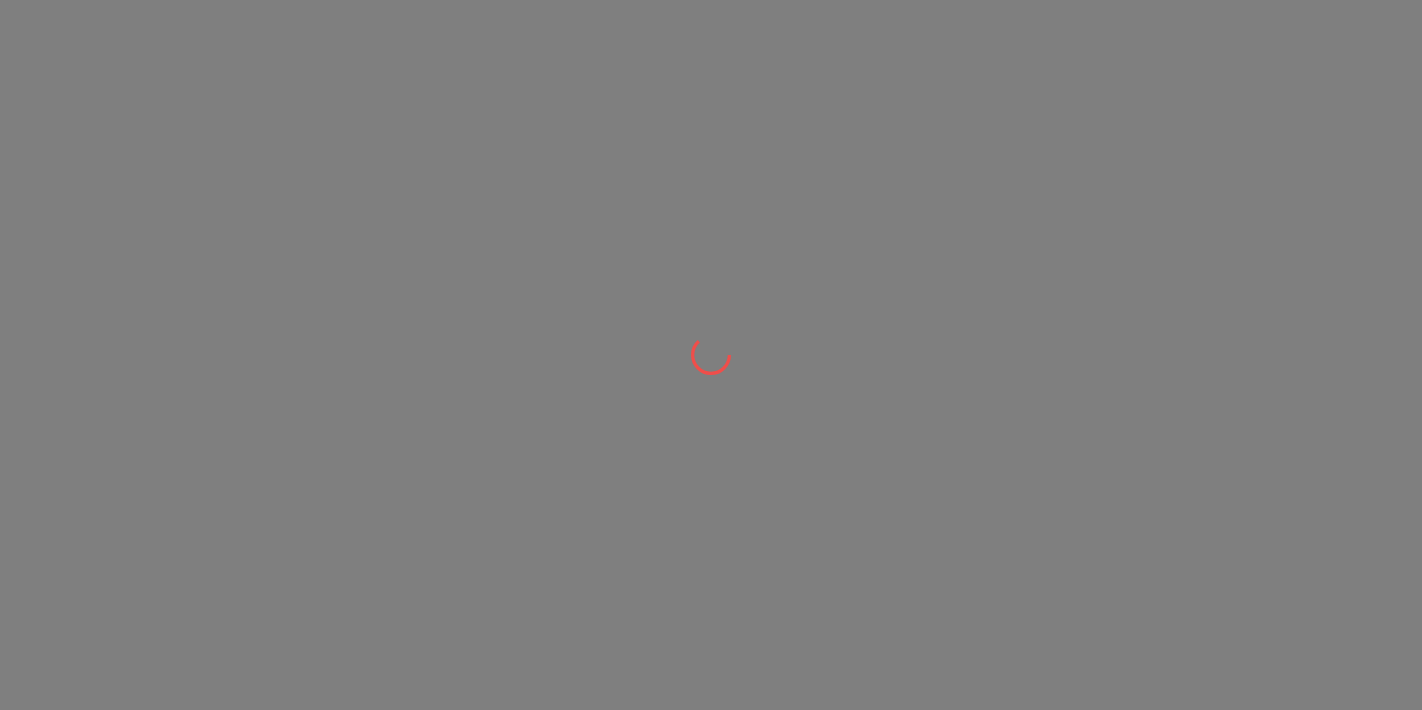 scroll, scrollTop: 0, scrollLeft: 0, axis: both 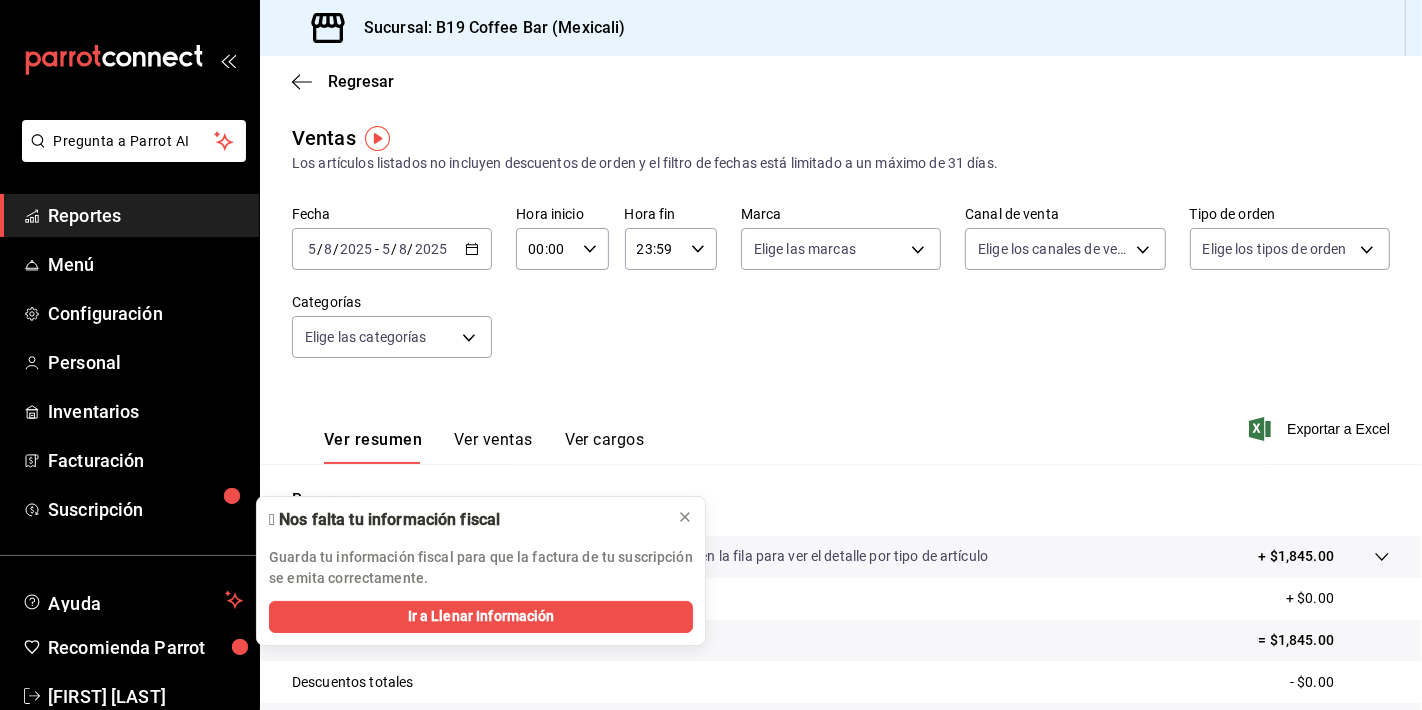 click on "Reportes" at bounding box center [145, 215] 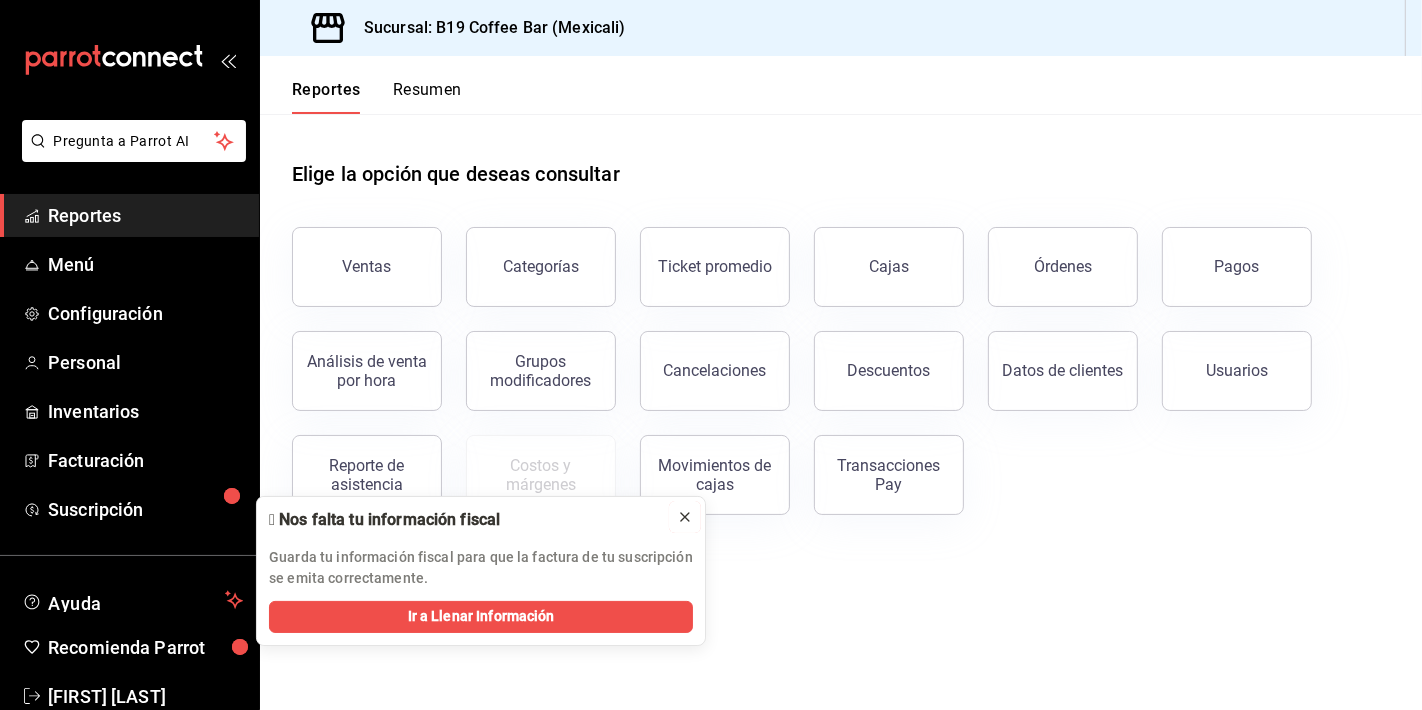 click 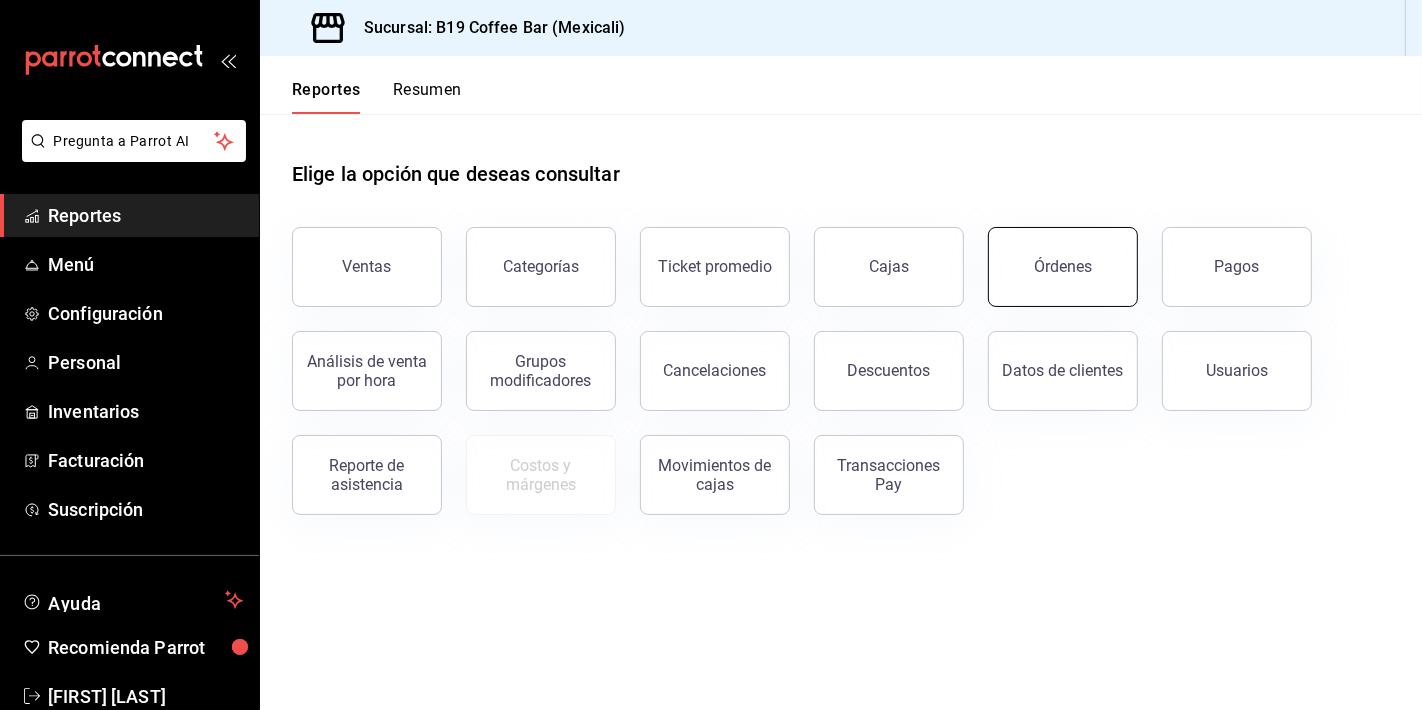 click on "Órdenes" at bounding box center (1063, 267) 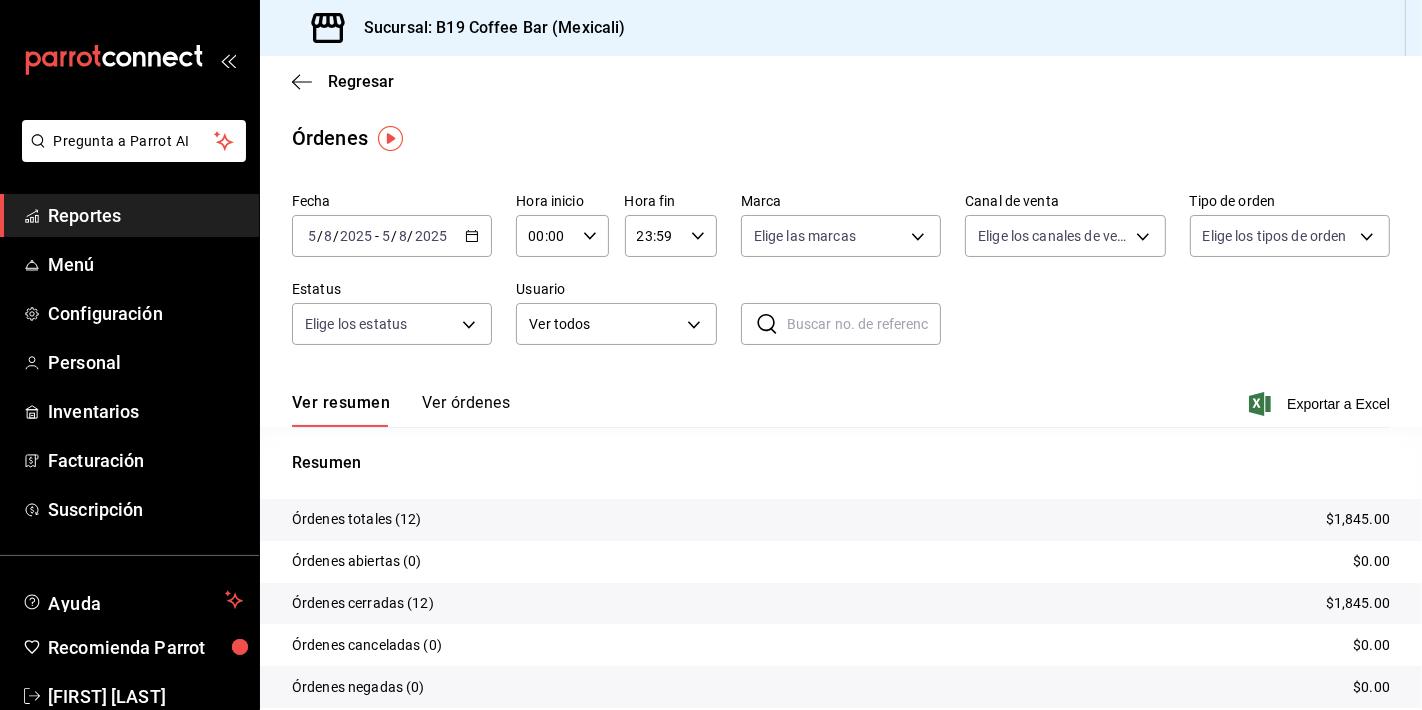 click on "Ver órdenes" at bounding box center (466, 410) 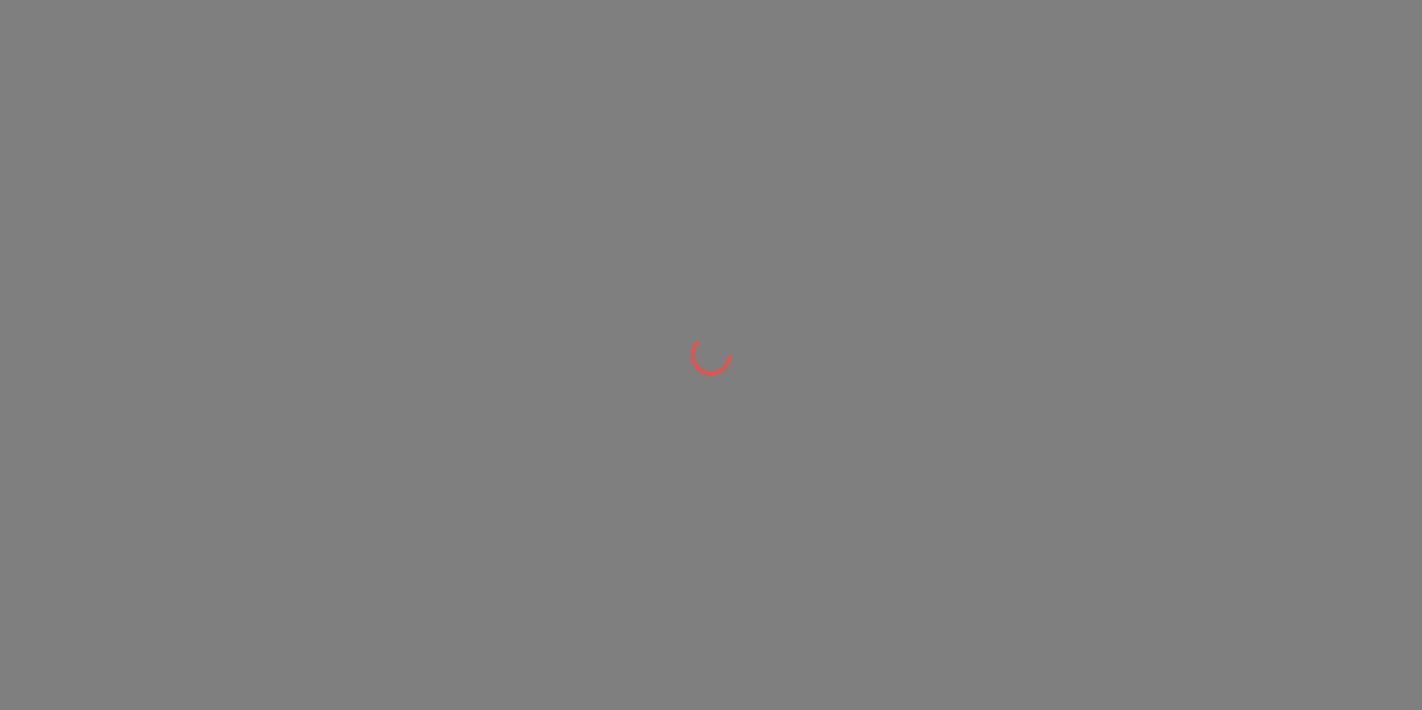 scroll, scrollTop: 0, scrollLeft: 0, axis: both 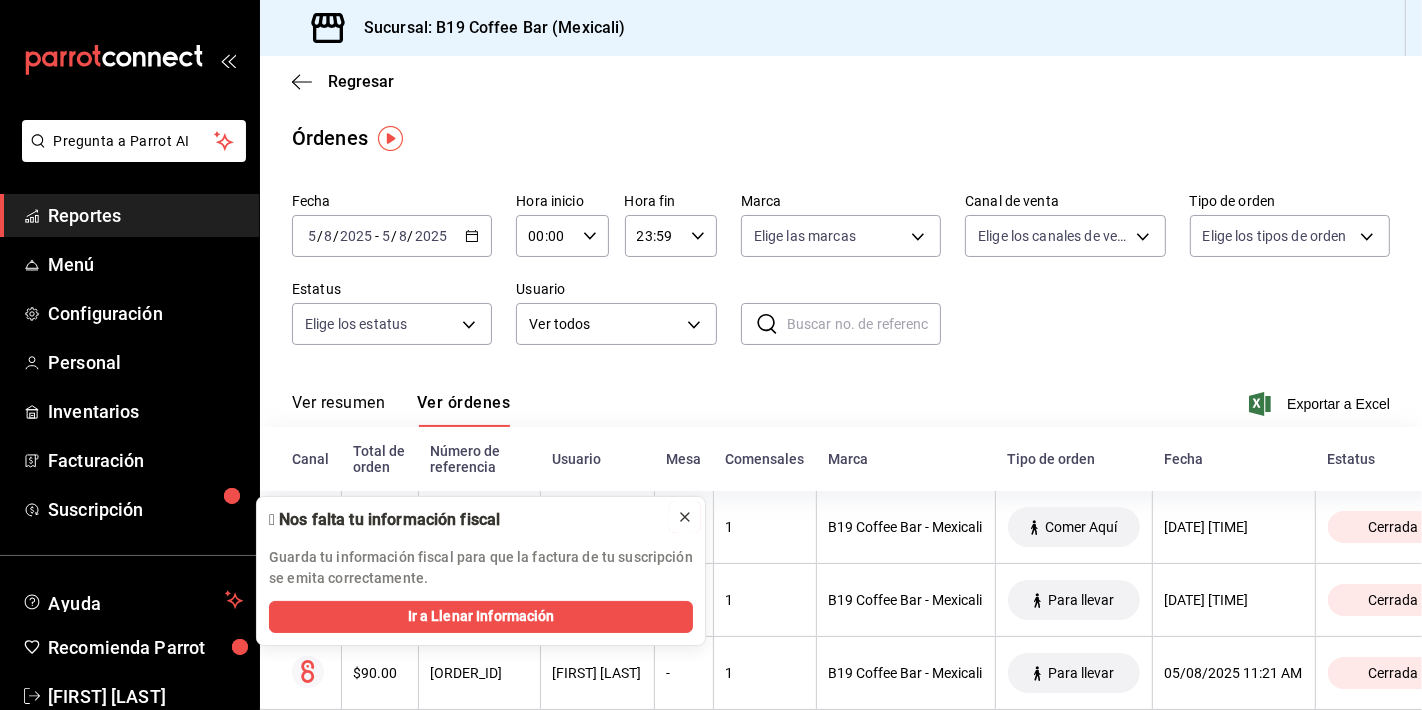 click 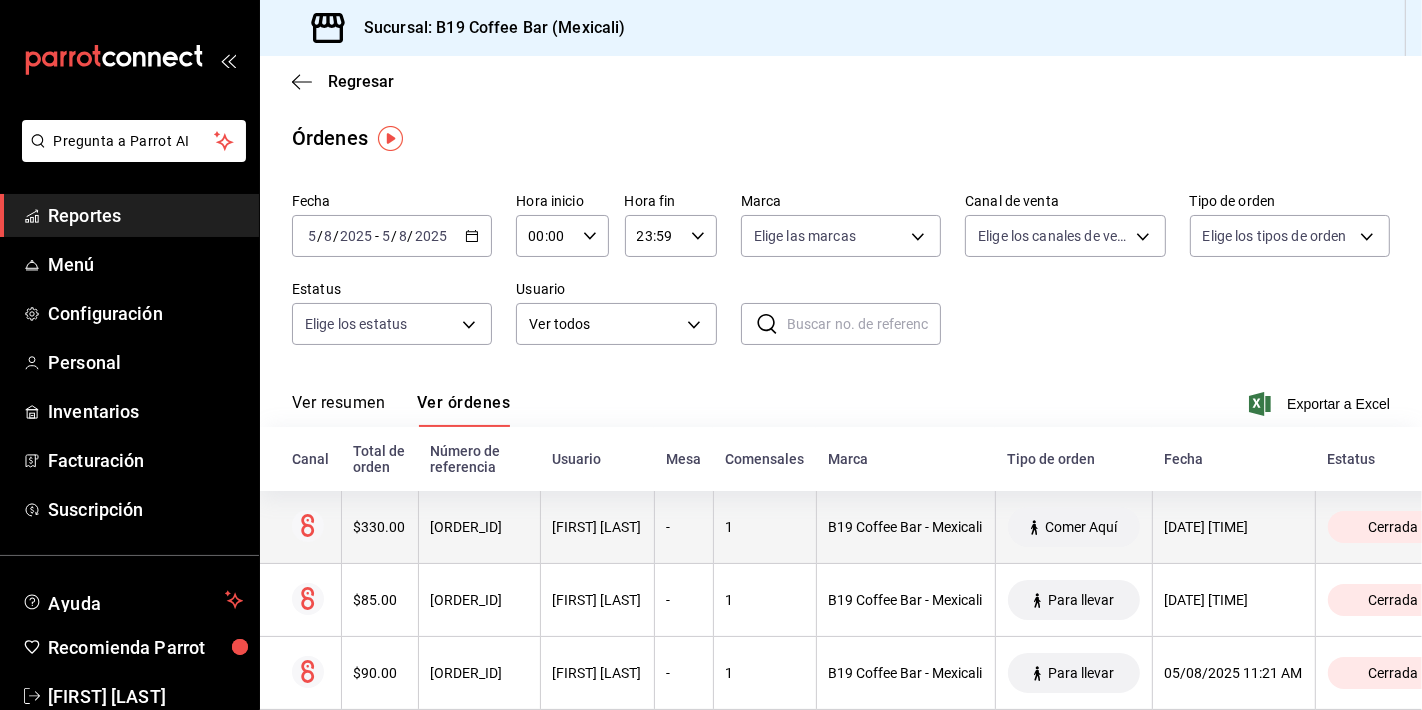 click on "[ORDER_ID]" at bounding box center [479, 527] 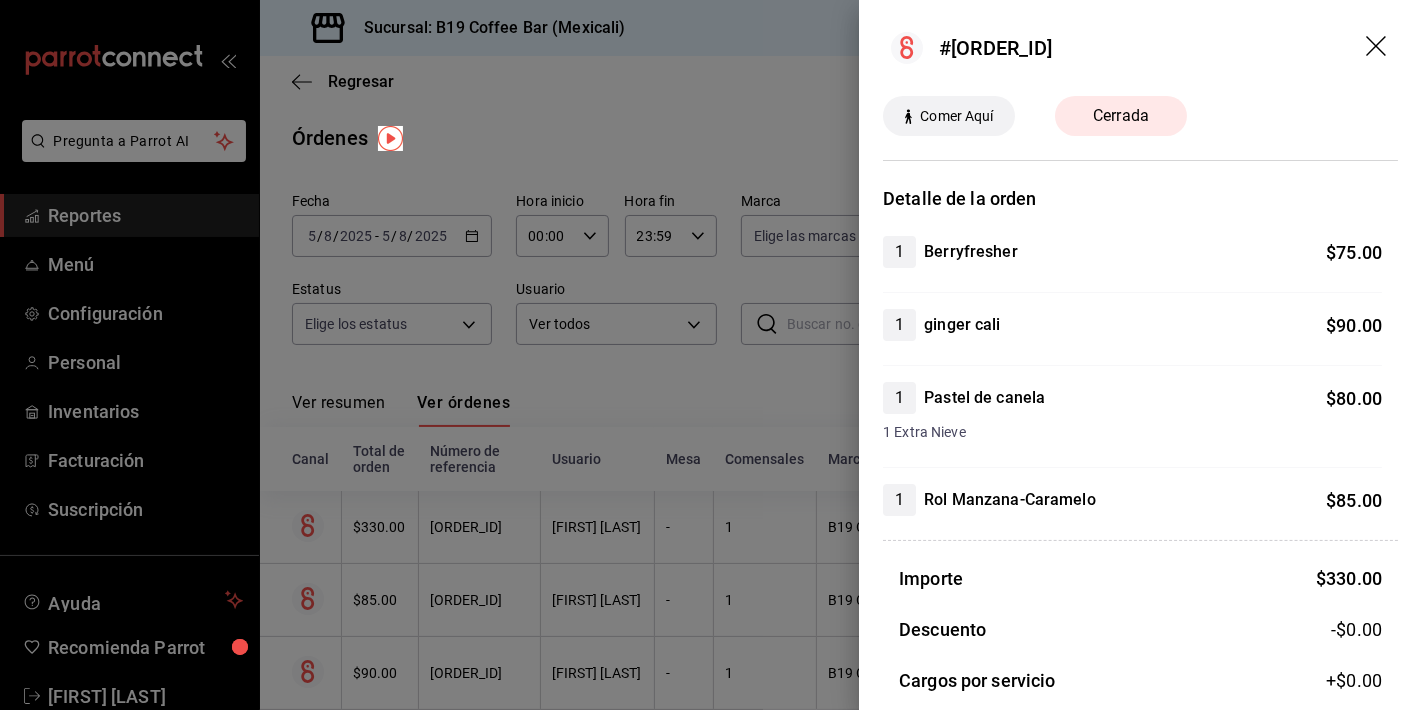 click at bounding box center [711, 355] 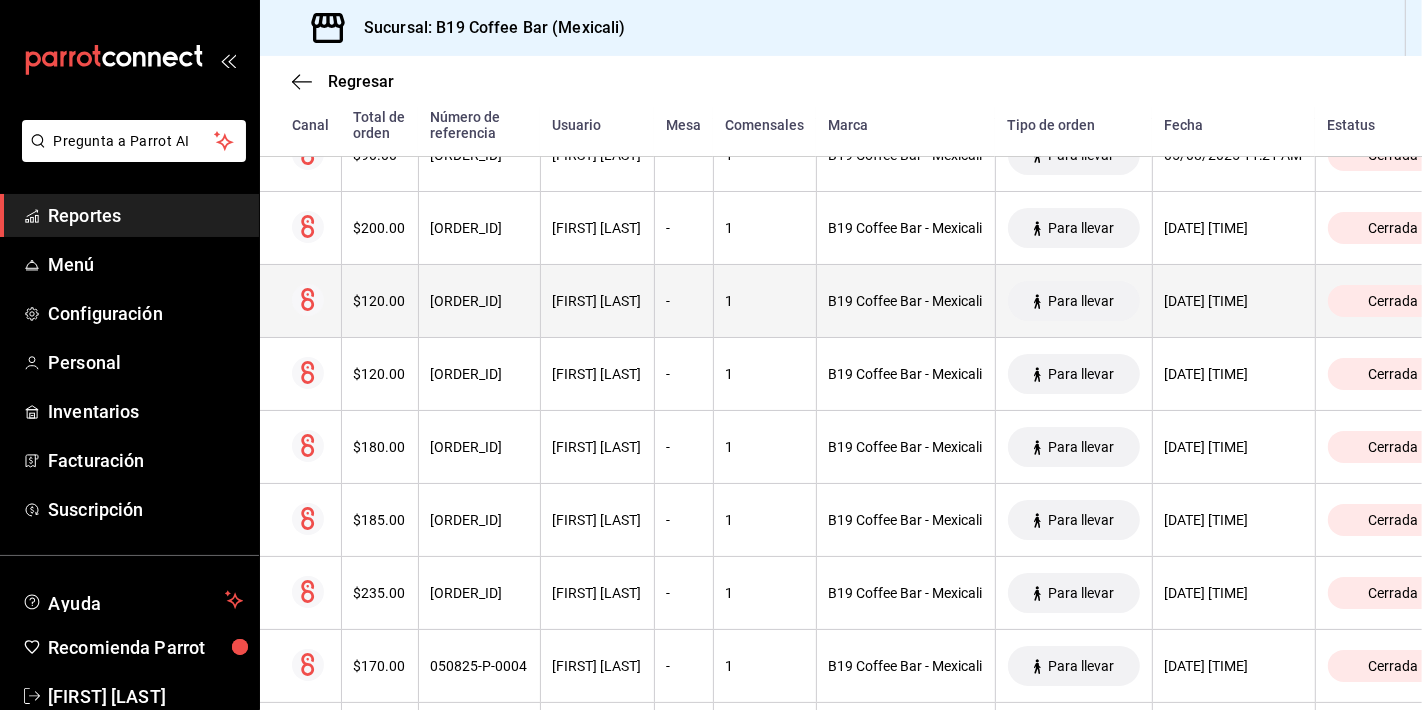 scroll, scrollTop: 0, scrollLeft: 0, axis: both 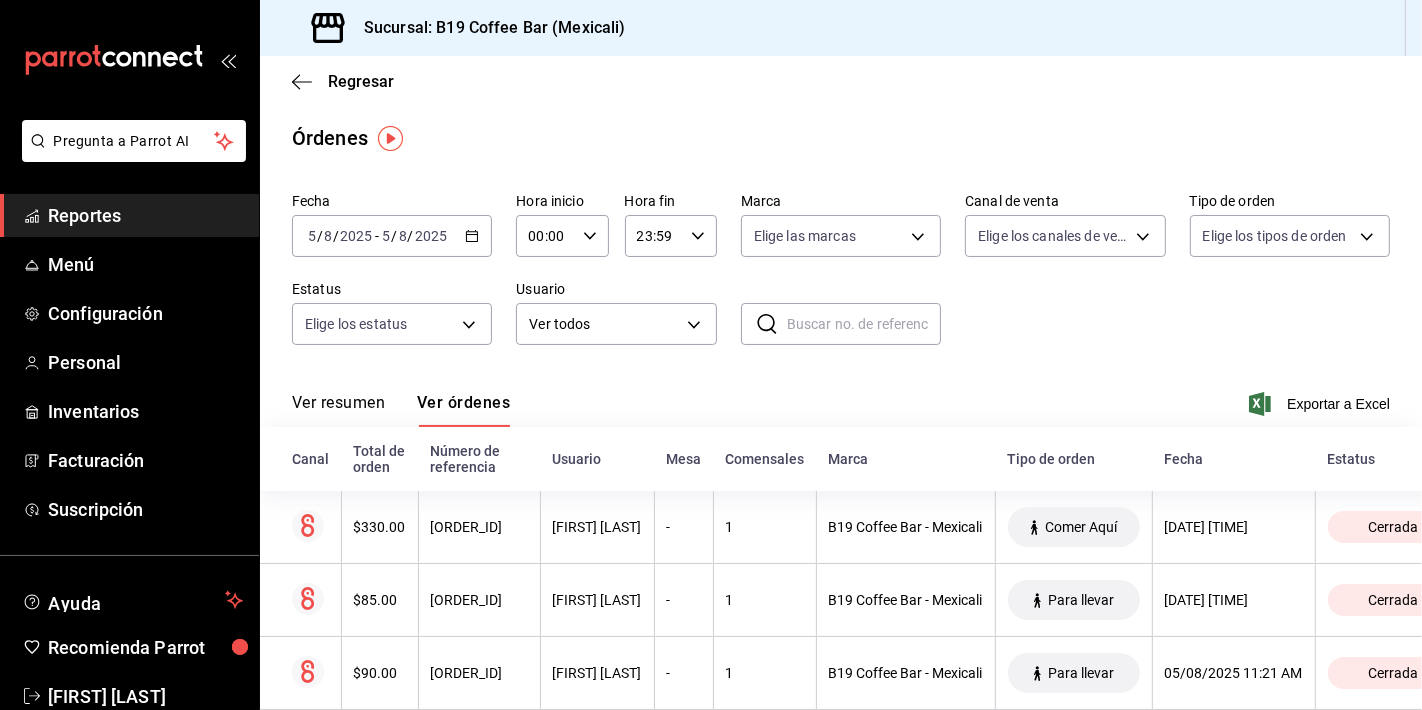 click on "Reportes" at bounding box center [145, 215] 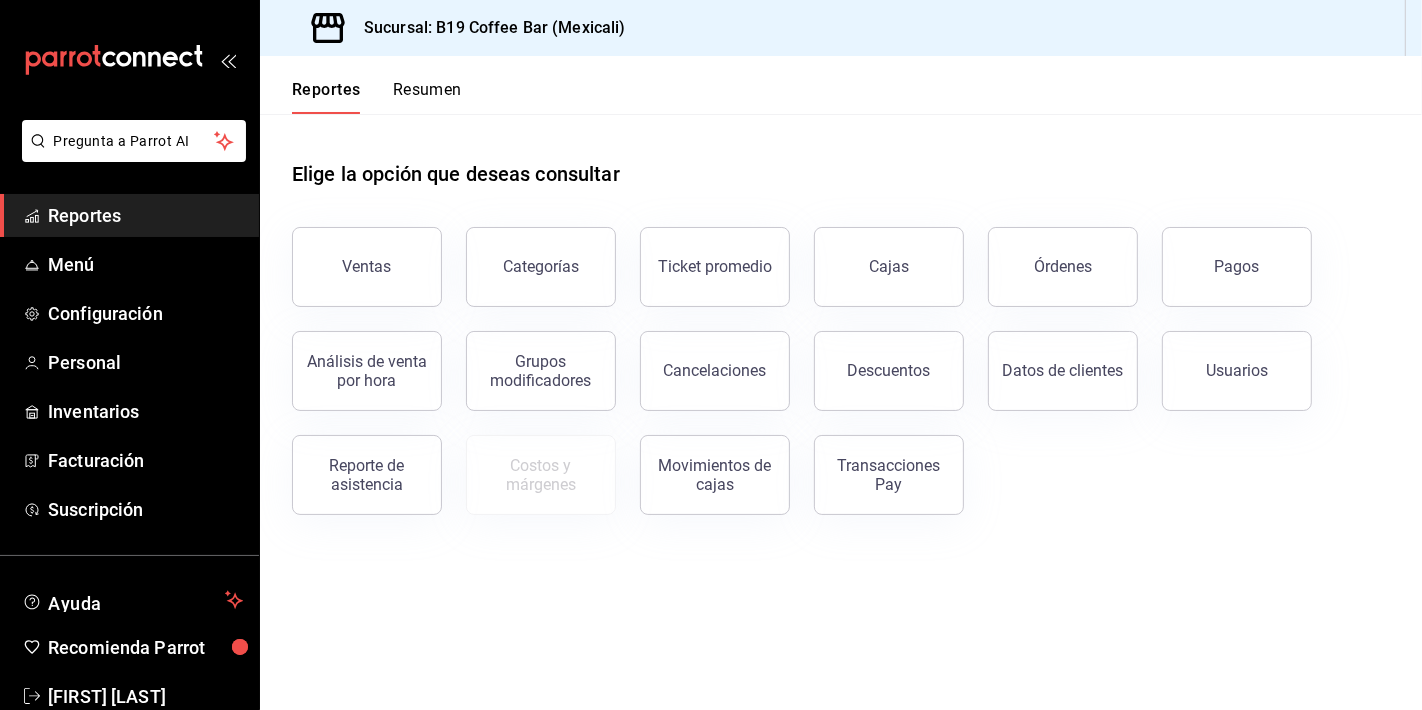 click on "Elige la opción que deseas consultar" at bounding box center (841, 158) 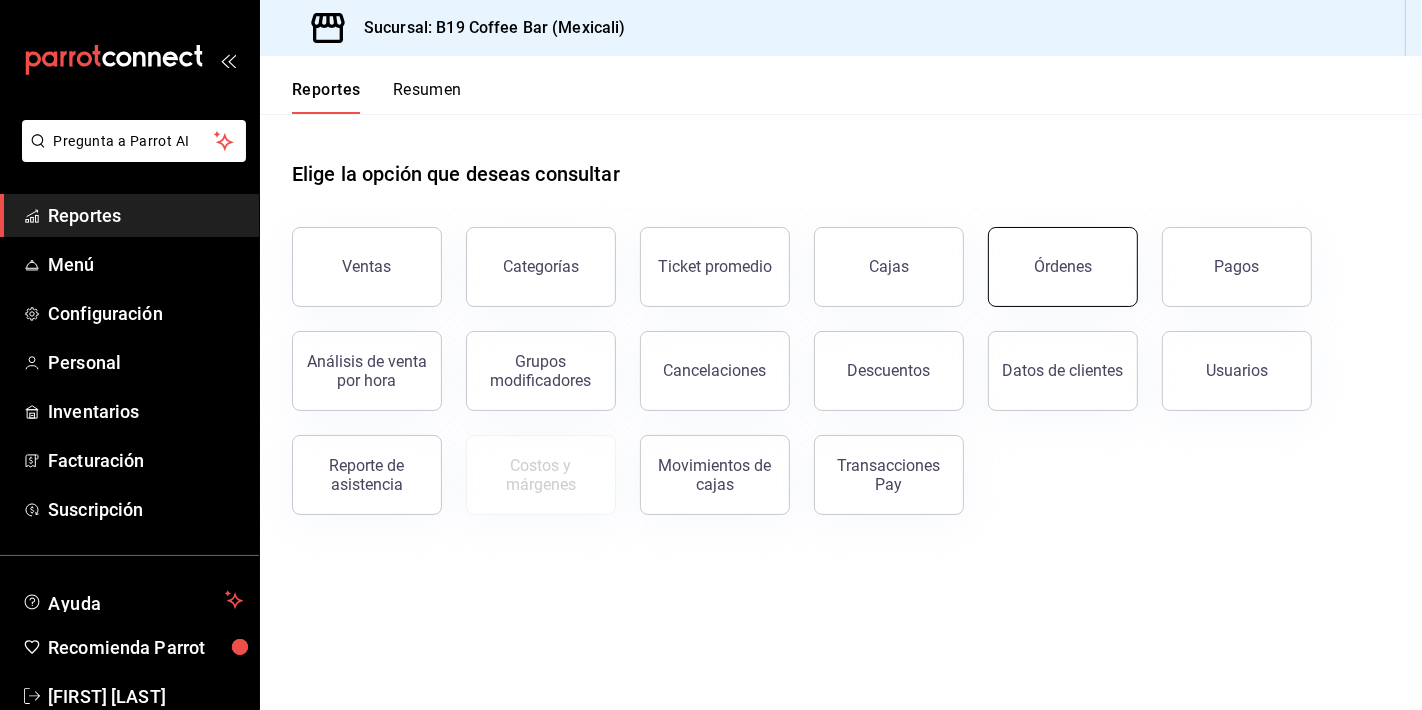 click on "Órdenes" at bounding box center [1063, 267] 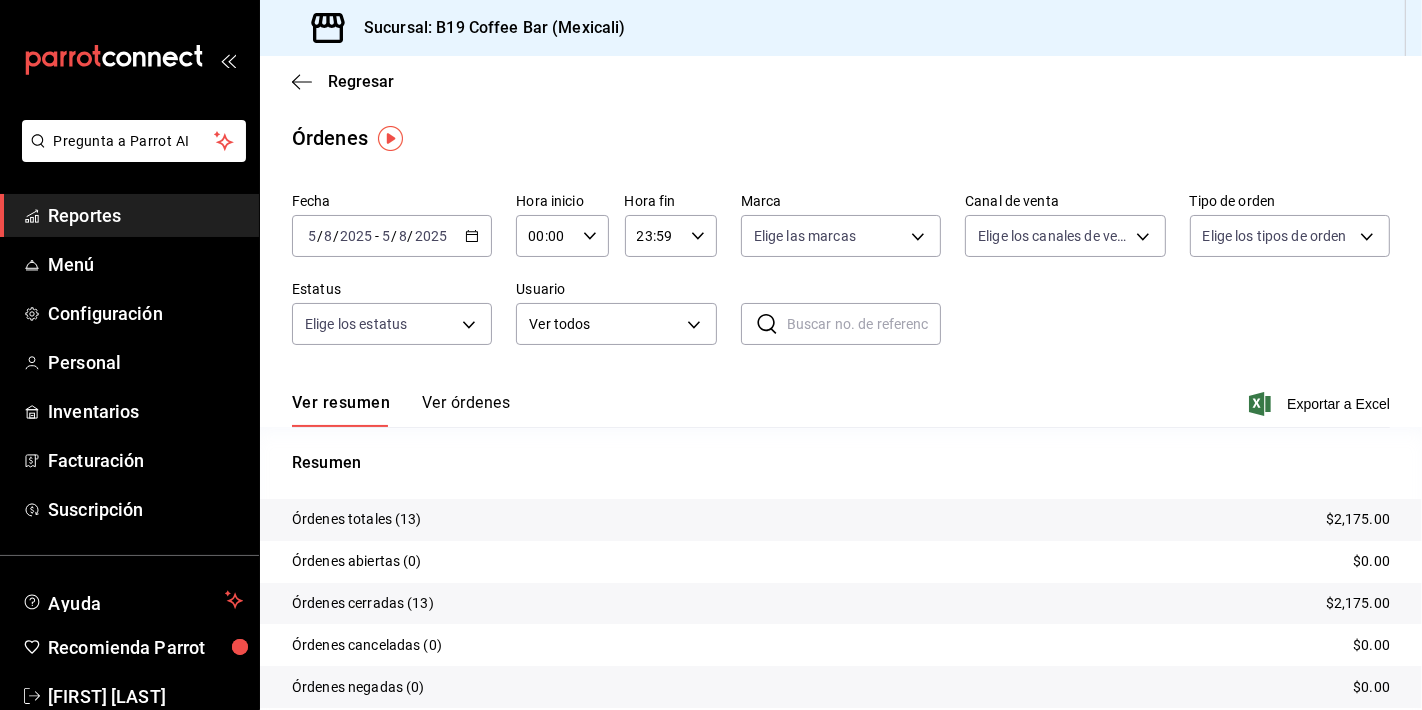 click on "Ver resumen Ver órdenes Exportar a Excel" at bounding box center [841, 398] 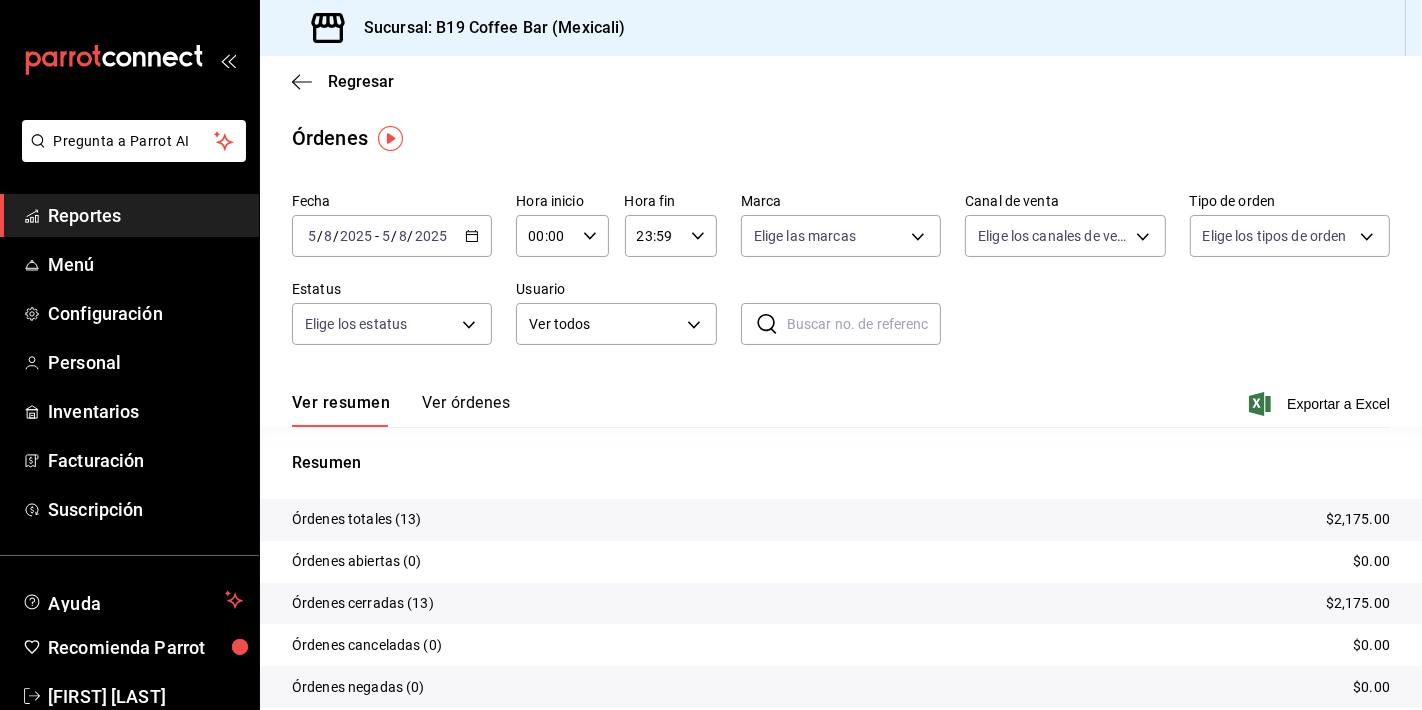 click on "Ver órdenes" at bounding box center [466, 410] 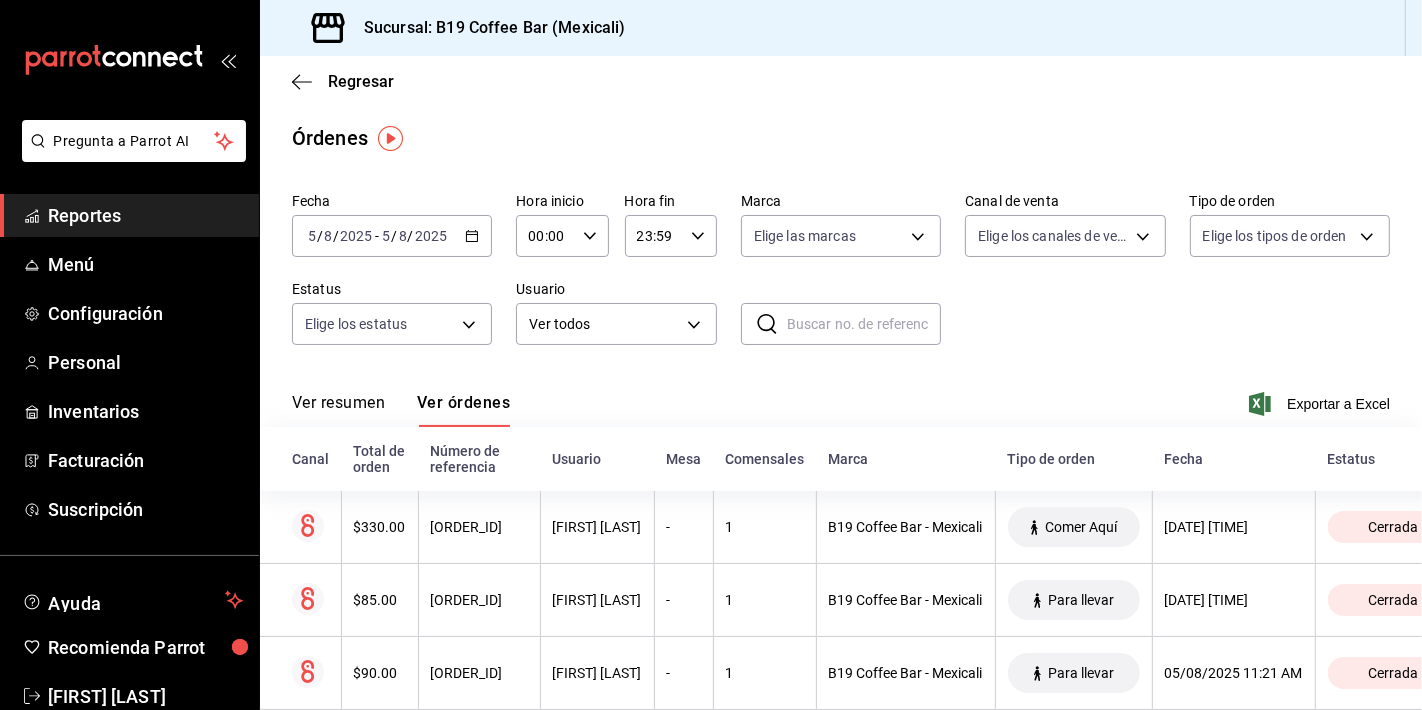 click on "Ver resumen Ver órdenes Exportar a Excel" at bounding box center (841, 398) 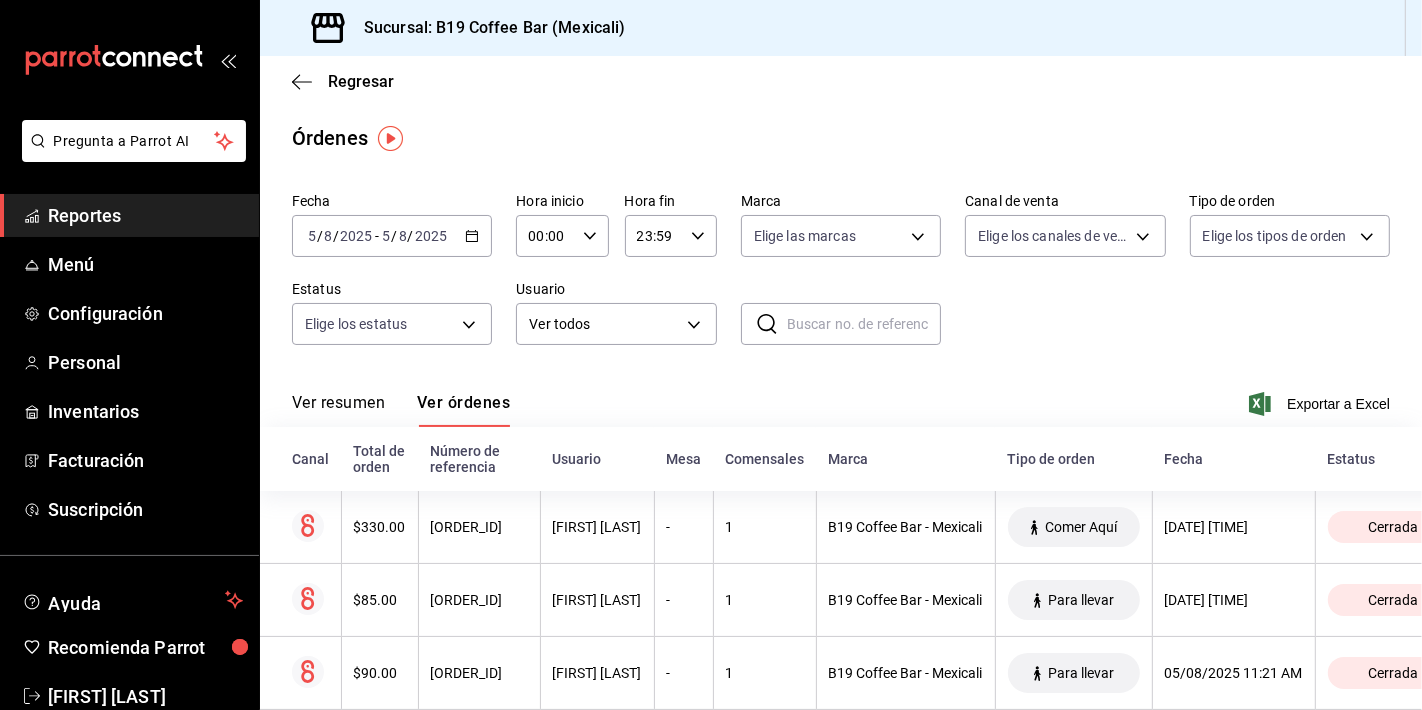 click on "Ver resumen" at bounding box center (338, 410) 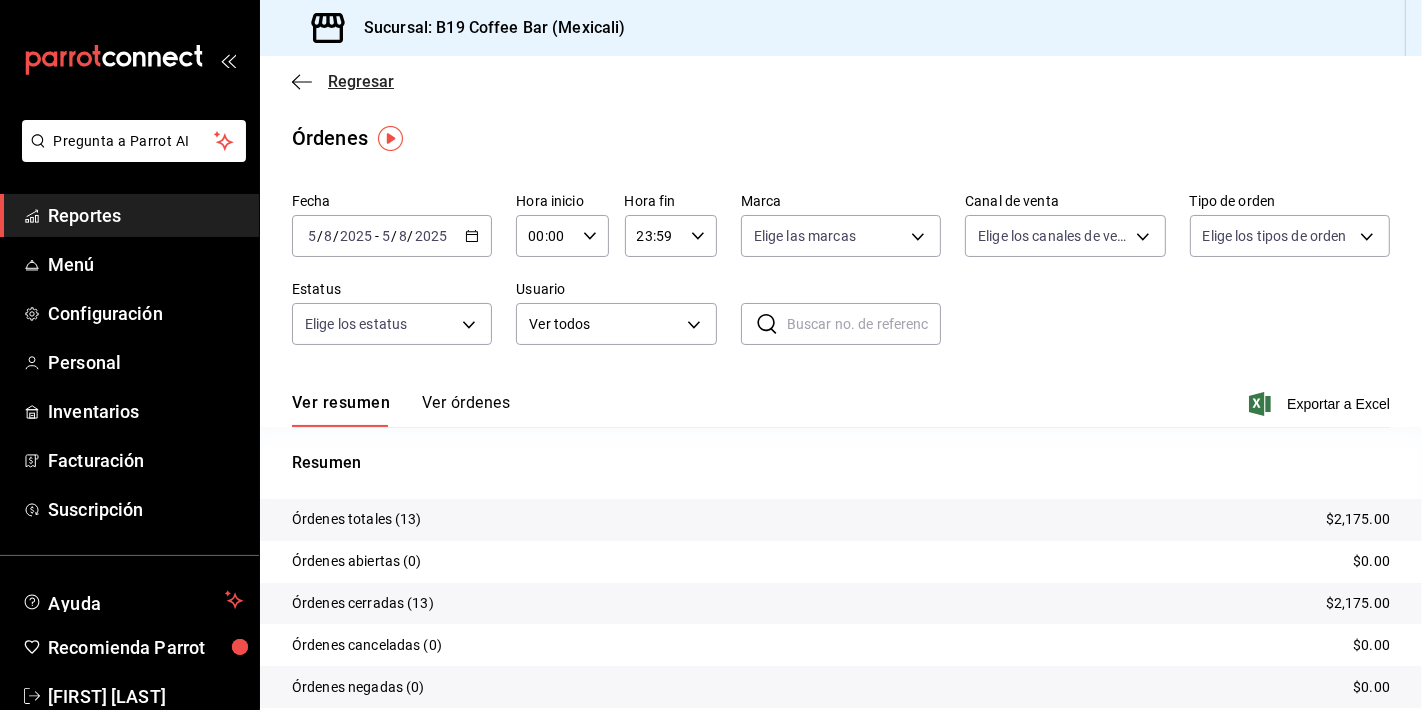 click 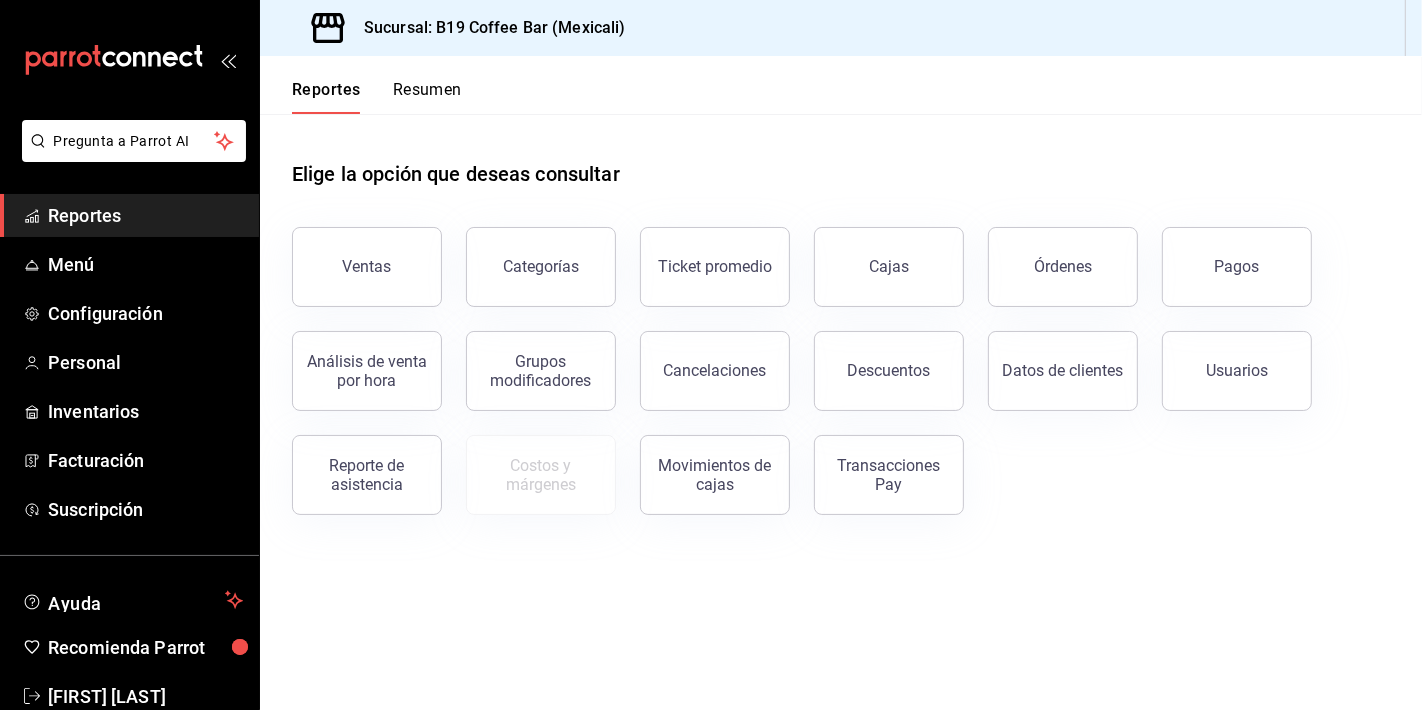 click on "Ventas" at bounding box center (367, 267) 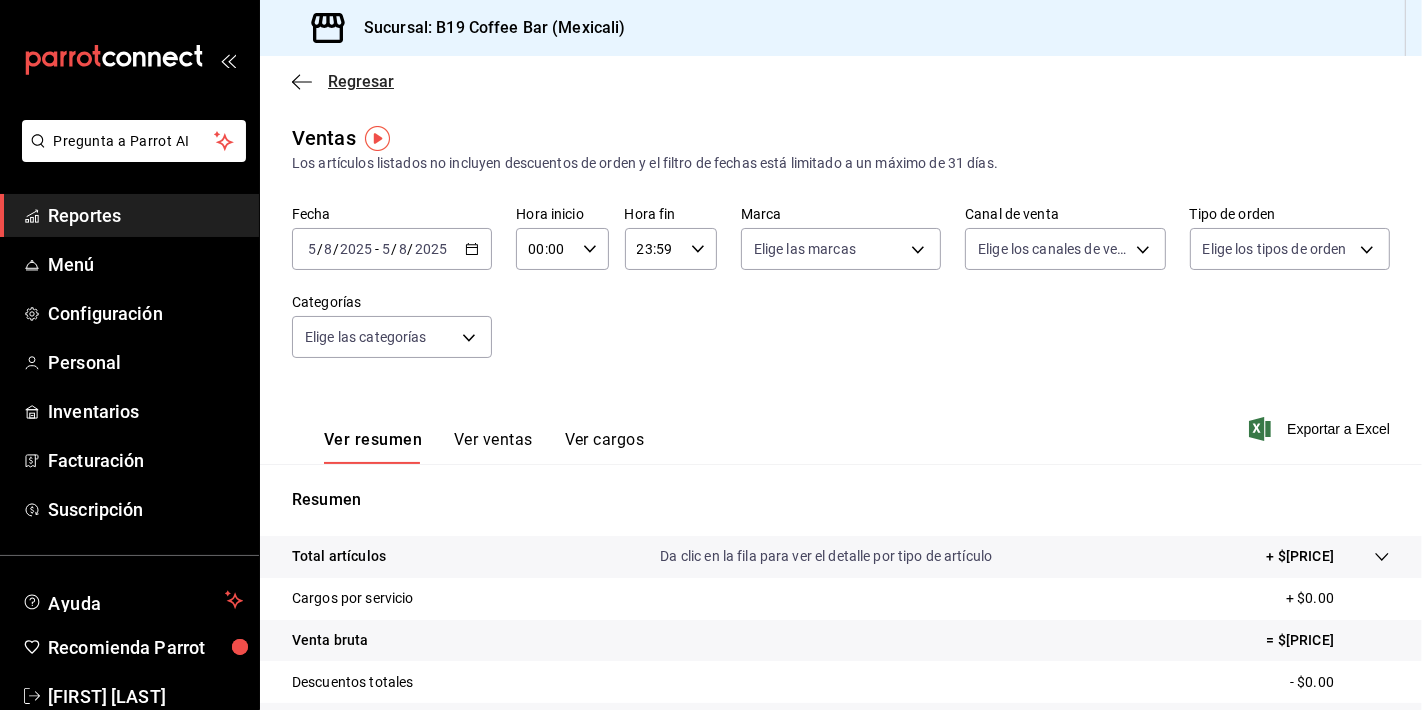 click 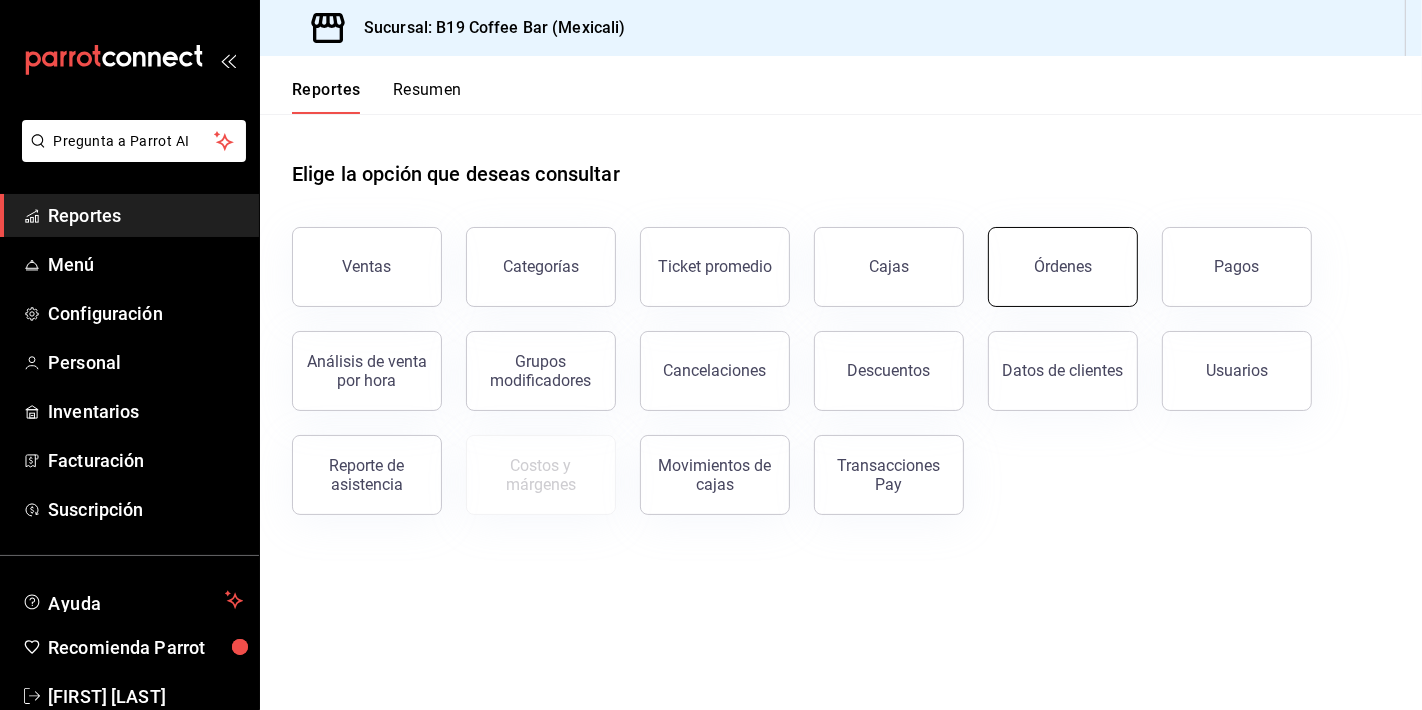 click on "Órdenes" at bounding box center (1063, 267) 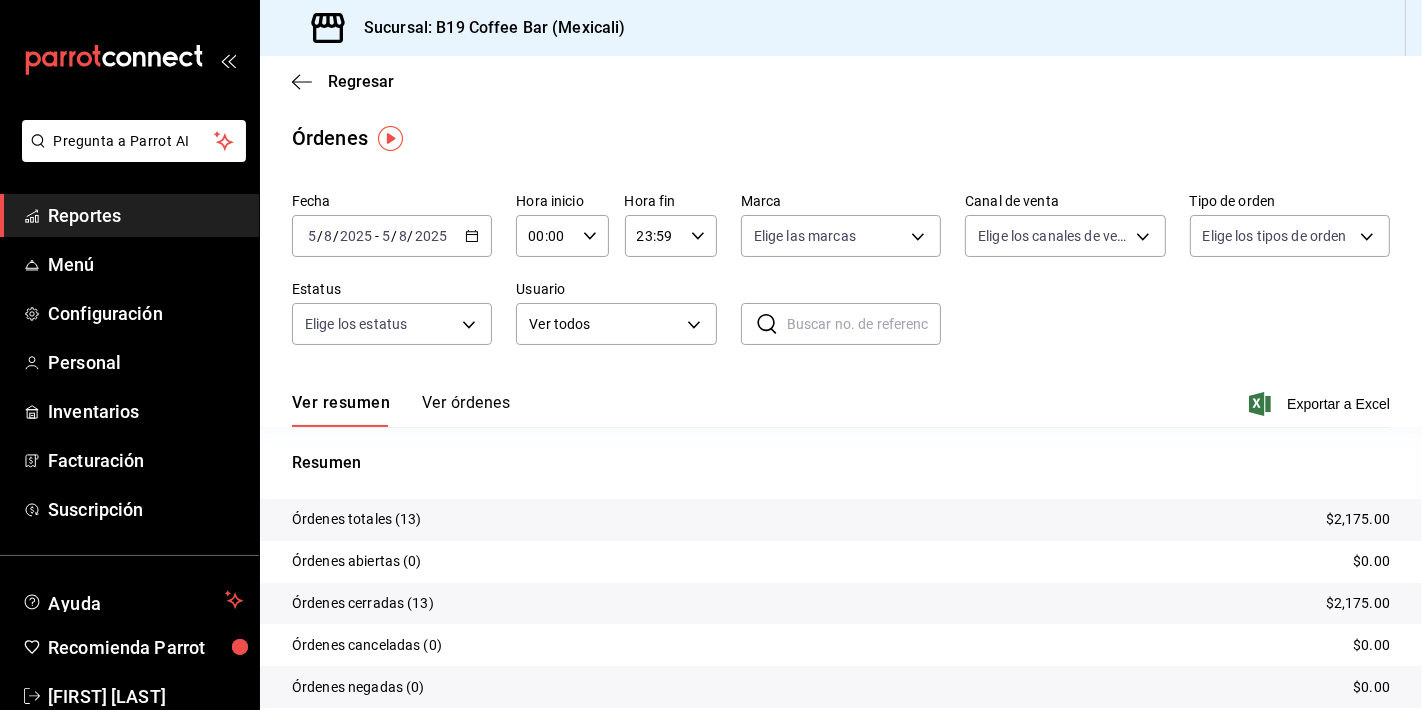 click on "Ver órdenes" at bounding box center (466, 410) 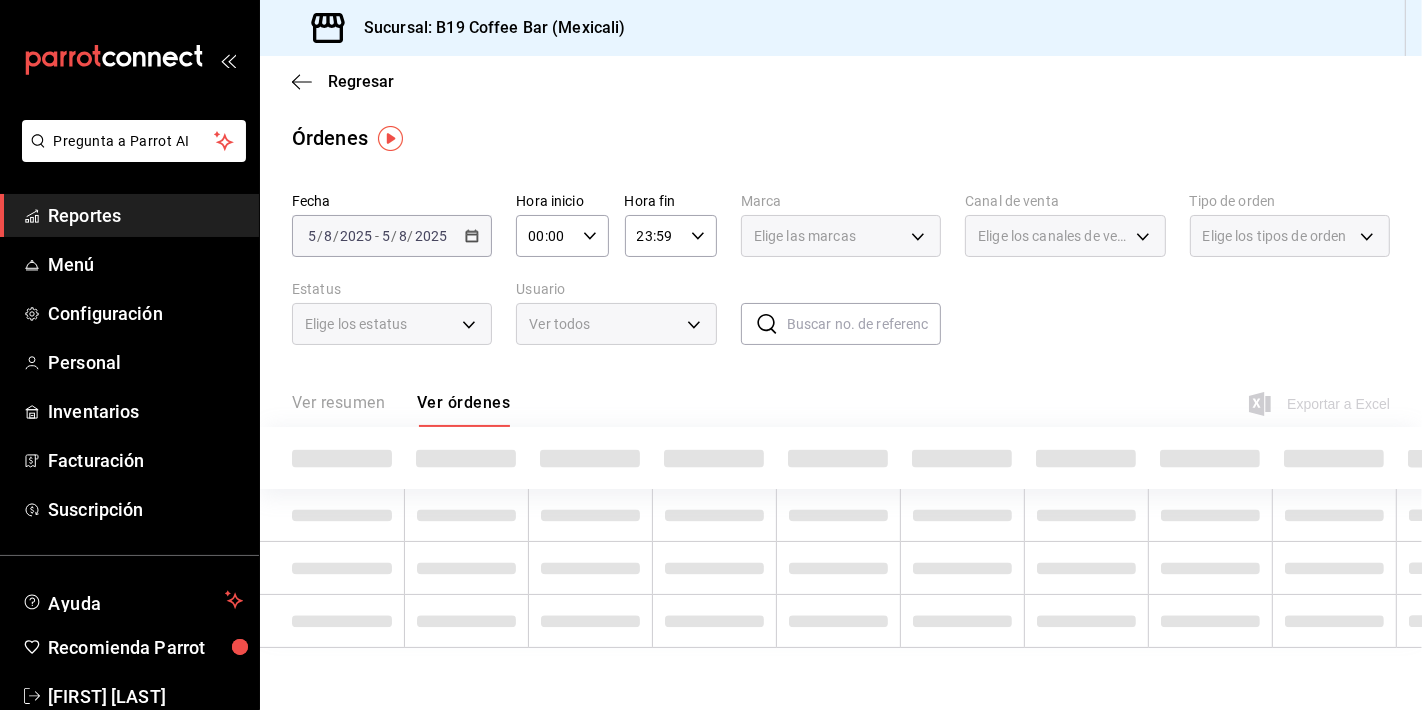 click on "Ver resumen Ver órdenes Exportar a Excel" at bounding box center [841, 398] 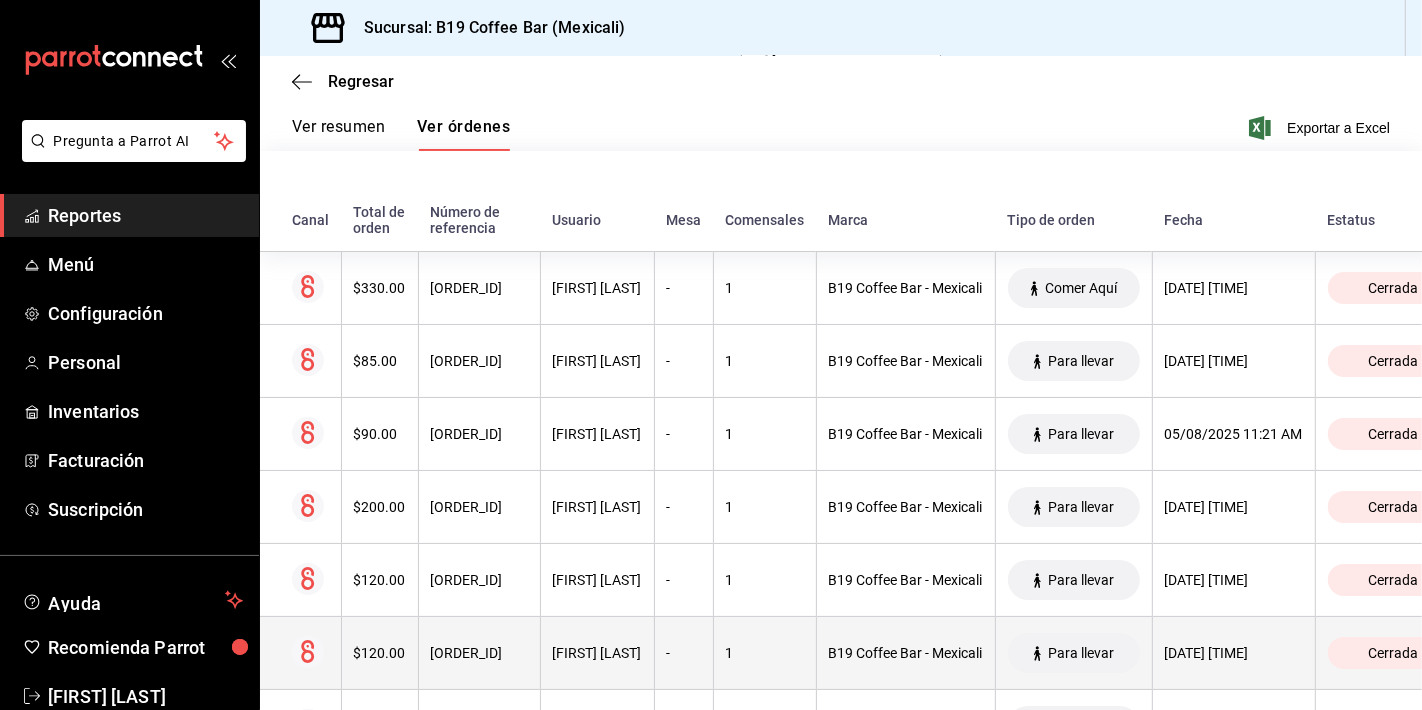 scroll, scrollTop: 0, scrollLeft: 0, axis: both 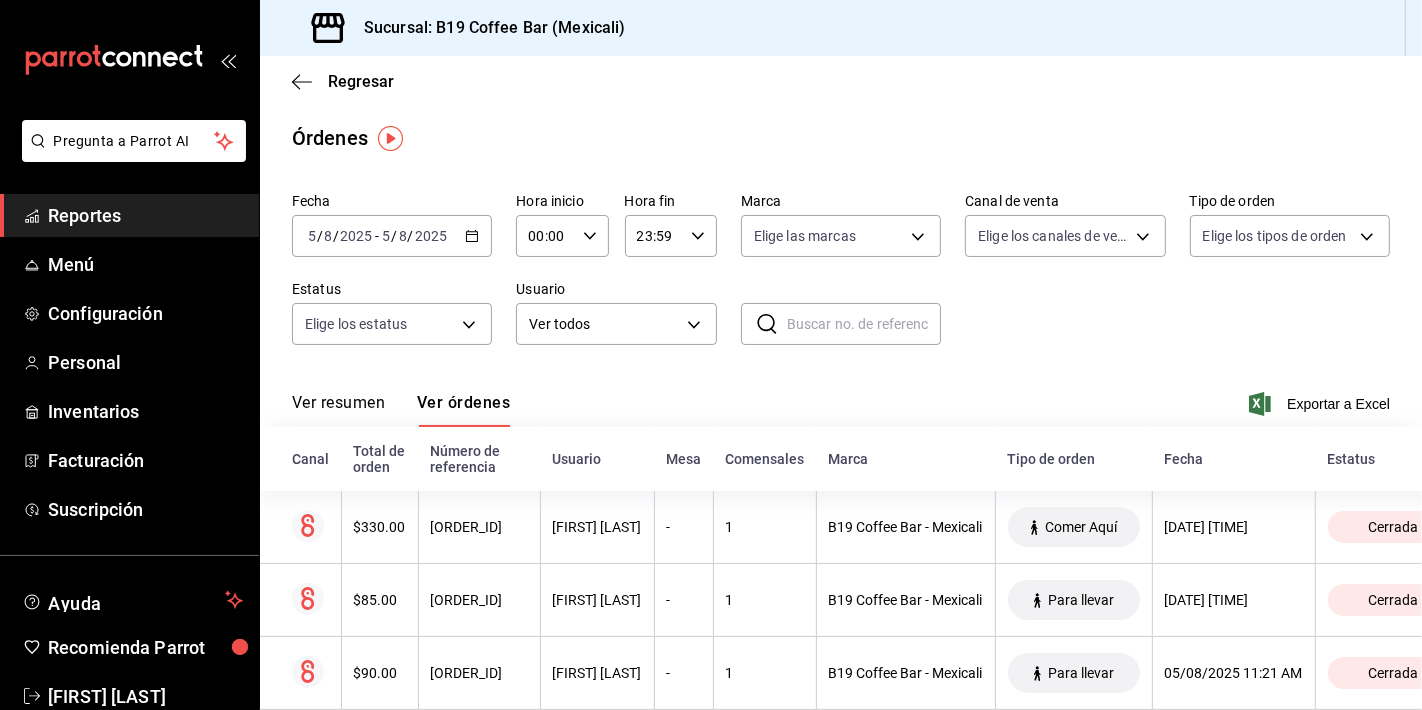 click on "Regresar Órdenes Fecha 2025-08-05 5 / 8 / 2025 - 2025-08-05 5 / 8 / 2025 Hora inicio 00:00 Hora inicio Hora fin 23:59 Hora fin Marca Elige las marcas Canal de venta Elige los canales de venta Tipo de orden Elige los tipos de orden Estatus Elige los estatus Usuario Ver todos ALL ​ ​ Ver resumen Ver órdenes Exportar a Excel Canal Total de orden Número de referencia Usuario Mesa Comensales Marca Tipo de orden Fecha Estatus $330.00 050825-P-0013 Vanessa Lopez - 1 B19 Coffee Bar - Mexicali Comer Aquí 05/08/2025 11:39 AM Cerrada $85.00 050825-P-0012 Vanessa Lopez - 1 B19 Coffee Bar - Mexicali Para llevar 05/08/2025 11:26 AM Cerrada $90.00 050825-P-0011 Vanessa Lopez - 1 B19 Coffee Bar - Mexicali Para llevar 05/08/2025 11:21 AM Cerrada $200.00 050825-P-0010 Vanessa Lopez - 1 B19 Coffee Bar - Mexicali Para llevar 05/08/2025 11:19 AM Cerrada $120.00 050825-P-0009 Vanessa Lopez - 1 B19 Coffee Bar - Mexicali Para llevar 05/08/2025 11:18 AM Cerrada $120.00 050825-P-0008 Vanessa Lopez - 1 B19 Coffee Bar - Mexicali" at bounding box center [841, 768] 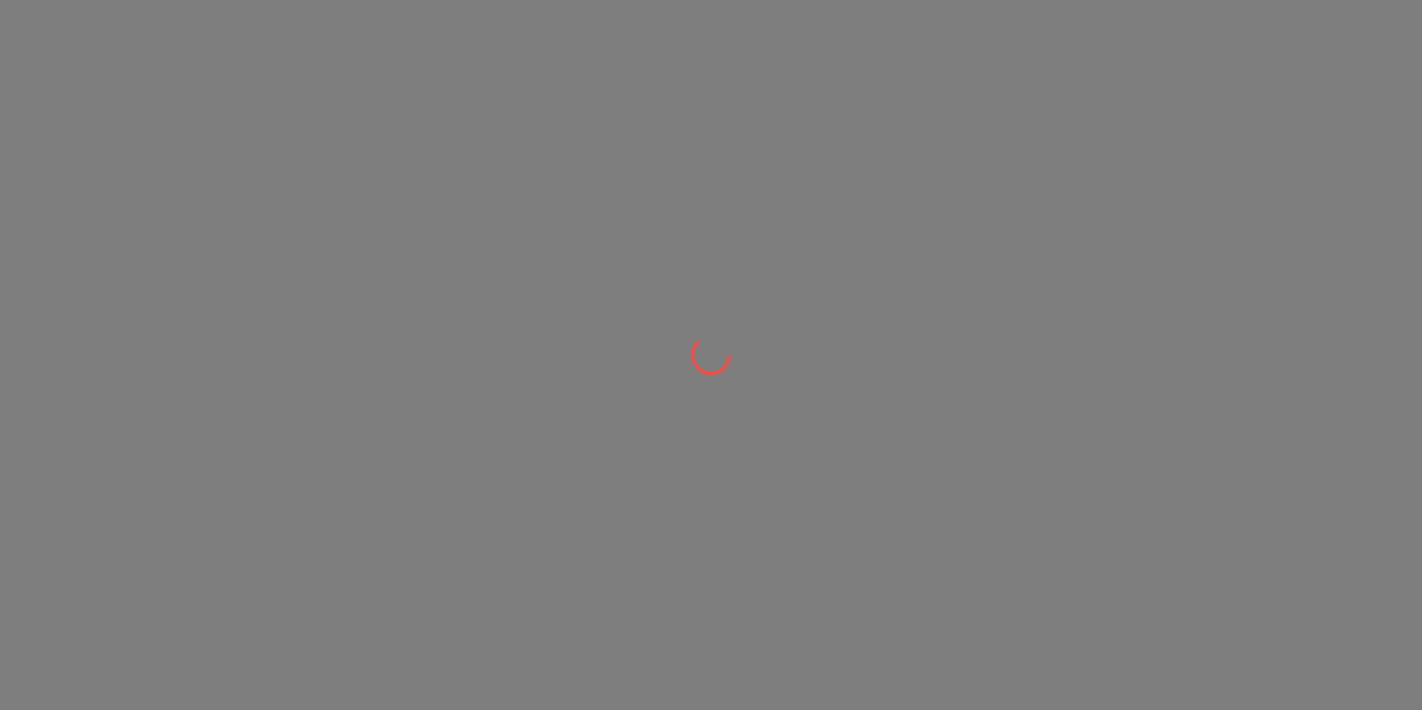 scroll, scrollTop: 0, scrollLeft: 0, axis: both 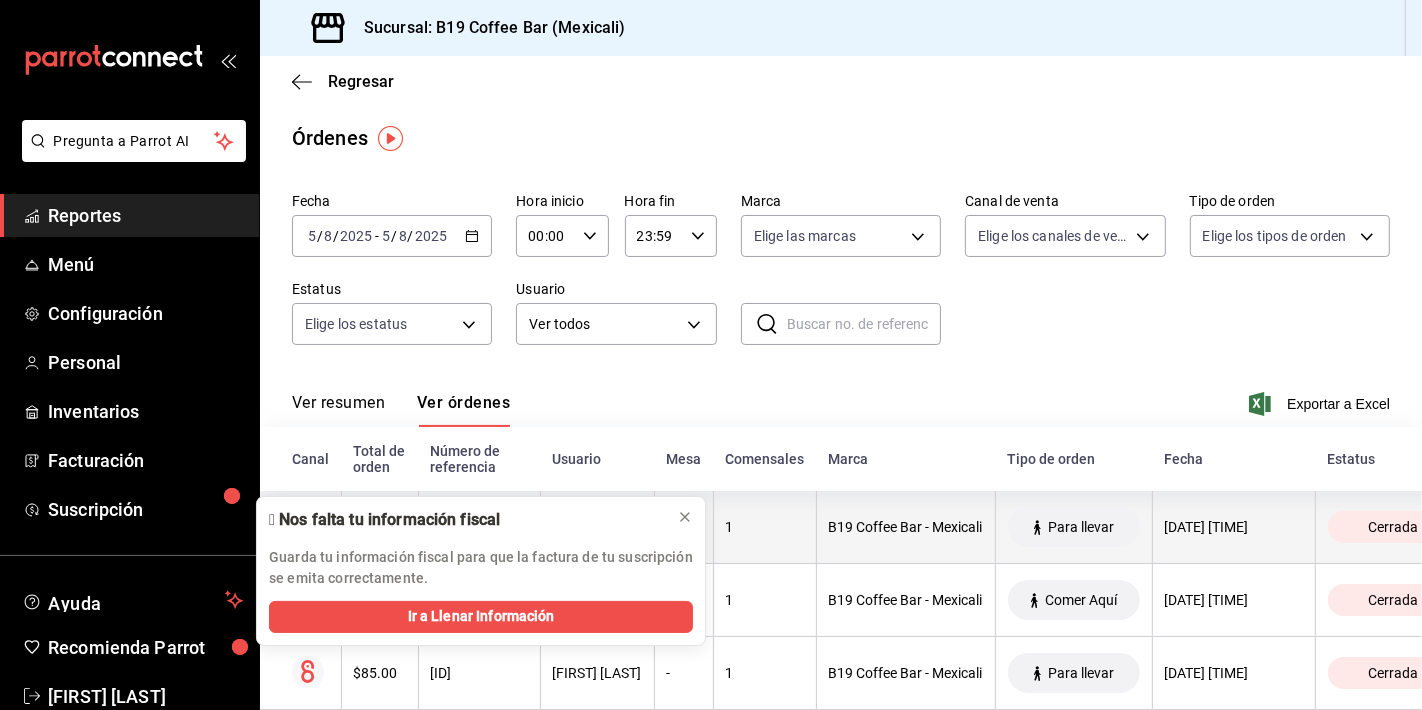 click on "1" at bounding box center (765, 527) 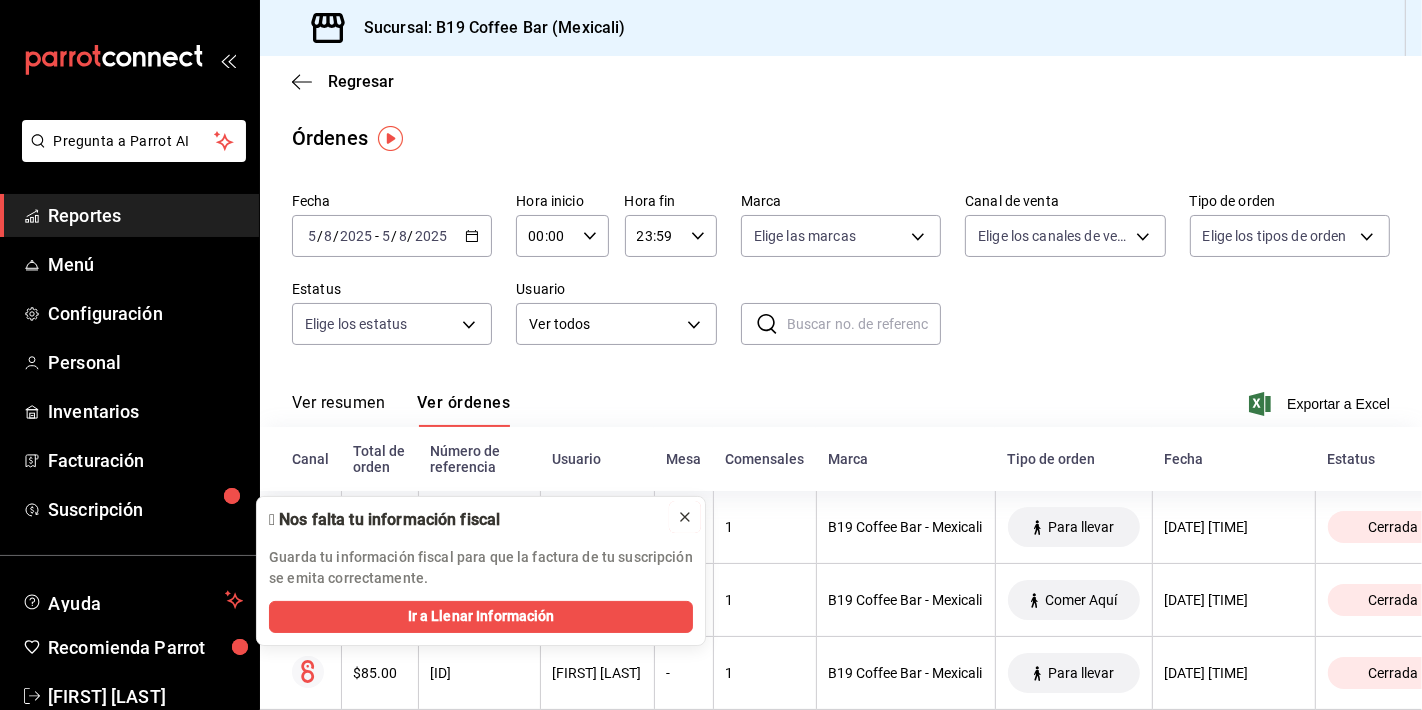 click 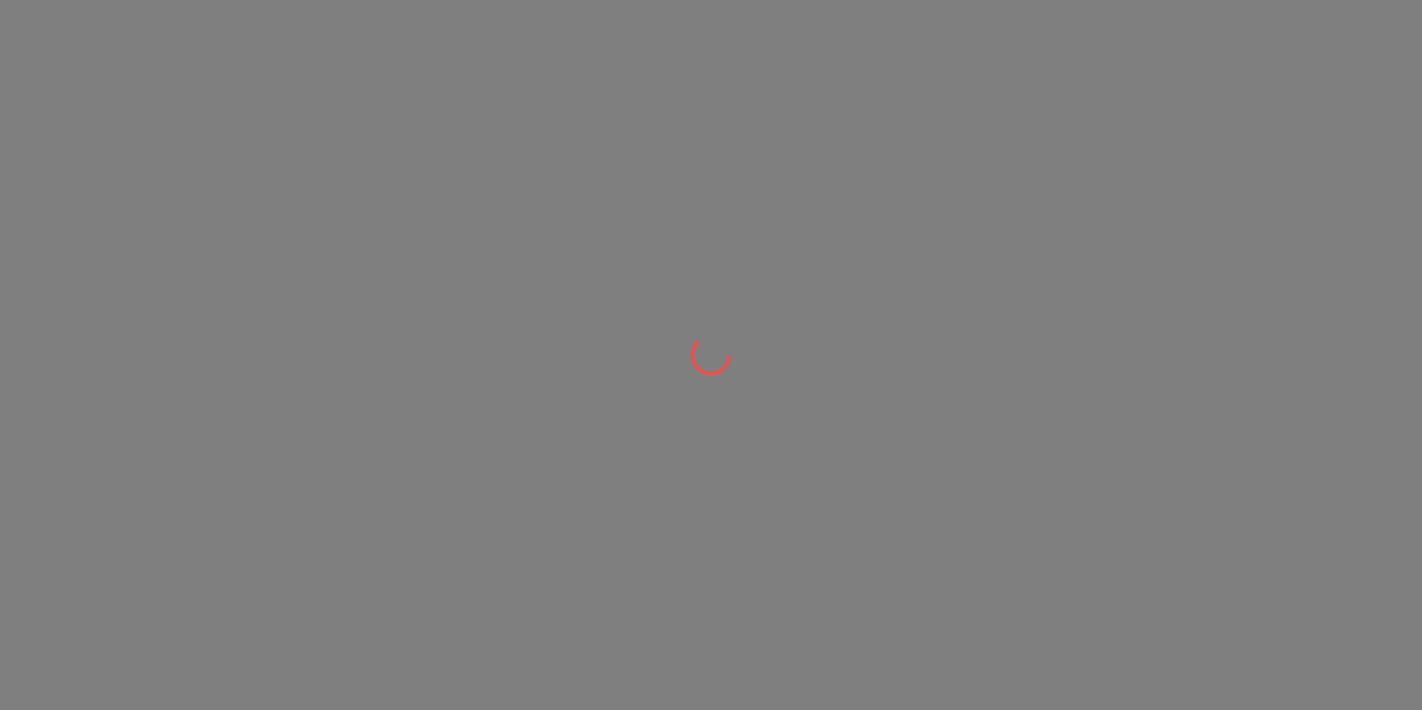 scroll, scrollTop: 0, scrollLeft: 0, axis: both 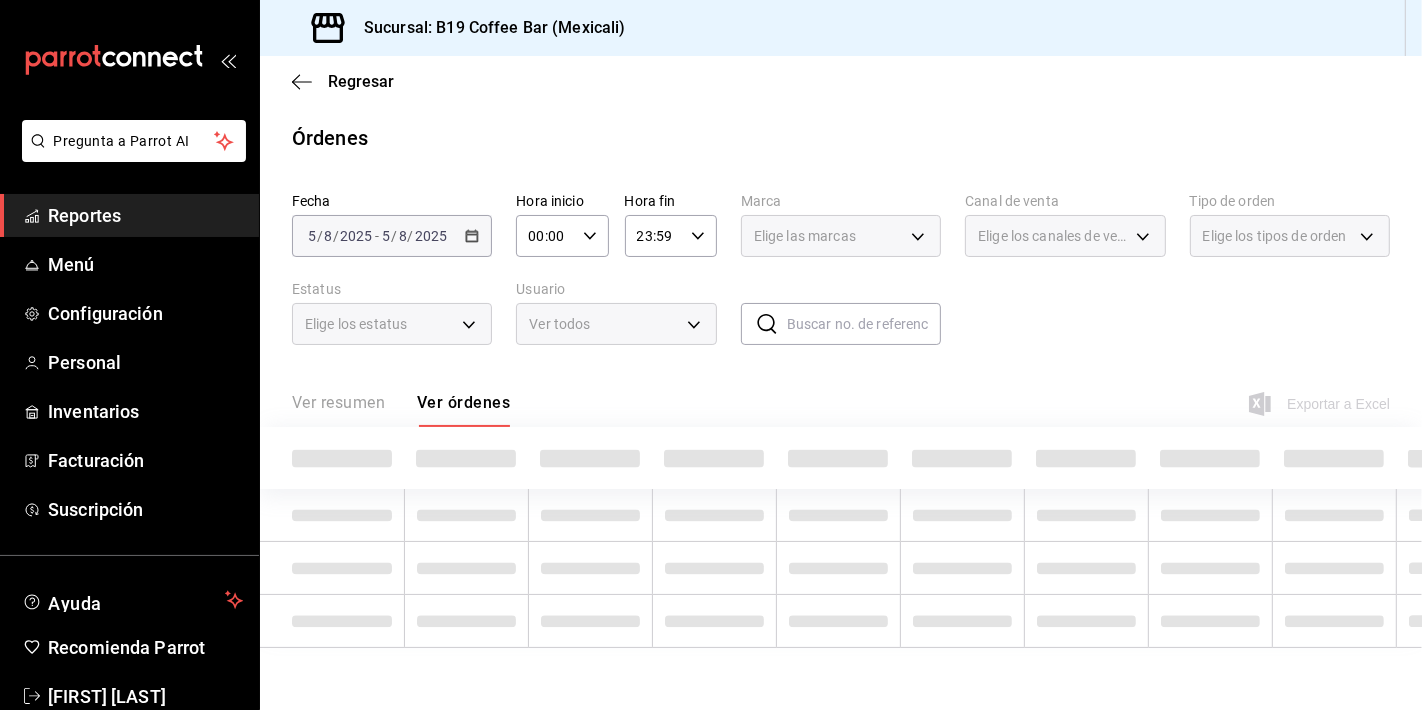 click on "Fecha [DATE] [DATE] - [DATE] [DATE] Hora inicio 00:00 Hora inicio Hora fin 23:59 Hora fin Marca Elige las marcas Canal de venta Elige los canales de venta Tipo de orden Elige los tipos de orden Estatus Elige los estatus Usuario Ver todos ALL ​ ​" at bounding box center [841, 277] 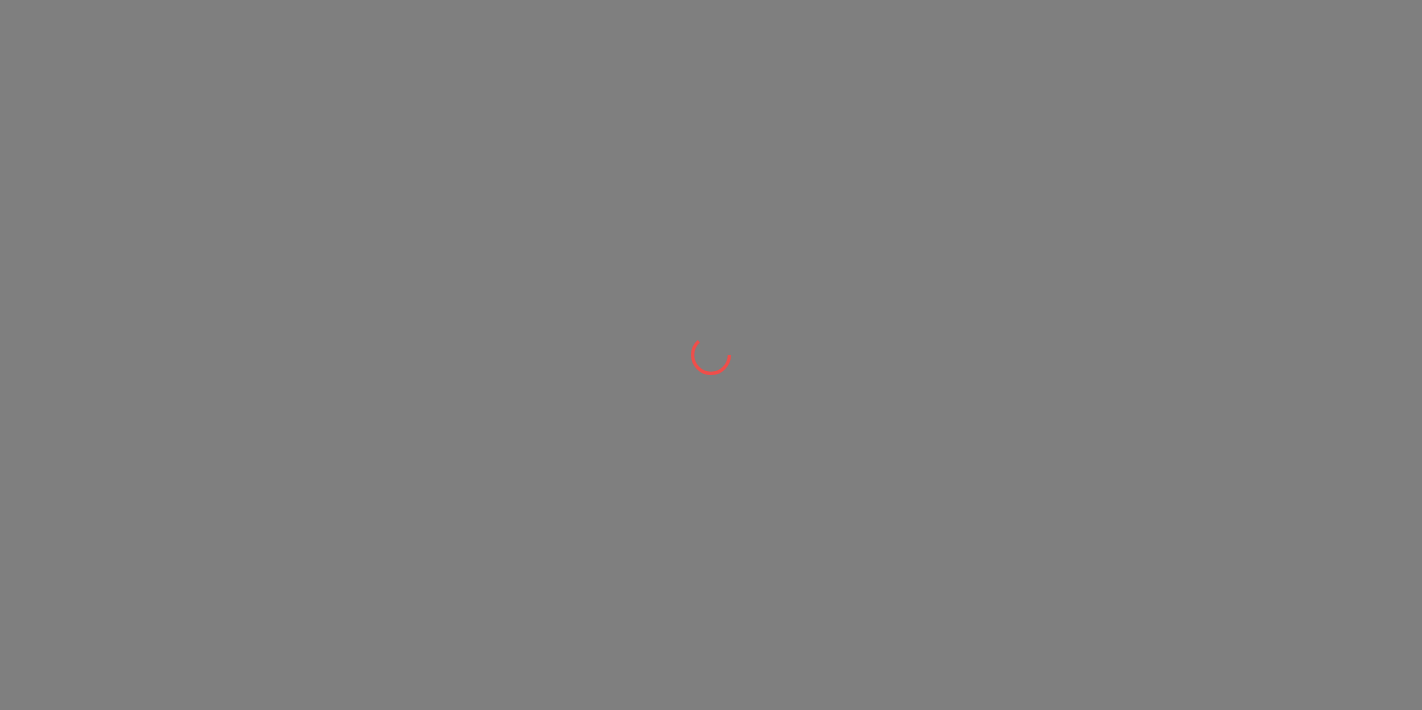 scroll, scrollTop: 0, scrollLeft: 0, axis: both 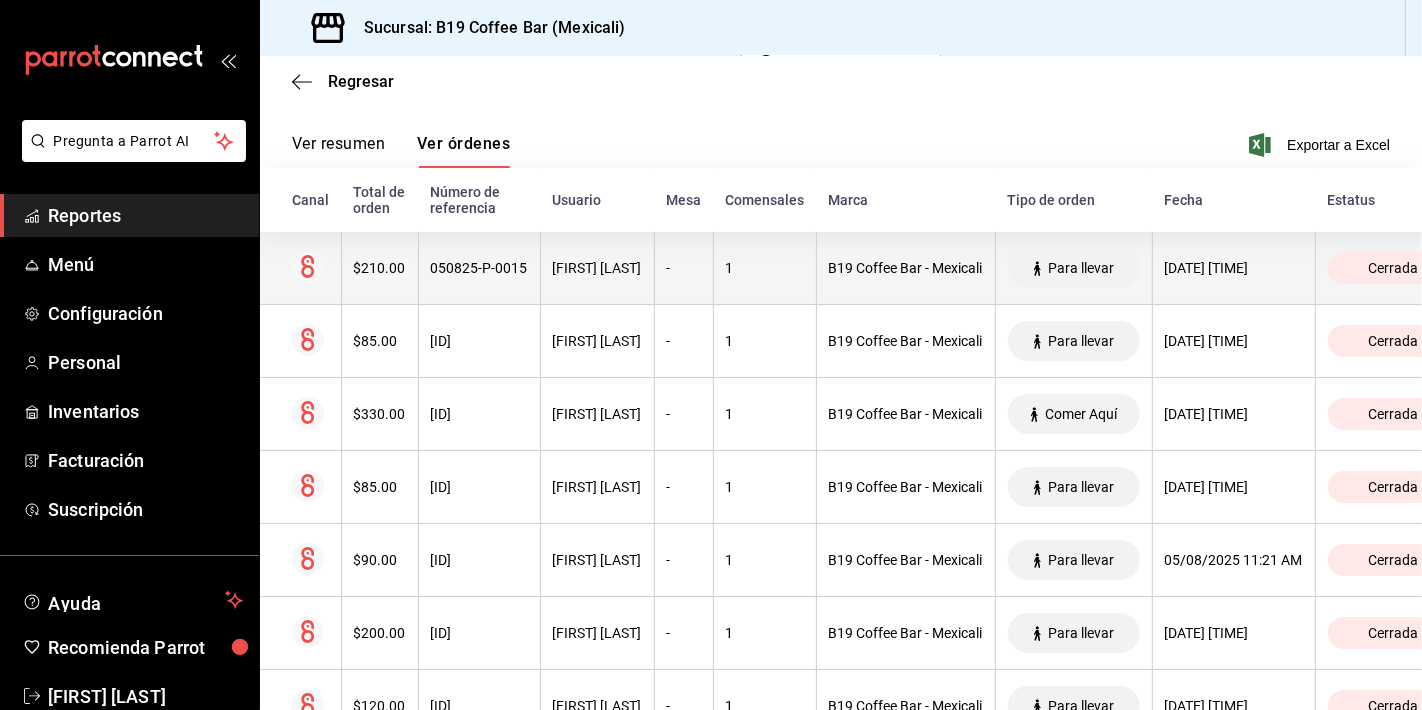 click on "1" at bounding box center (764, 268) 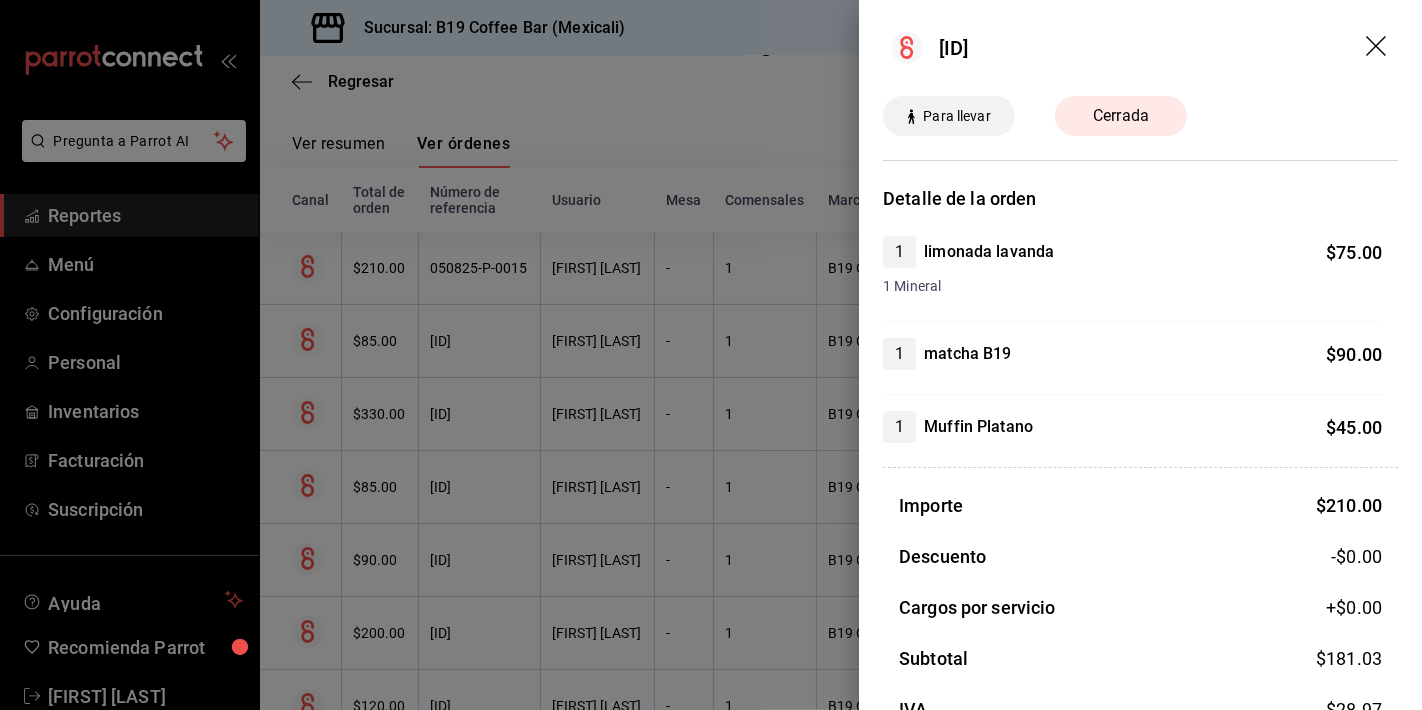 click at bounding box center [711, 355] 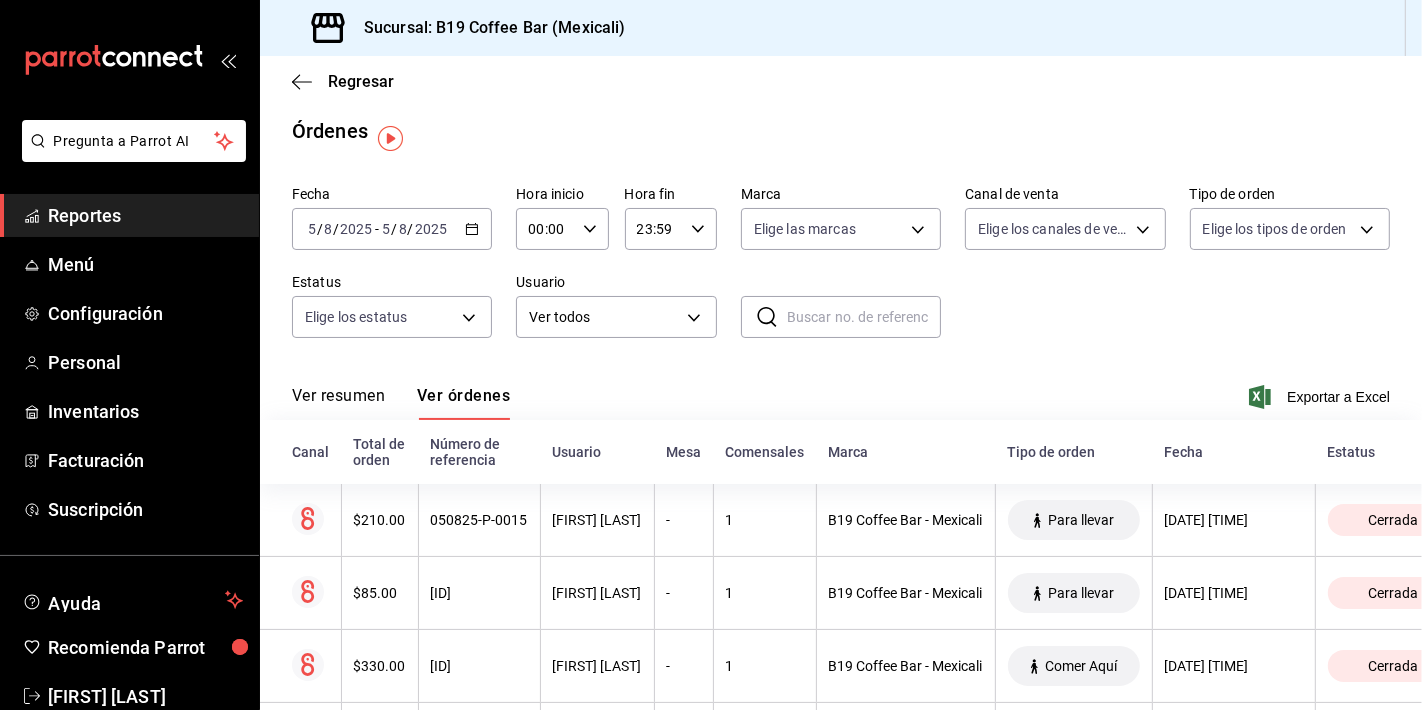 scroll, scrollTop: 0, scrollLeft: 0, axis: both 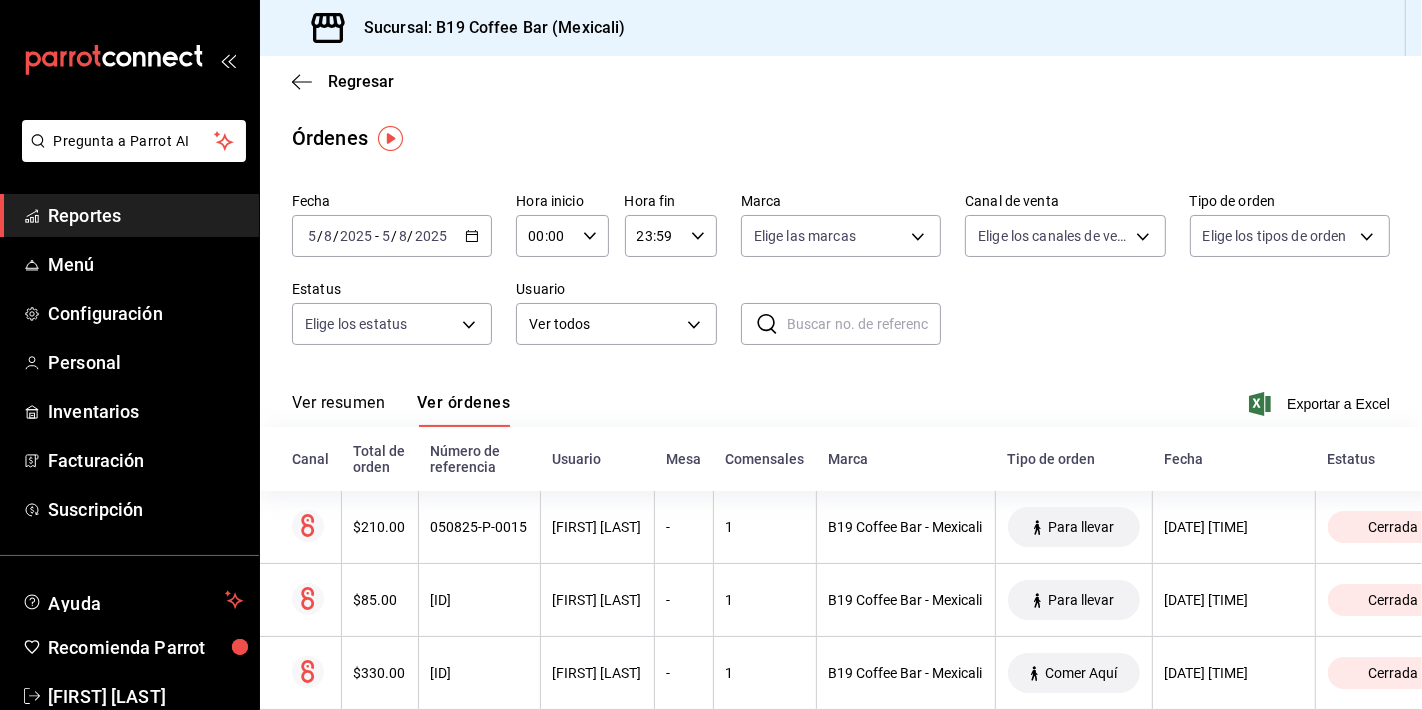 click on "Reportes" at bounding box center [145, 215] 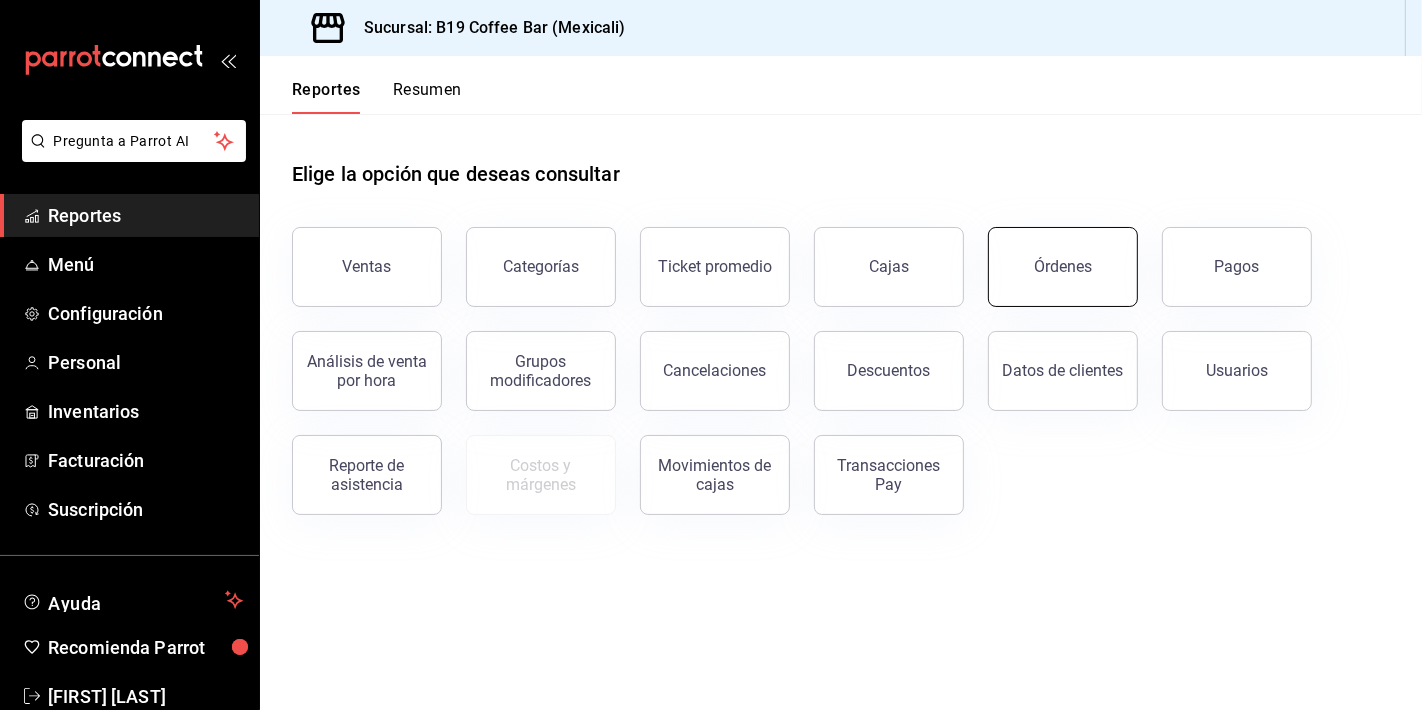 click on "Órdenes" at bounding box center (1063, 267) 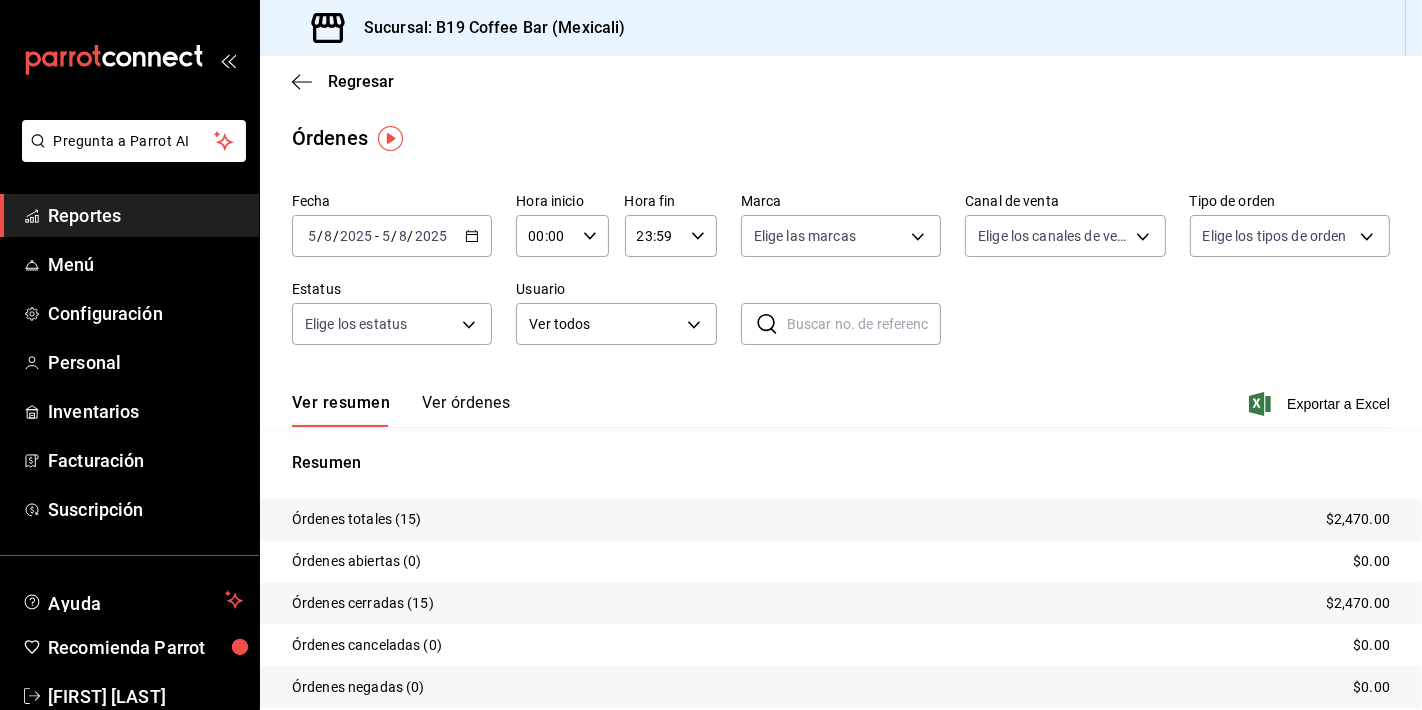 click on "Reportes" at bounding box center [145, 215] 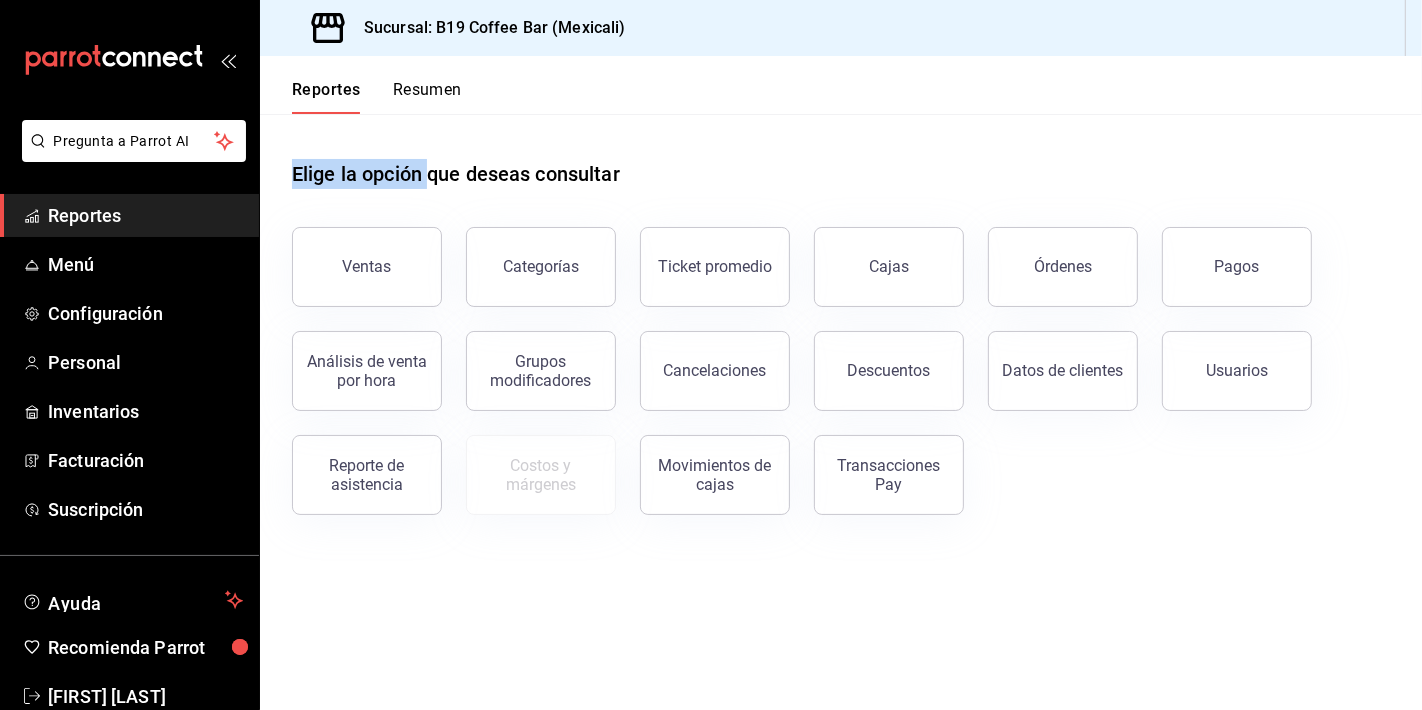 drag, startPoint x: 564, startPoint y: 150, endPoint x: 434, endPoint y: 187, distance: 135.16287 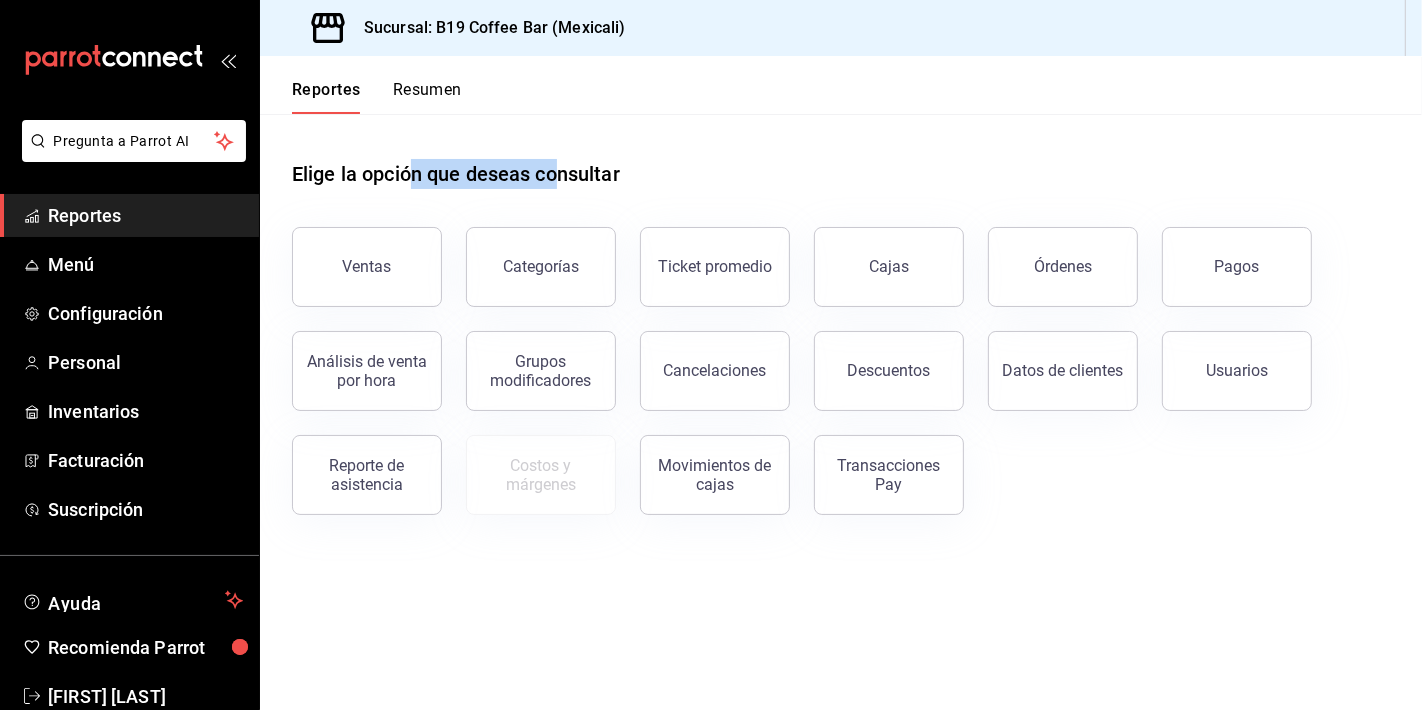 drag, startPoint x: 414, startPoint y: 181, endPoint x: 557, endPoint y: 170, distance: 143.42245 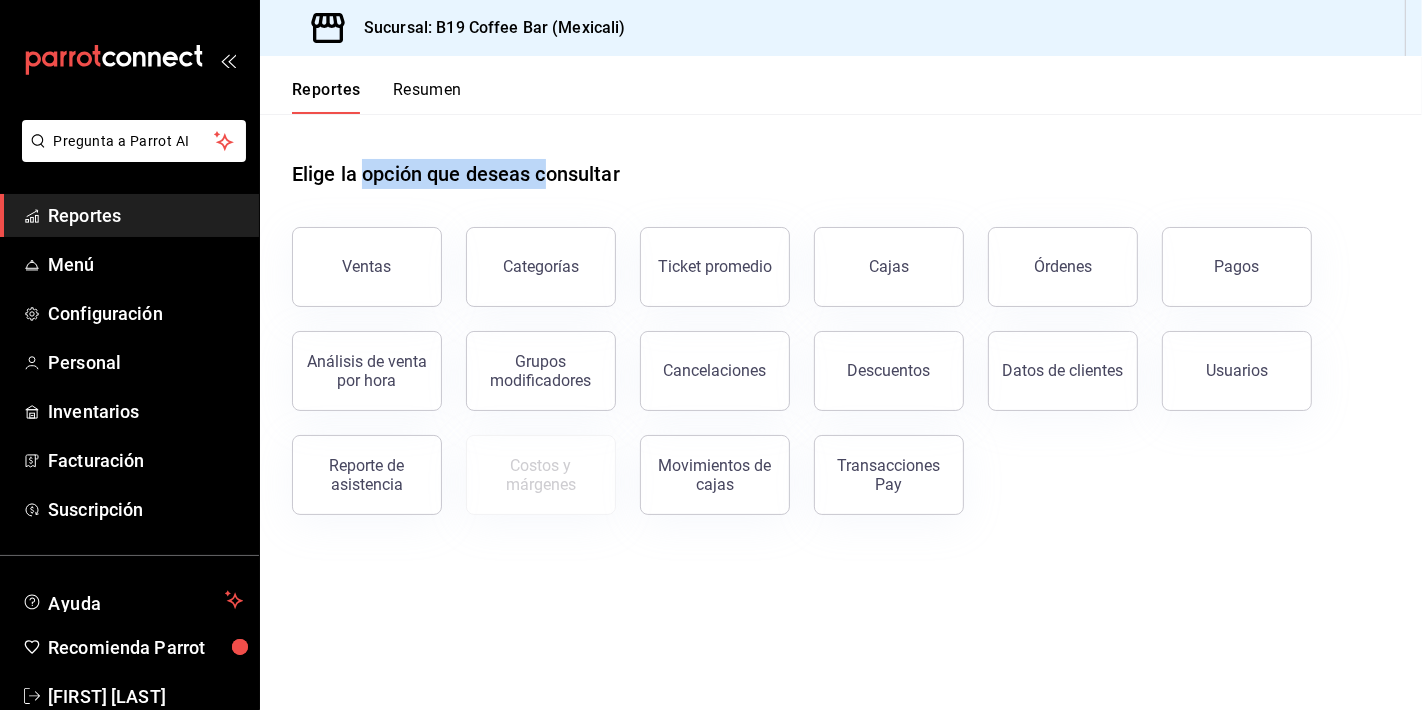 drag, startPoint x: 525, startPoint y: 170, endPoint x: 362, endPoint y: 169, distance: 163.00307 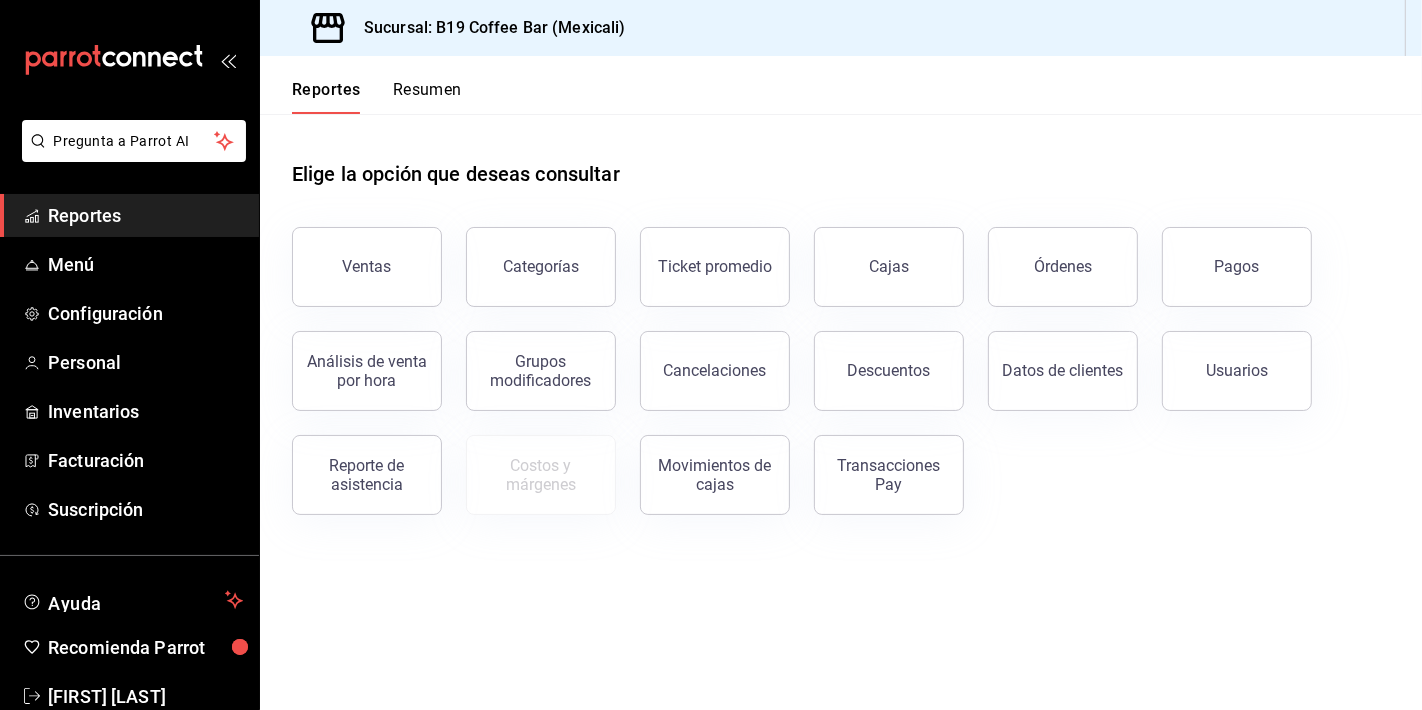 click on "Elige la opción que deseas consultar" at bounding box center (841, 158) 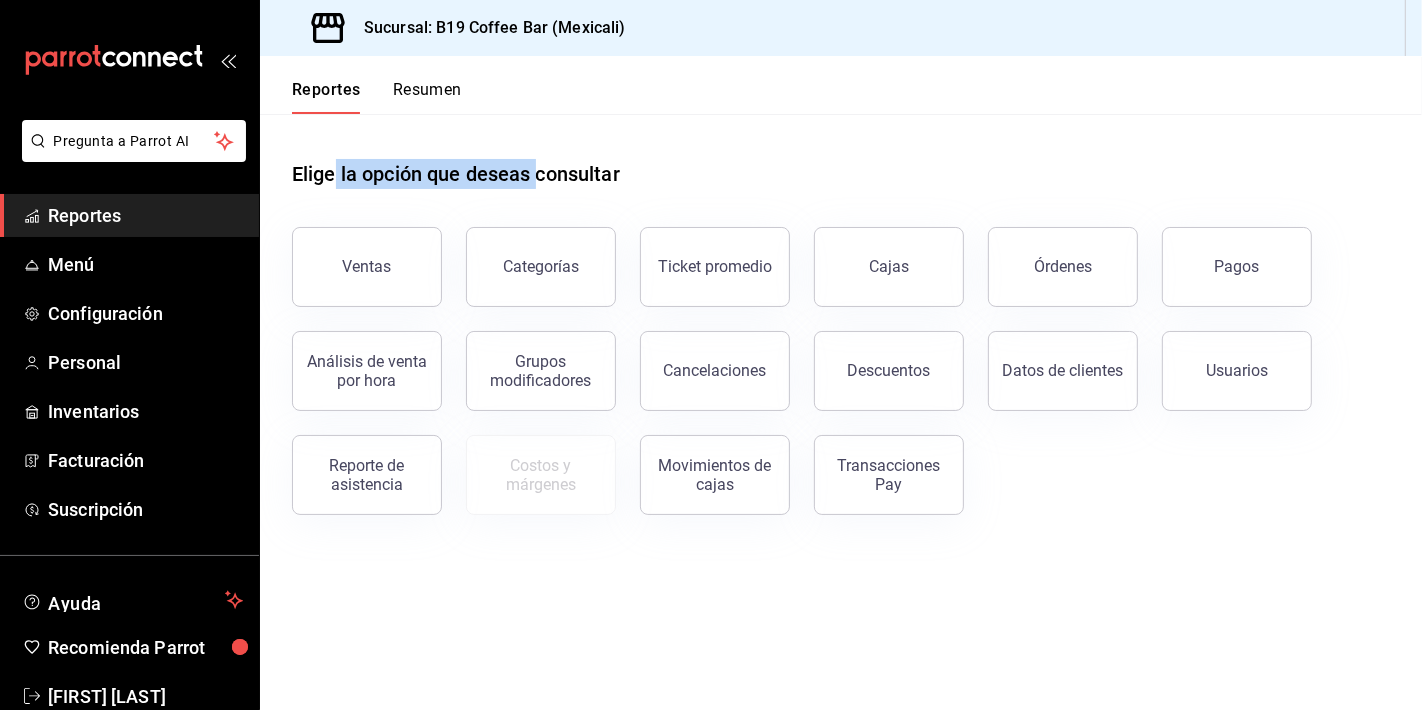 drag, startPoint x: 337, startPoint y: 184, endPoint x: 535, endPoint y: 164, distance: 199.00754 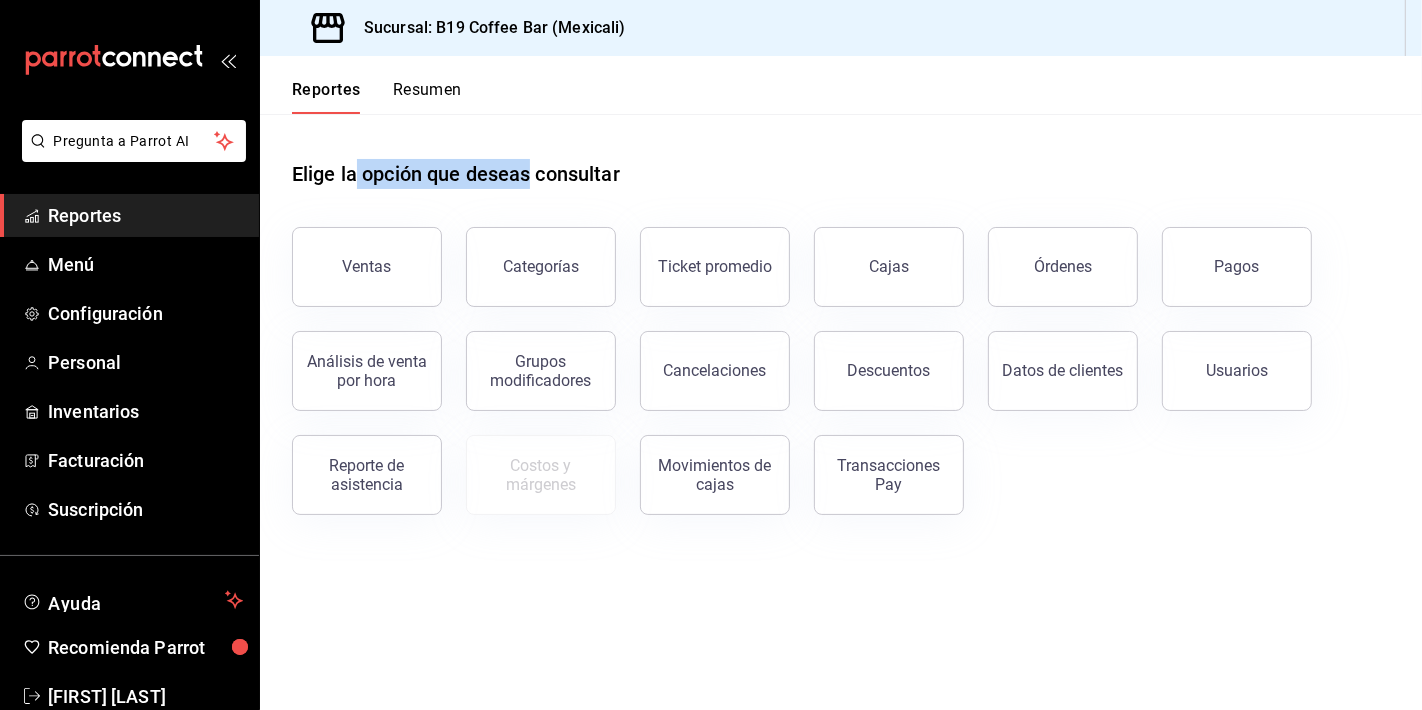 drag, startPoint x: 514, startPoint y: 173, endPoint x: 353, endPoint y: 181, distance: 161.19864 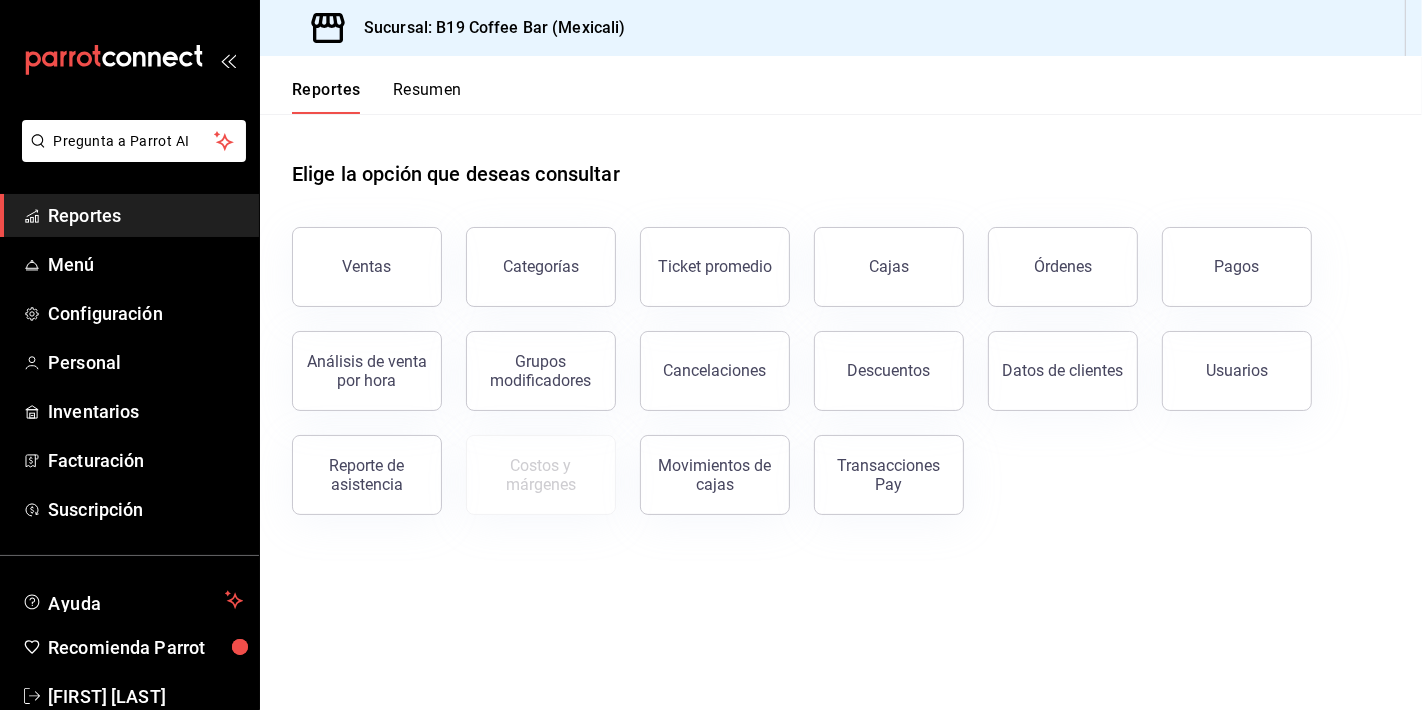 click on "Elige la opción que deseas consultar" at bounding box center (841, 158) 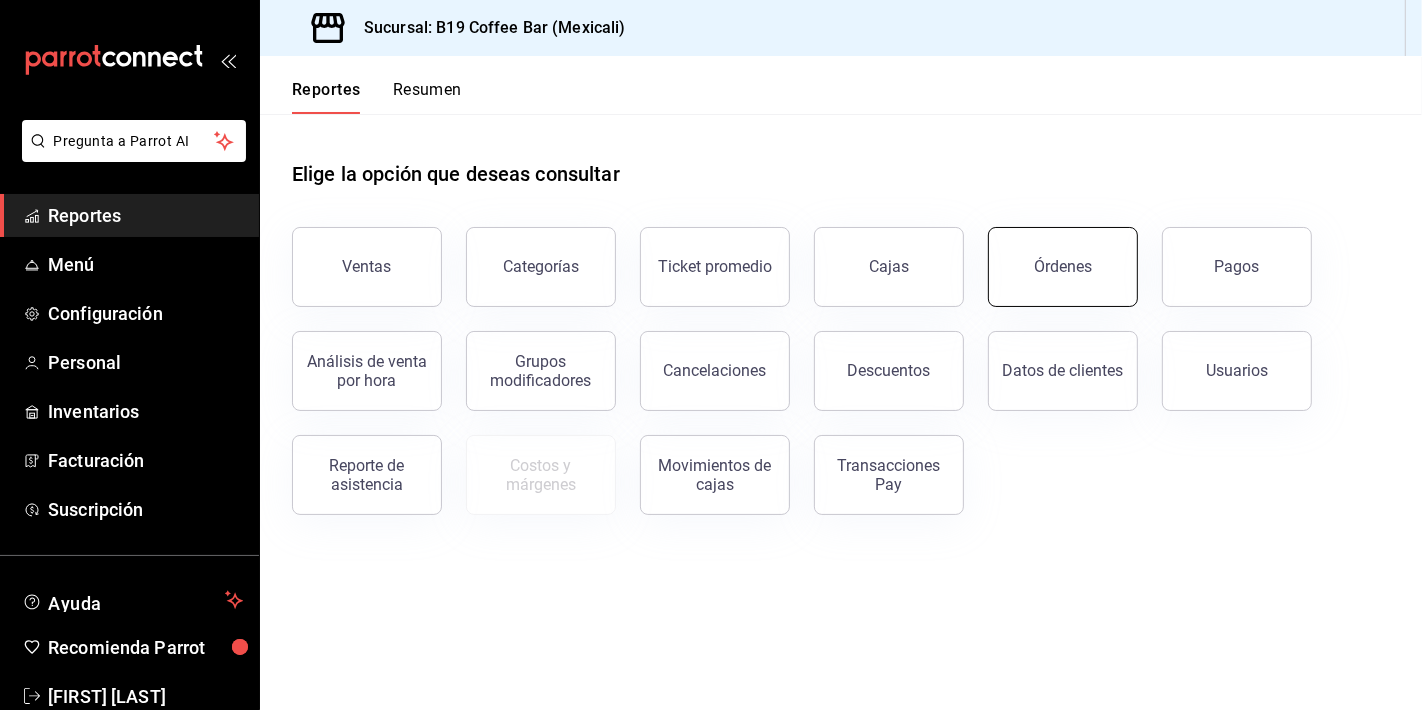 click on "Órdenes" at bounding box center [1063, 267] 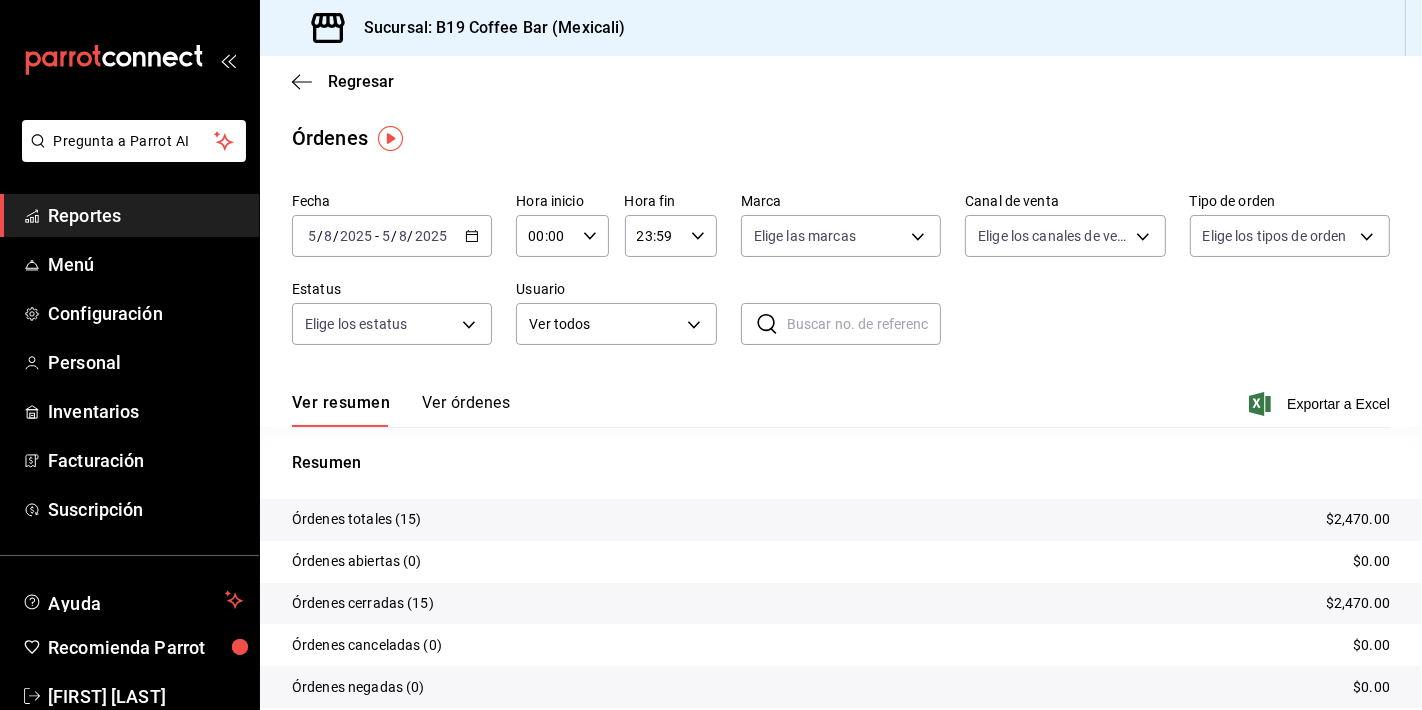 click on "Ver órdenes" at bounding box center (466, 410) 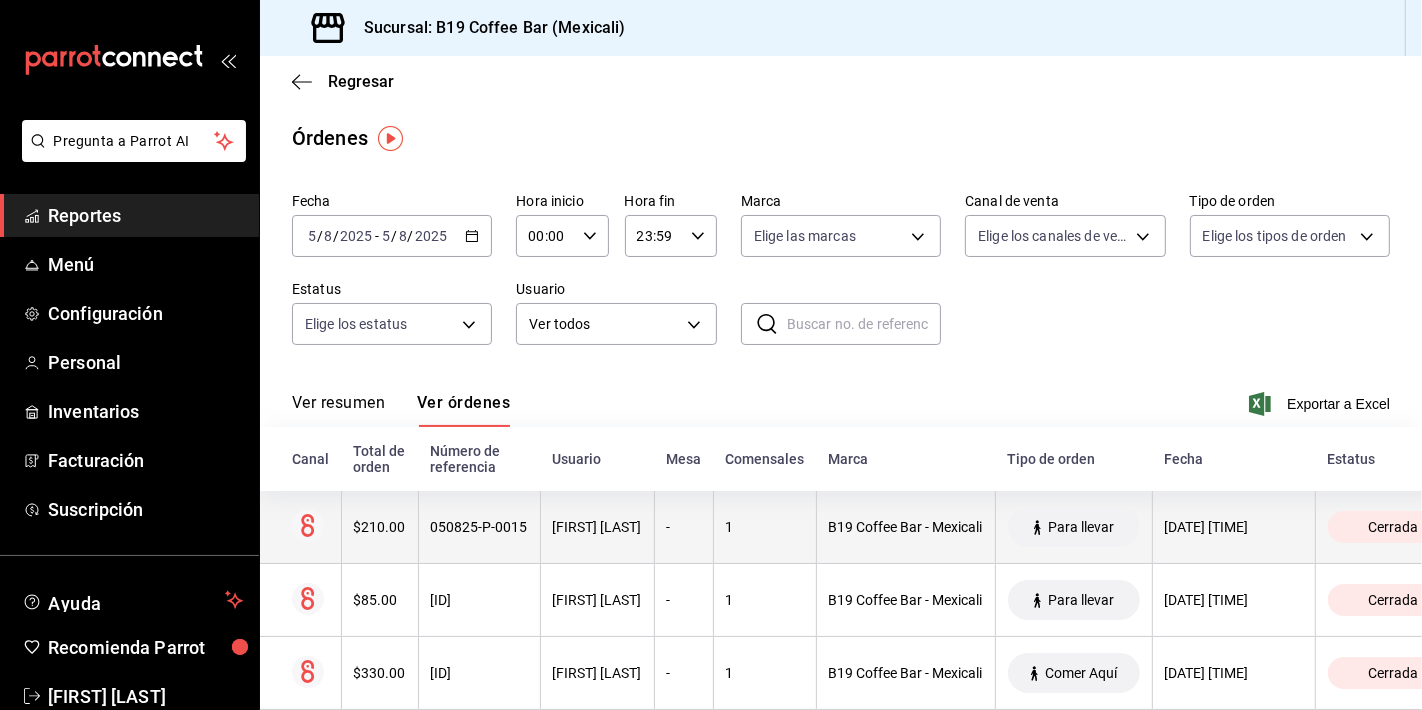 click on "-" at bounding box center [683, 527] 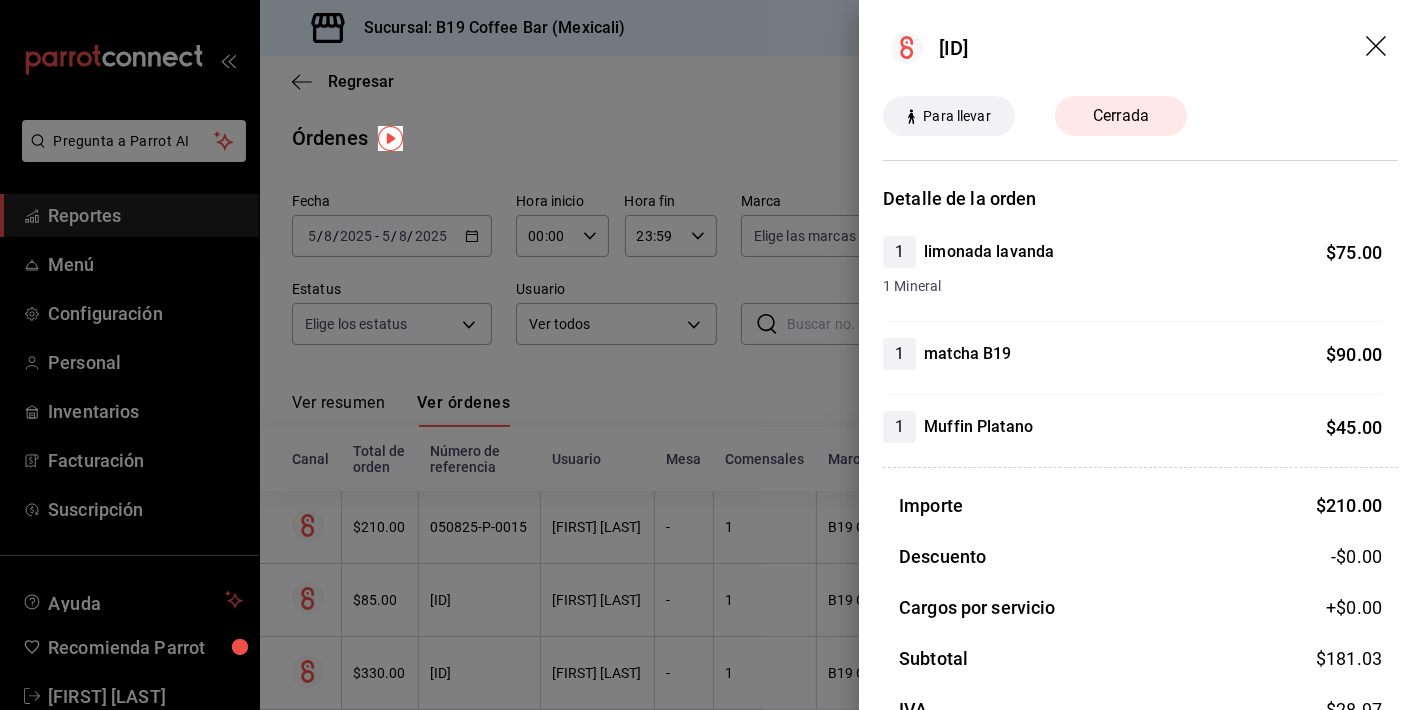 click at bounding box center [711, 355] 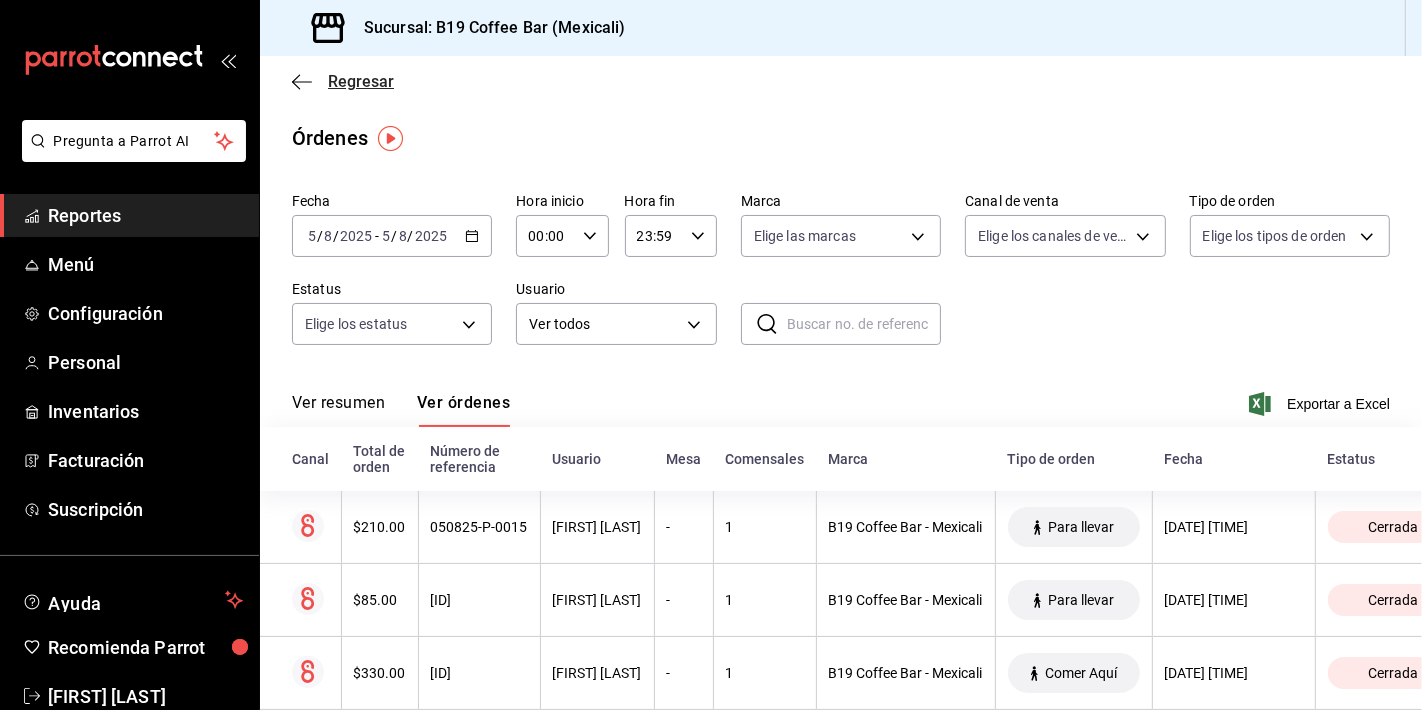 click on "Regresar" at bounding box center (343, 81) 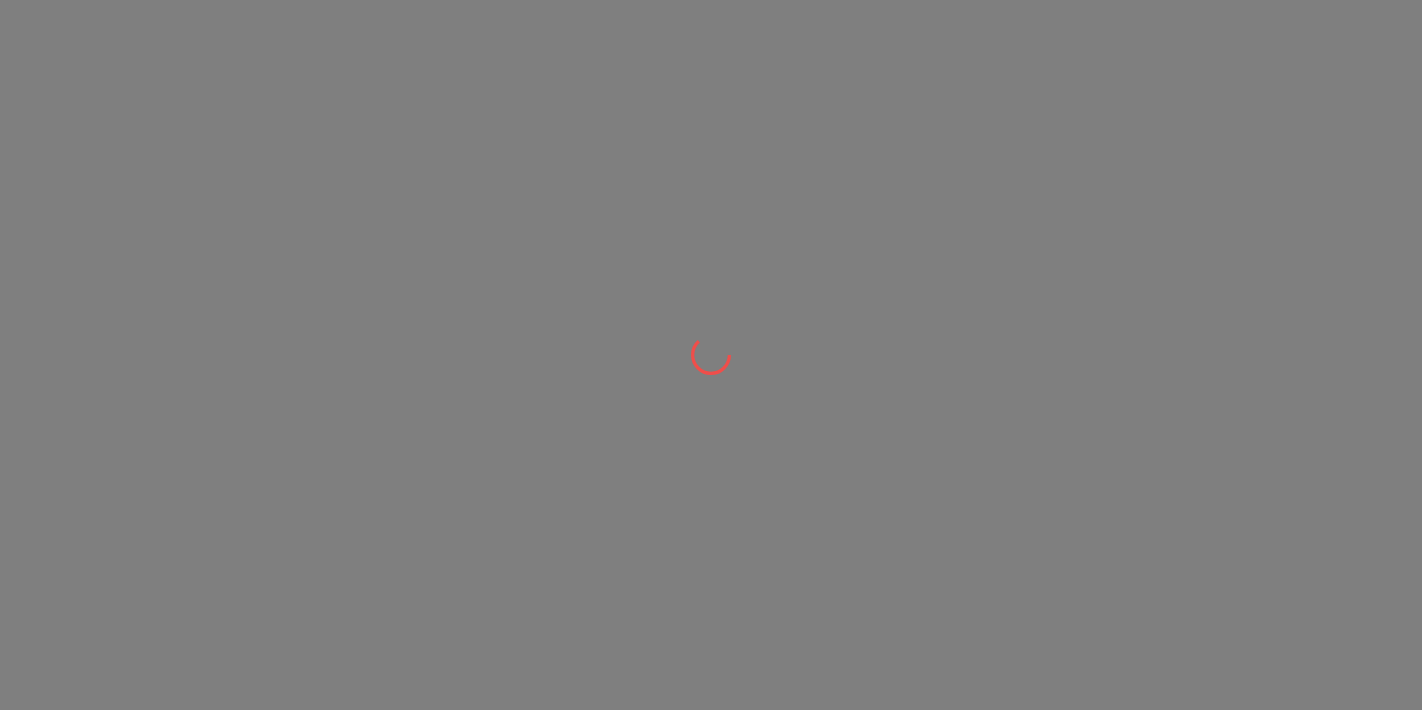 scroll, scrollTop: 0, scrollLeft: 0, axis: both 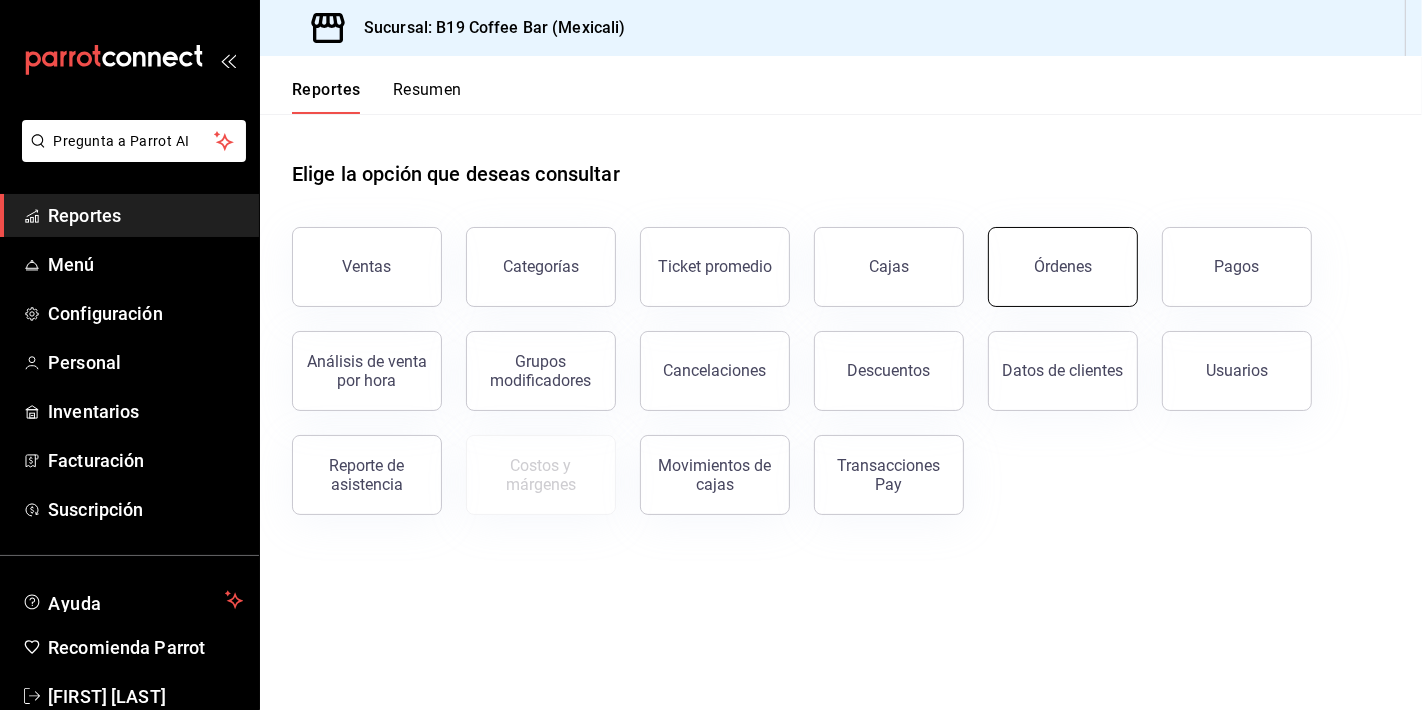 click on "Órdenes" at bounding box center [1063, 267] 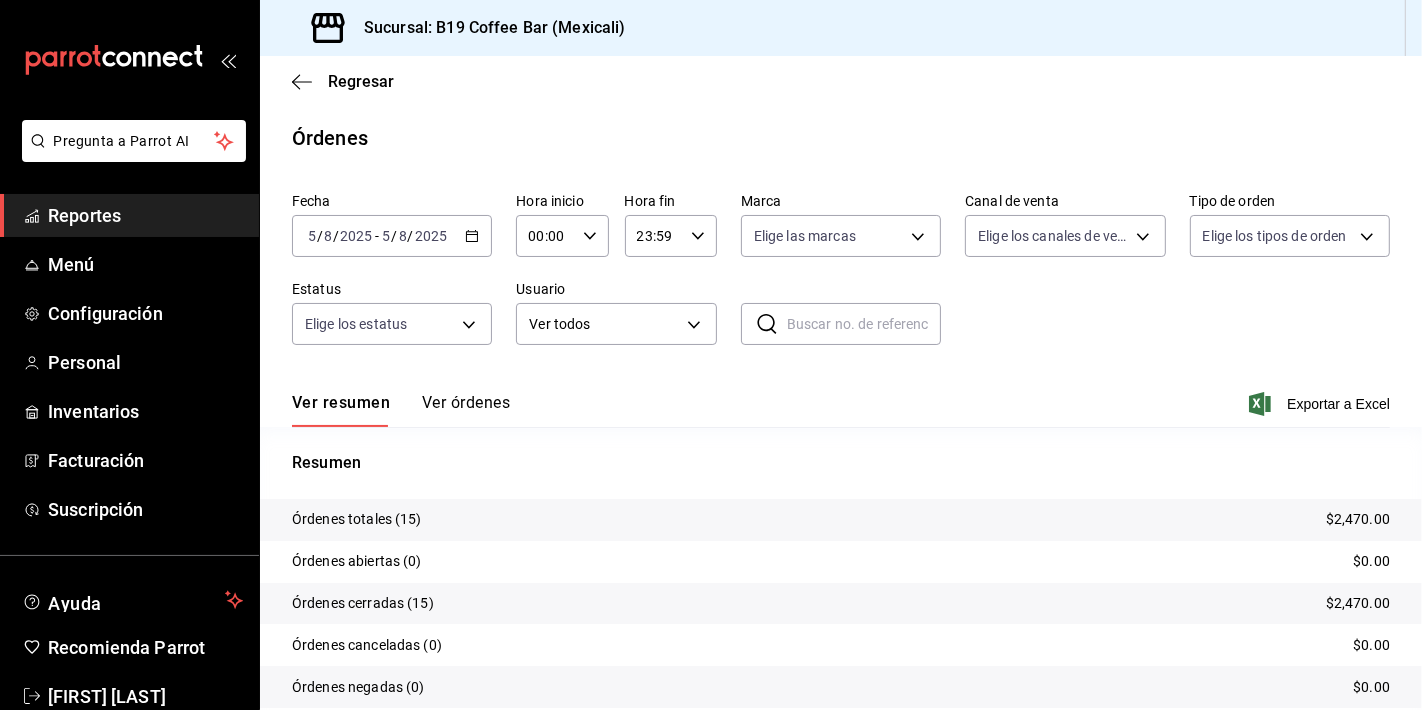 click on "Ver órdenes" at bounding box center [466, 410] 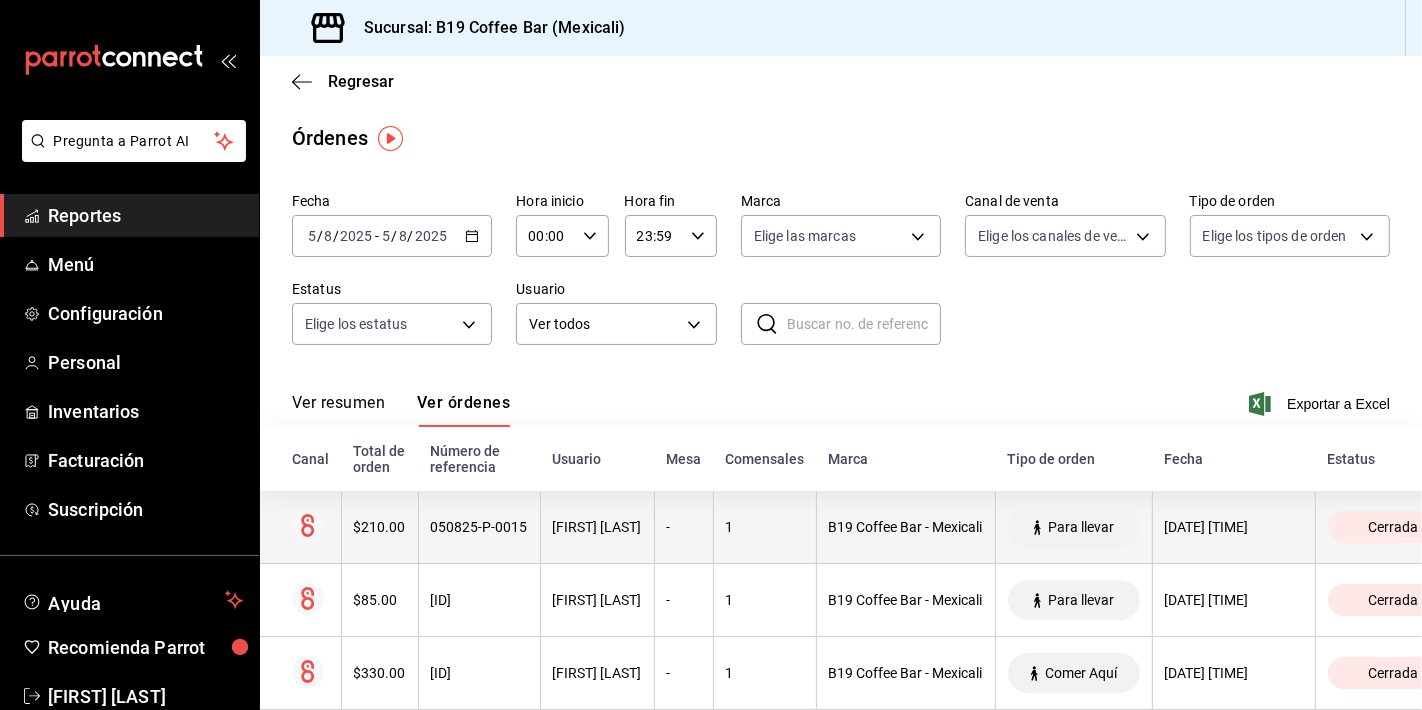 click on "[FIRST] [LAST]" at bounding box center (597, 527) 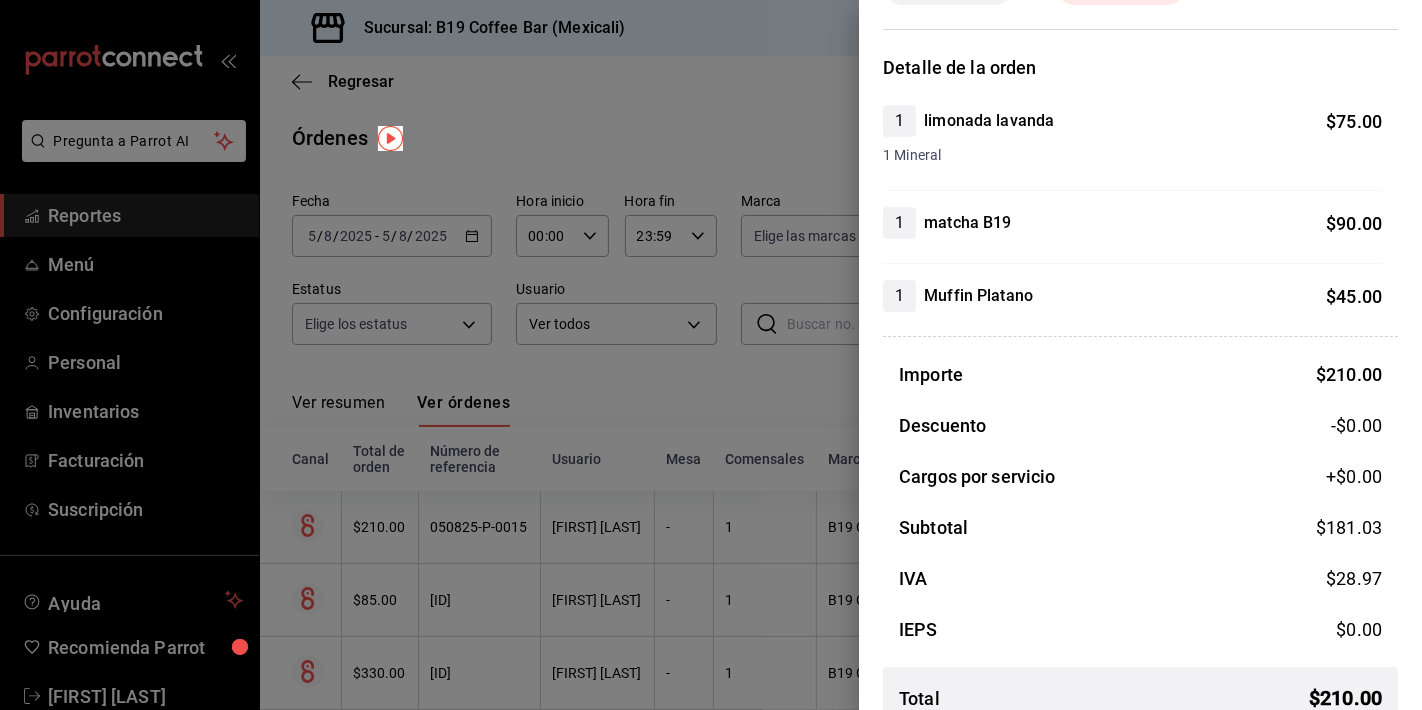 scroll, scrollTop: 164, scrollLeft: 0, axis: vertical 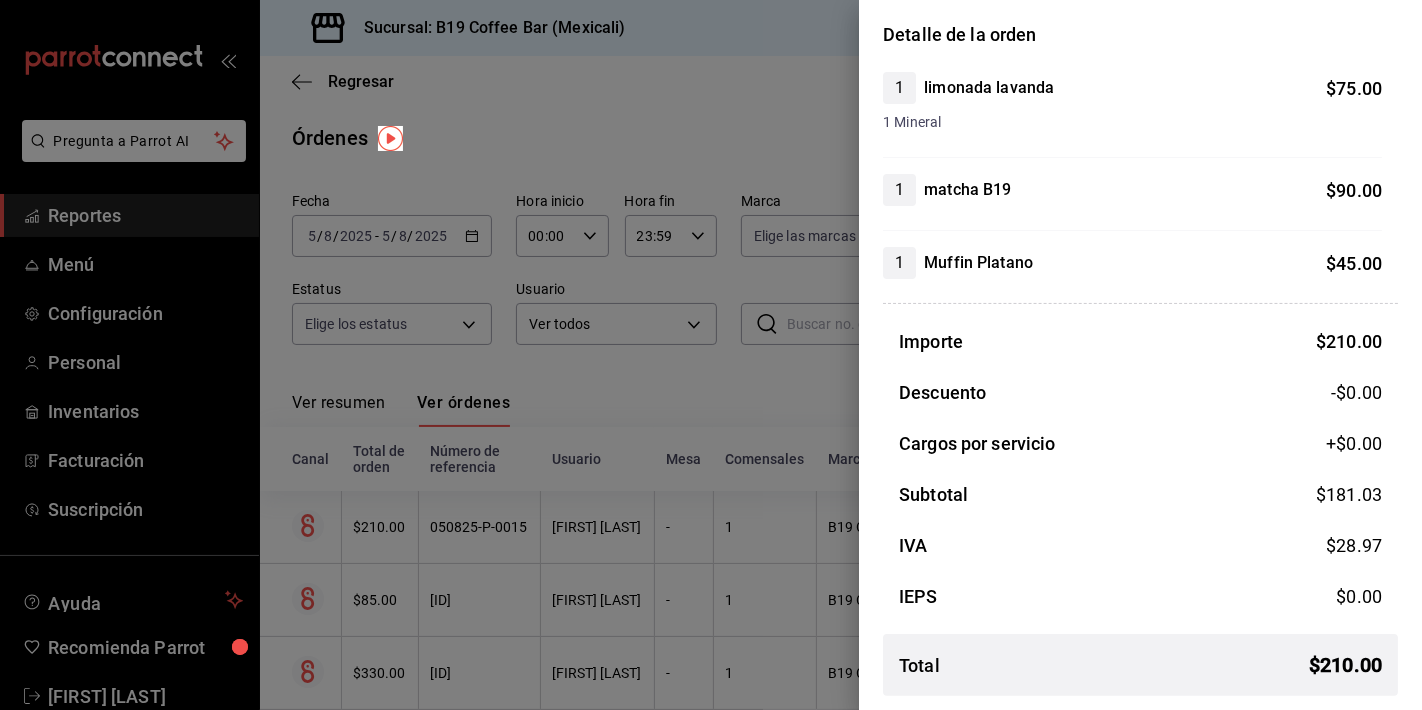 click at bounding box center (711, 355) 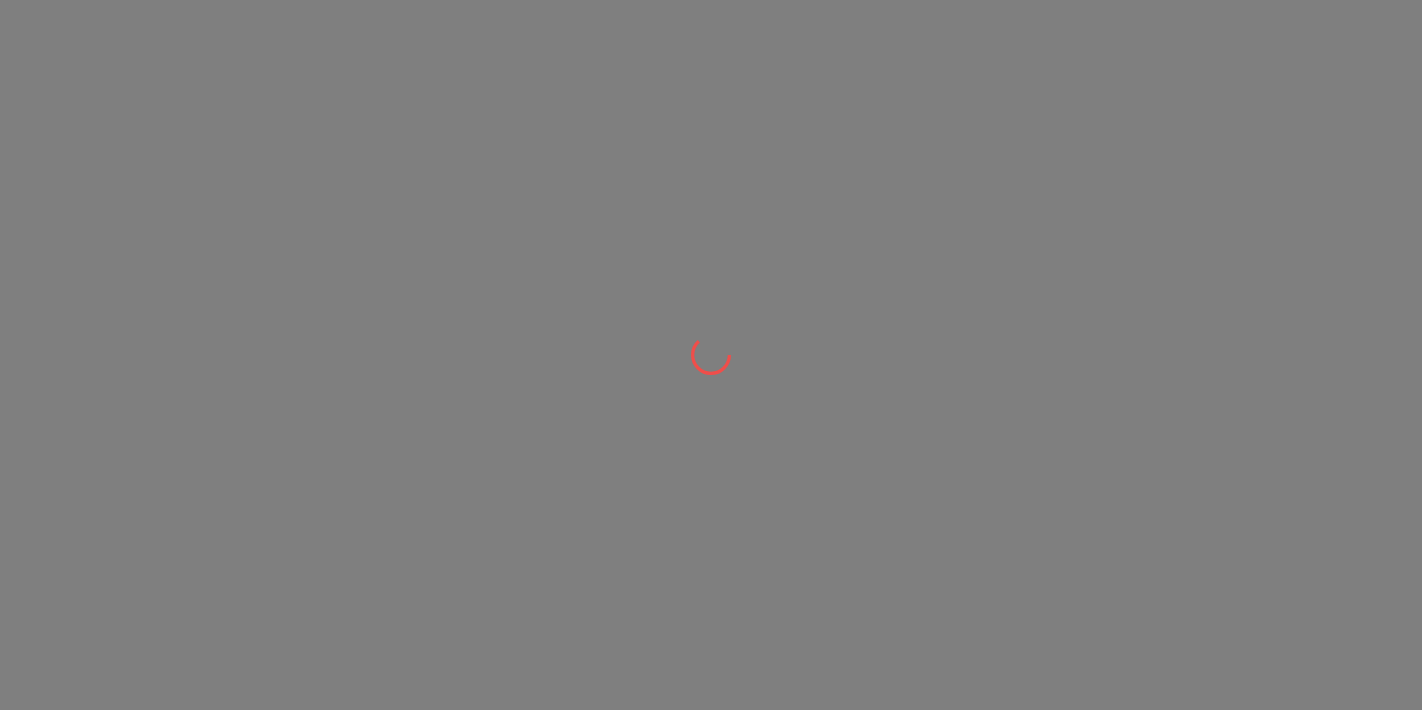 scroll, scrollTop: 0, scrollLeft: 0, axis: both 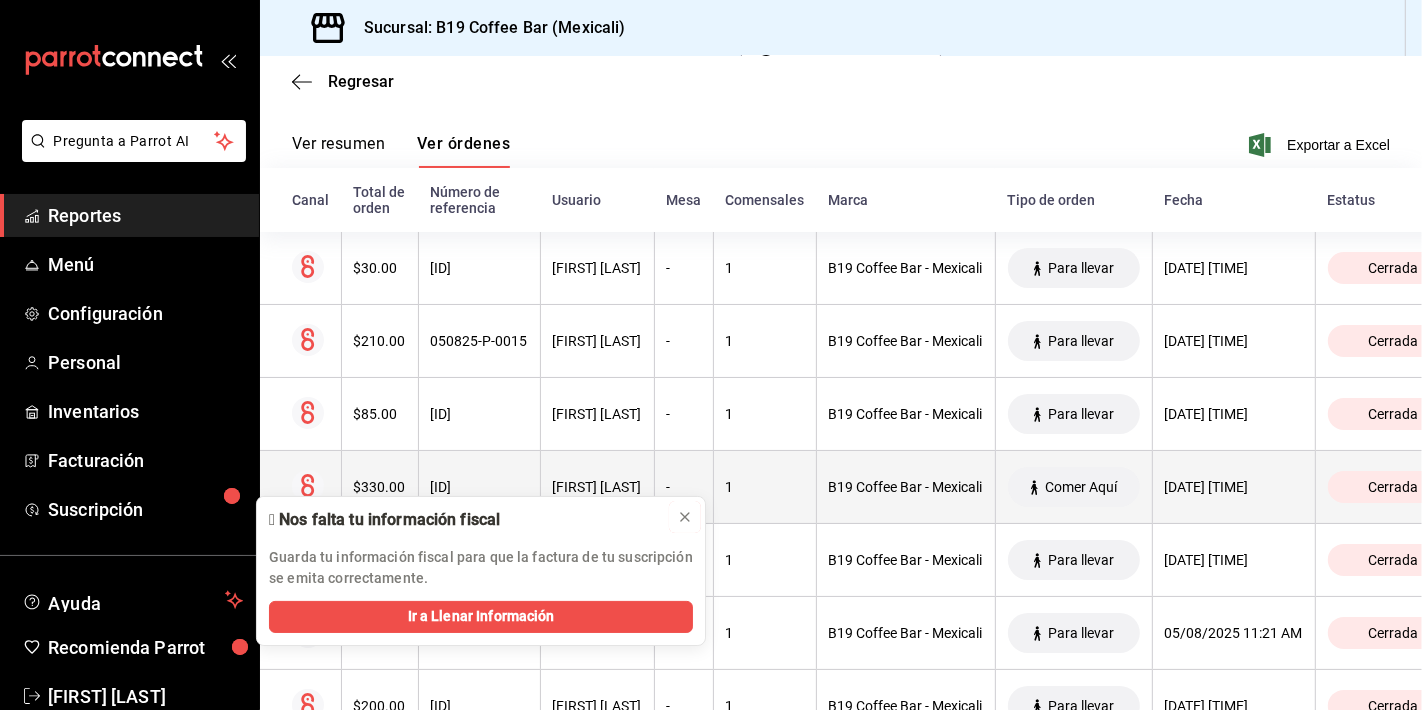 drag, startPoint x: 677, startPoint y: 515, endPoint x: 651, endPoint y: 461, distance: 59.933296 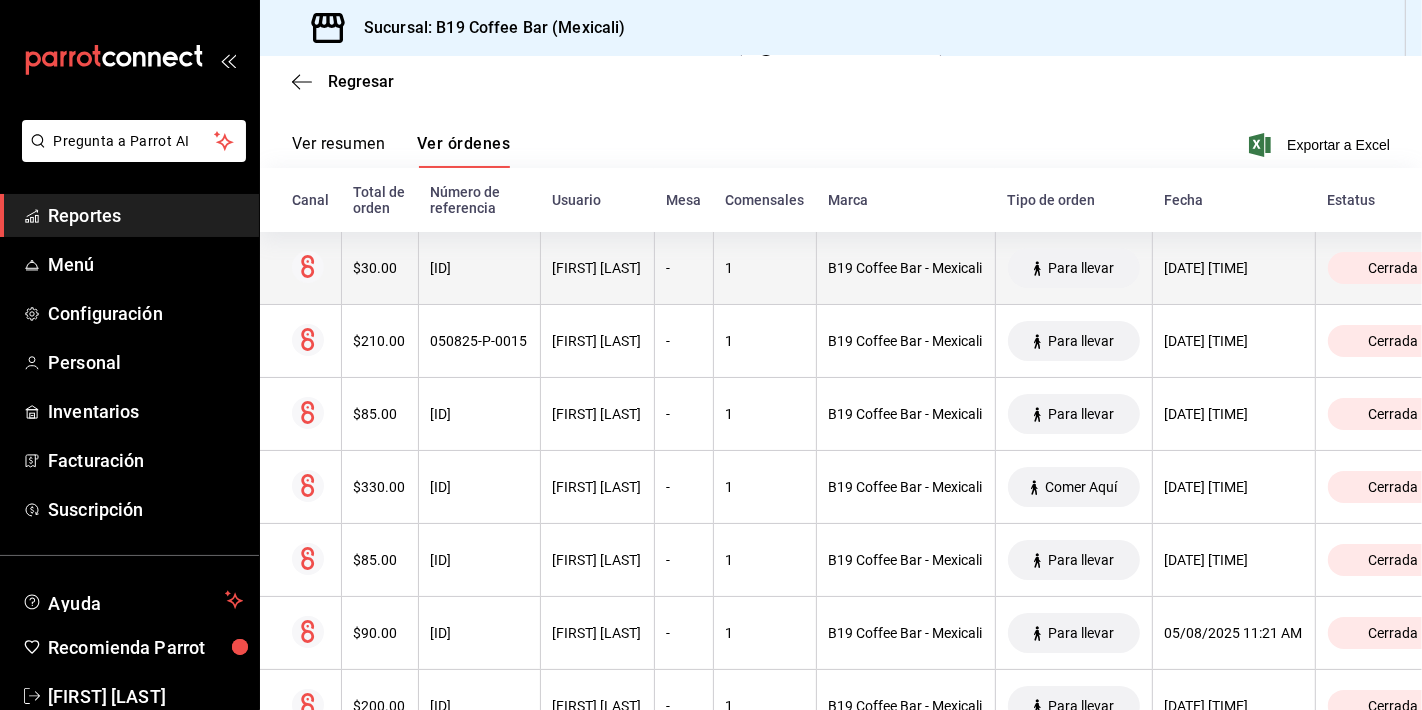 click on "[ORDER_ID]" at bounding box center [479, 268] 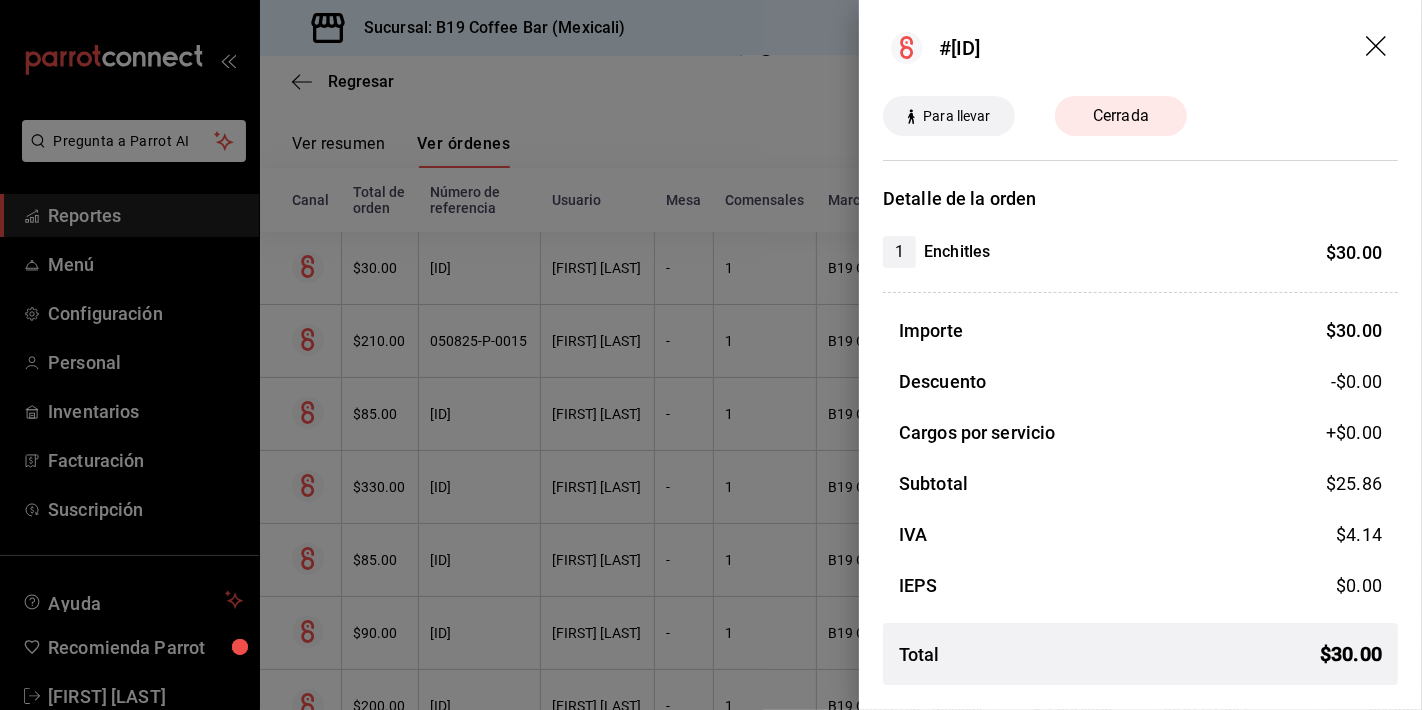 click at bounding box center (711, 355) 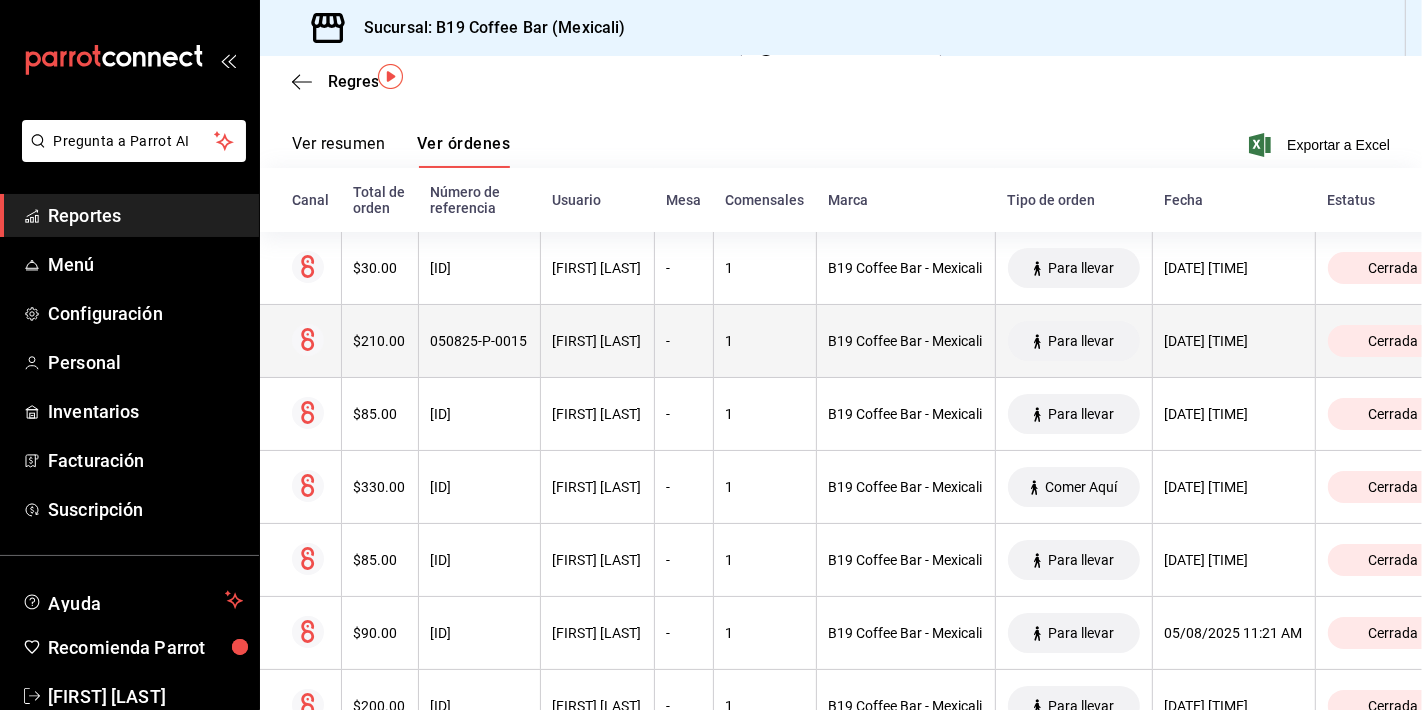 scroll, scrollTop: 0, scrollLeft: 0, axis: both 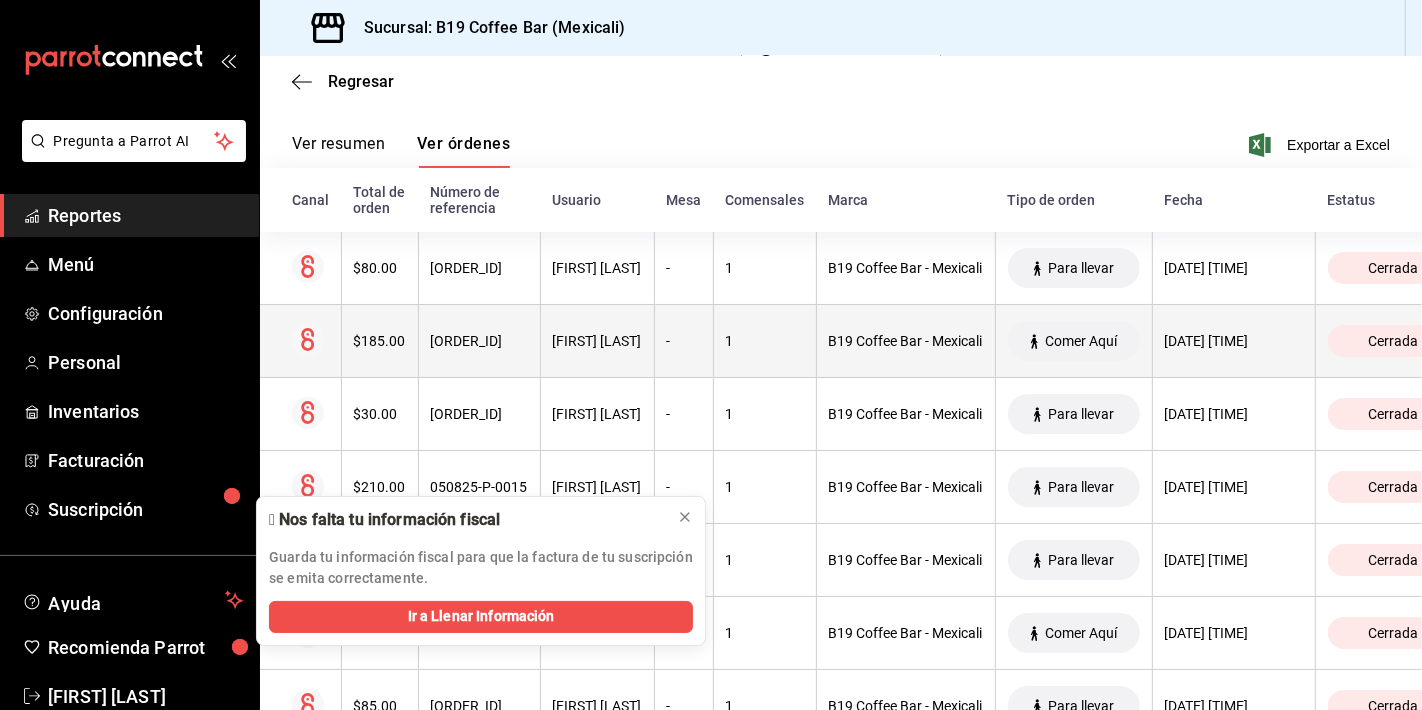 click on "[ORDER_ID]" at bounding box center (479, 341) 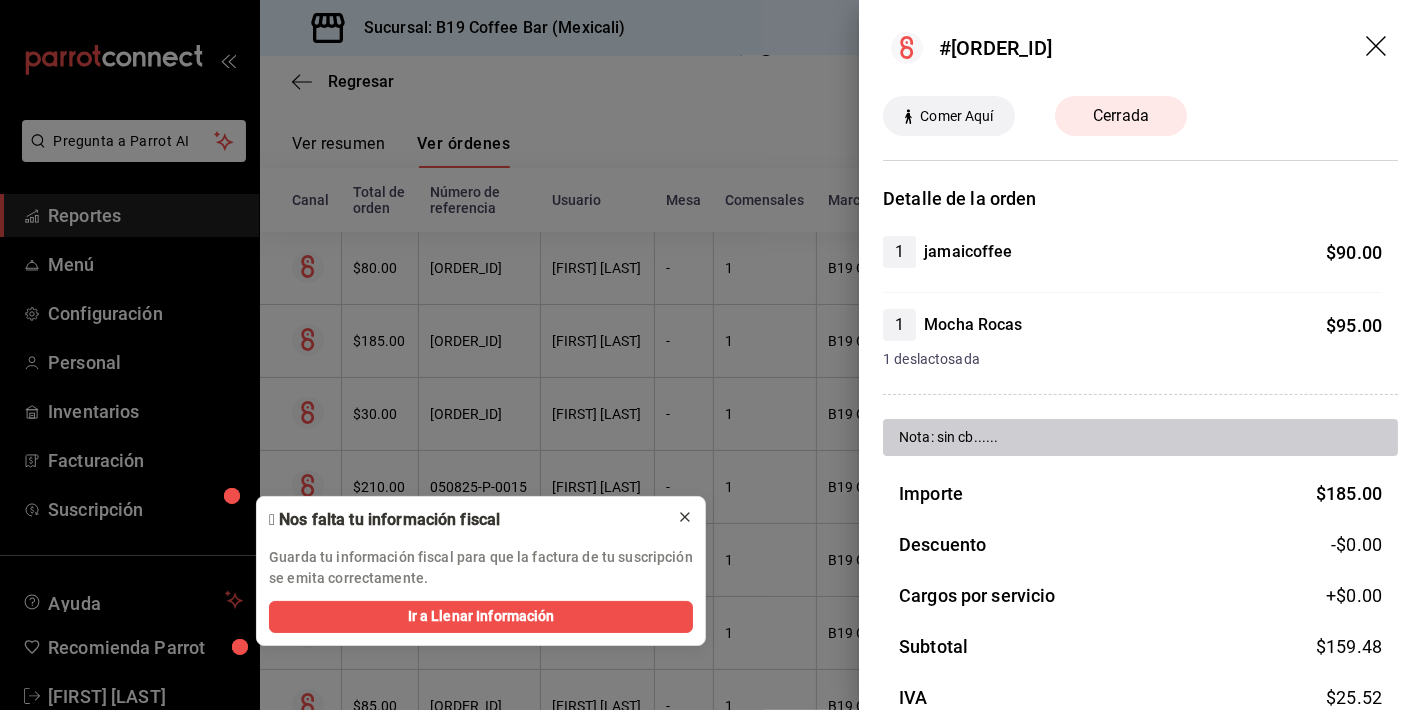 click 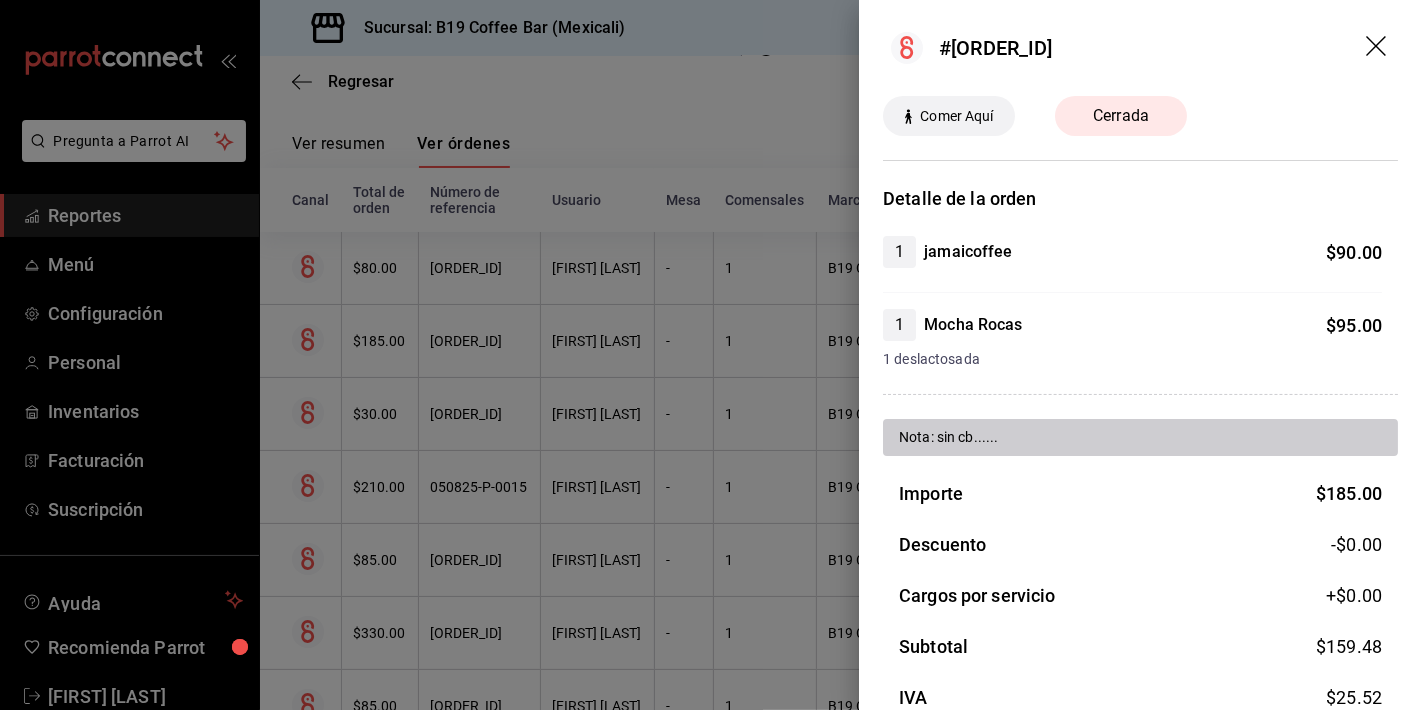click 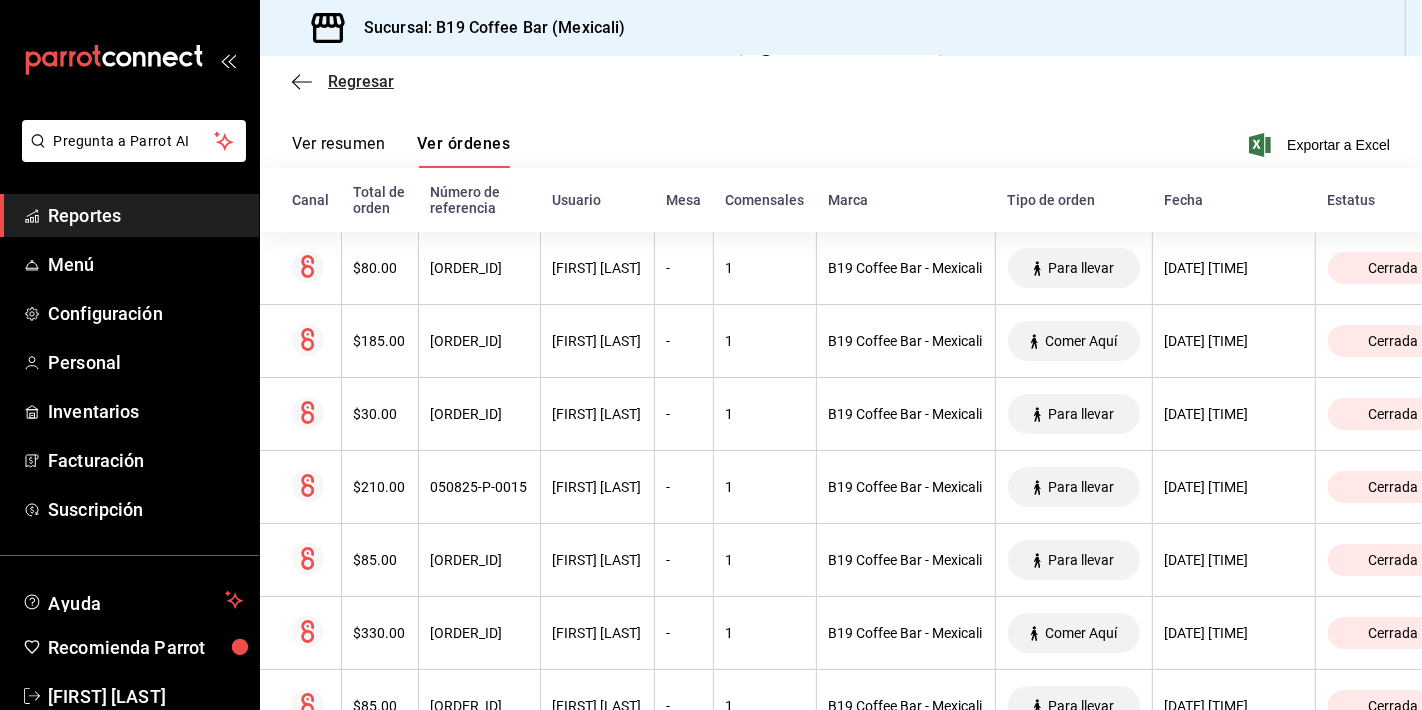 click 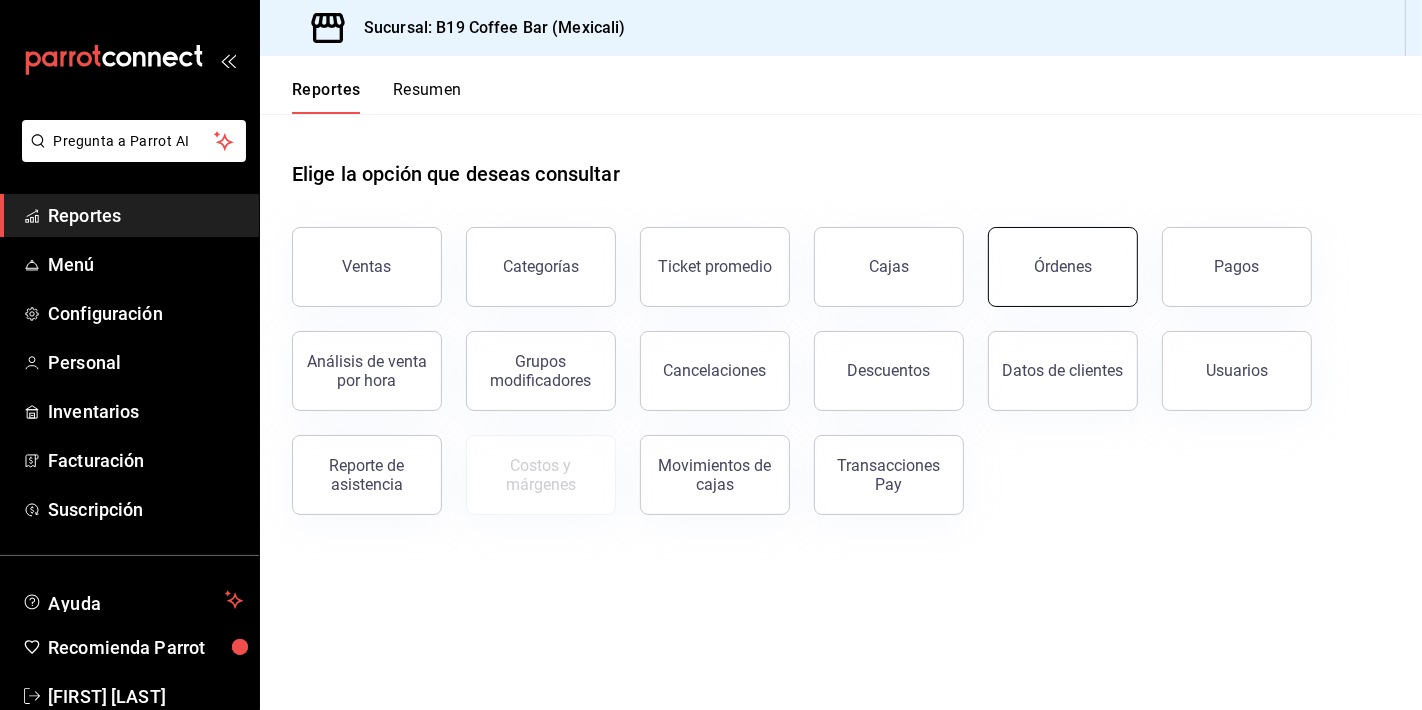 click on "Órdenes" at bounding box center [1063, 267] 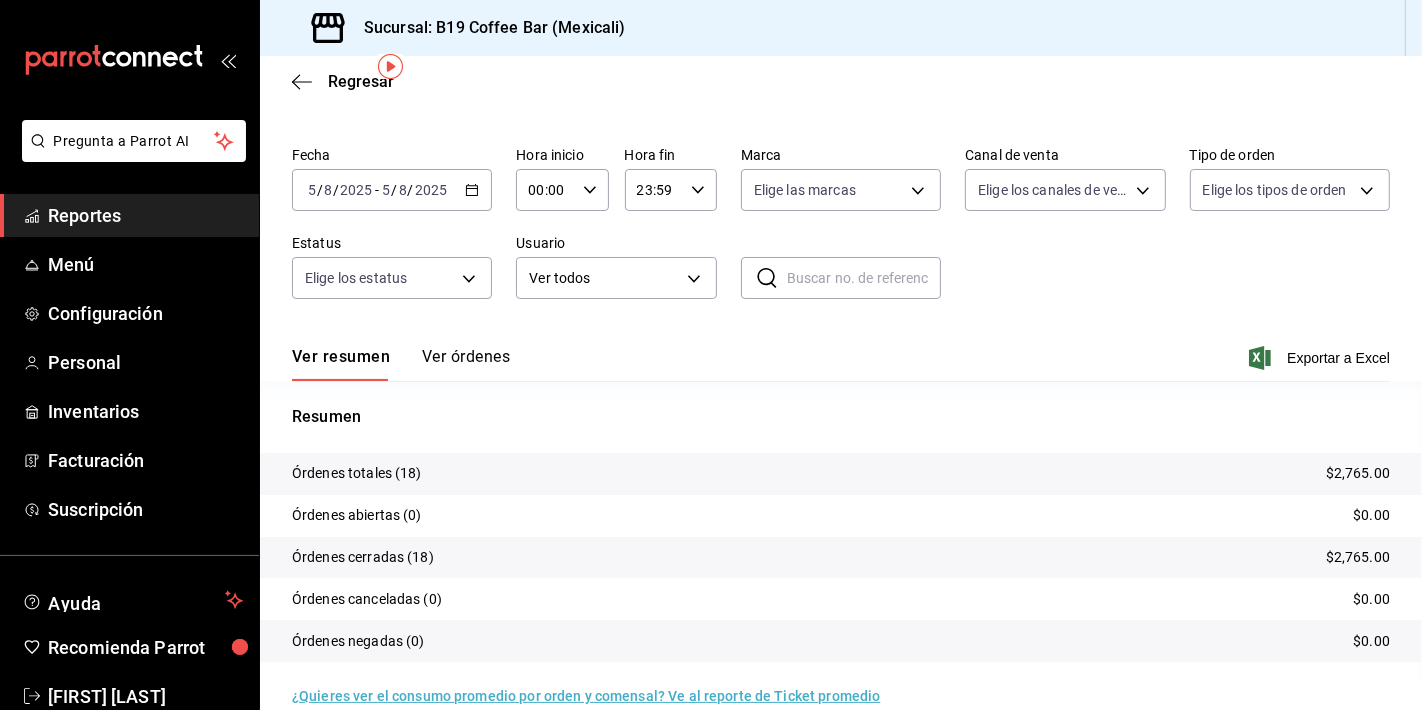 scroll, scrollTop: 74, scrollLeft: 0, axis: vertical 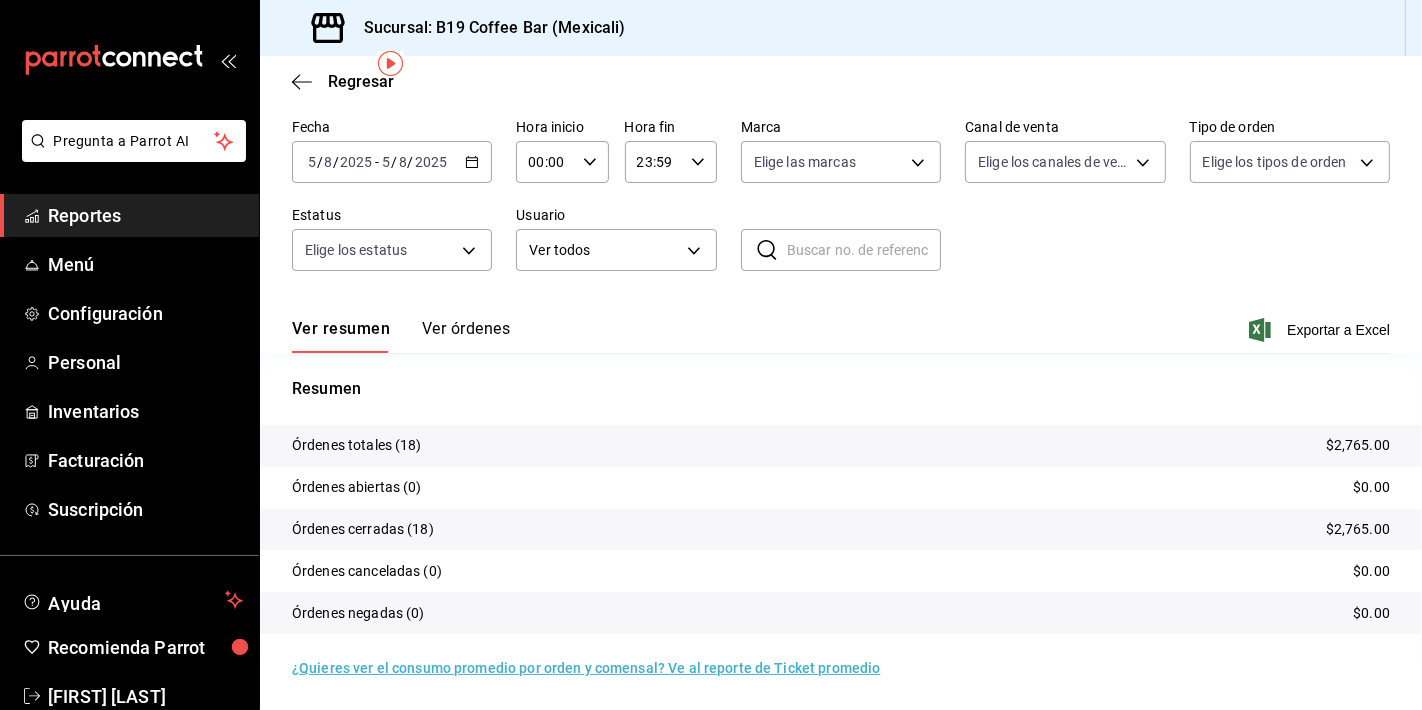 click on "Reportes" at bounding box center [145, 215] 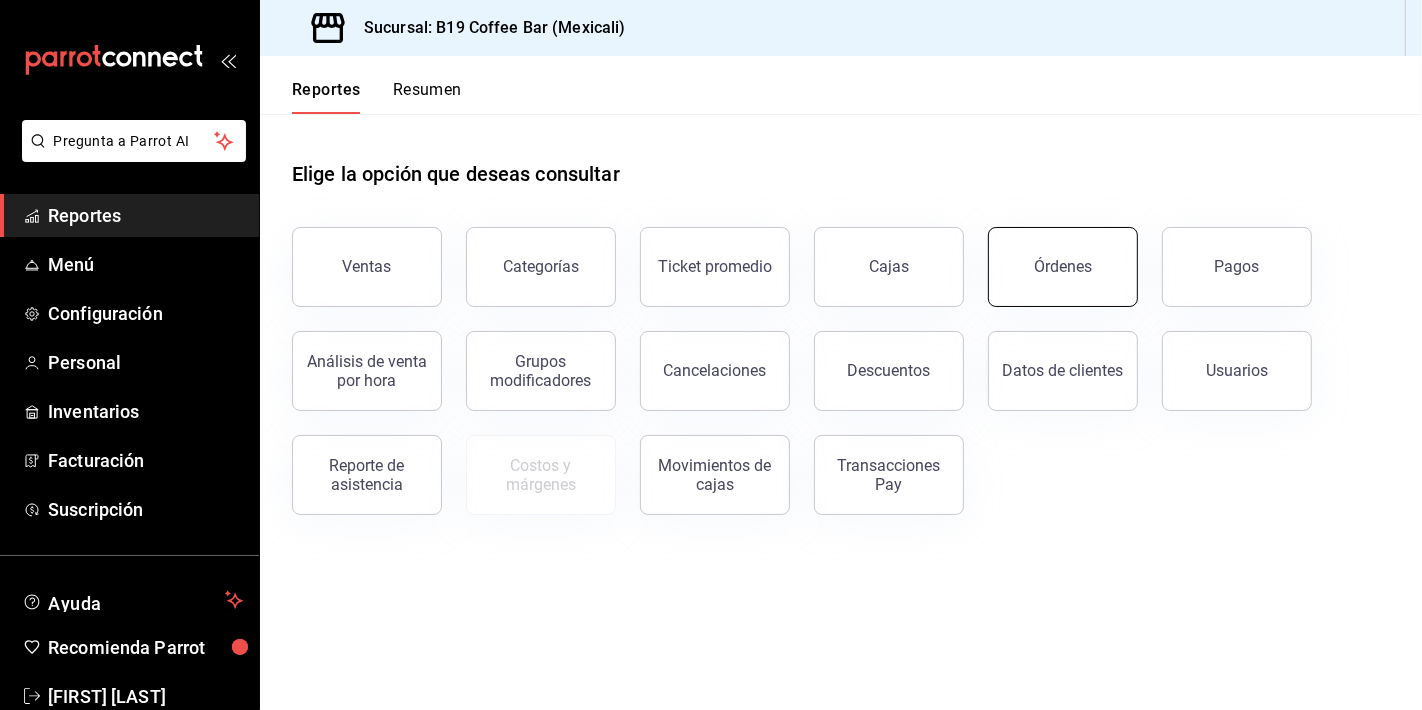 click on "Órdenes" at bounding box center (1063, 266) 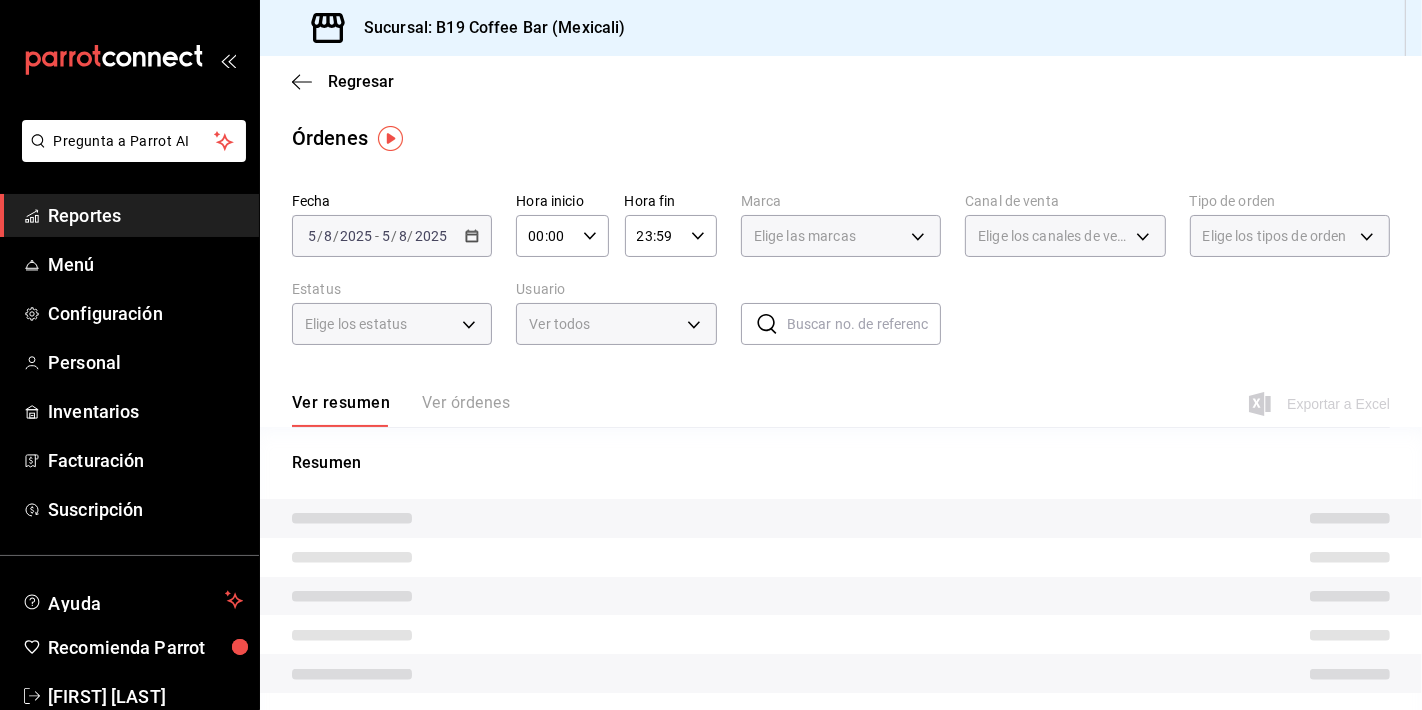 click on "Ver órdenes" at bounding box center [466, 410] 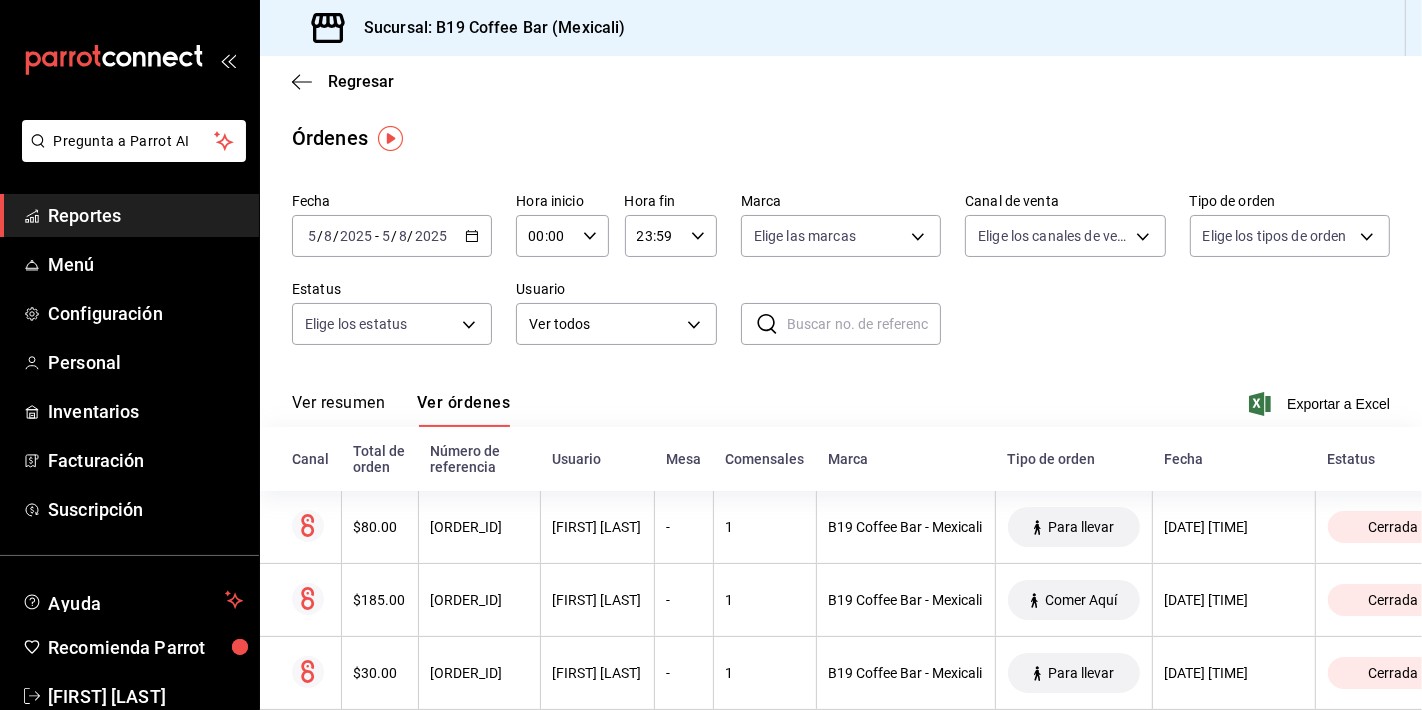 click on "Ver resumen Ver órdenes Exportar a Excel" at bounding box center (841, 398) 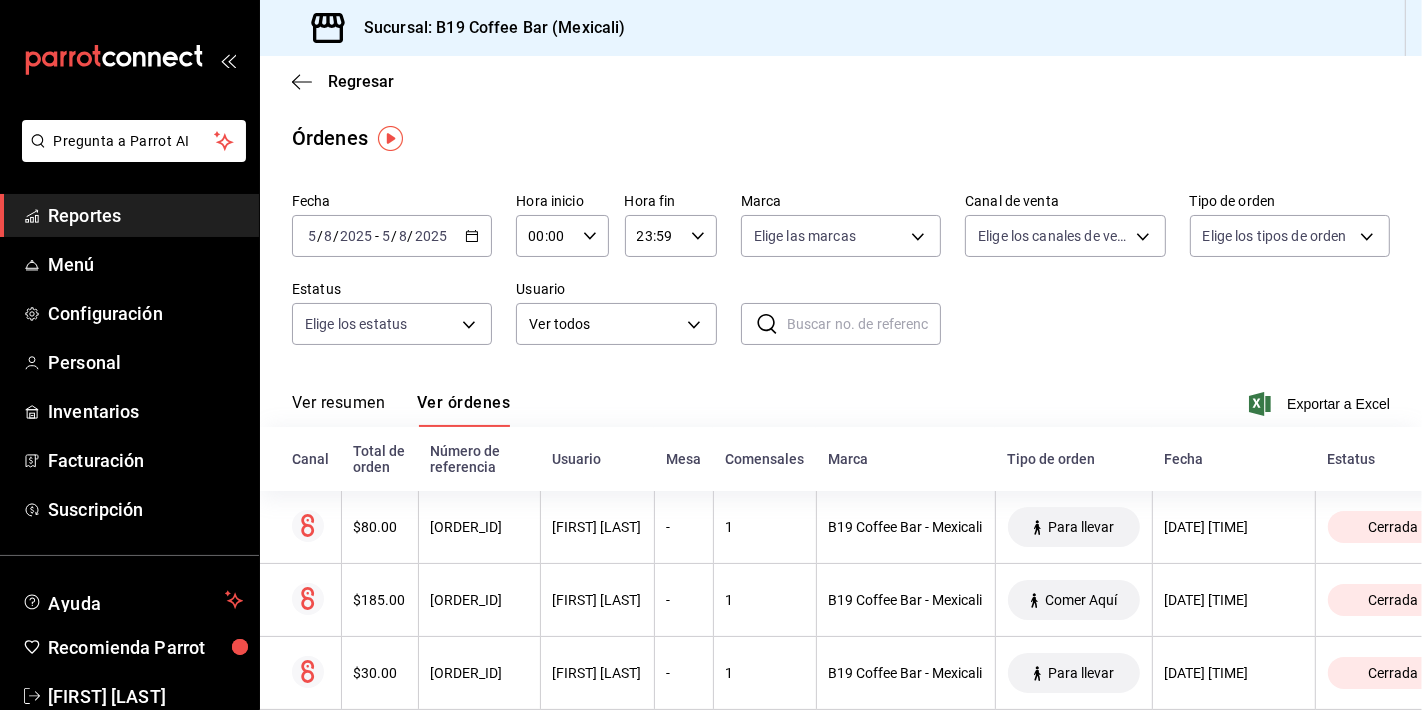 click on "Regresar Órdenes Fecha 2025-08-05 5 / 8 / 2025 - 2025-08-05 5 / 8 / 2025 Hora inicio 00:00 Hora inicio Hora fin 23:59 Hora fin Marca Elige las marcas Canal de venta Elige los canales de venta Tipo de orden Elige los tipos de orden Estatus Elige los estatus Usuario Ver todos ALL ​ ​ Ver resumen Ver órdenes Exportar a Excel Canal Total de orden Número de referencia Usuario Mesa Comensales Marca Tipo de orden Fecha Estatus $80.00 050825-P-0018 Iliana Castro - 1 B19 Coffee Bar - Mexicali Para llevar 05/08/2025 12:48 PM Cerrada $185.00 050825-P-0017 Iliana Castro - 1 B19 Coffee Bar - Mexicali Comer Aquí 05/08/2025 12:43 PM Cerrada $30.00 050825-P-0016 Iliana Castro - 1 B19 Coffee Bar - Mexicali Para llevar 05/08/2025 12:28 PM Cerrada $210.00 050825-P-0015 Vanessa Lopez - 1 B19 Coffee Bar - Mexicali Para llevar 05/08/2025 12:11 PM Cerrada $85.00 050825-P-0014 Vanessa Lopez - 1 B19 Coffee Bar - Mexicali Para llevar 05/08/2025 11:42 AM Cerrada $330.00 050825-P-0013 Vanessa Lopez - 1 B19 Coffee Bar - Mexicali" at bounding box center (841, 950) 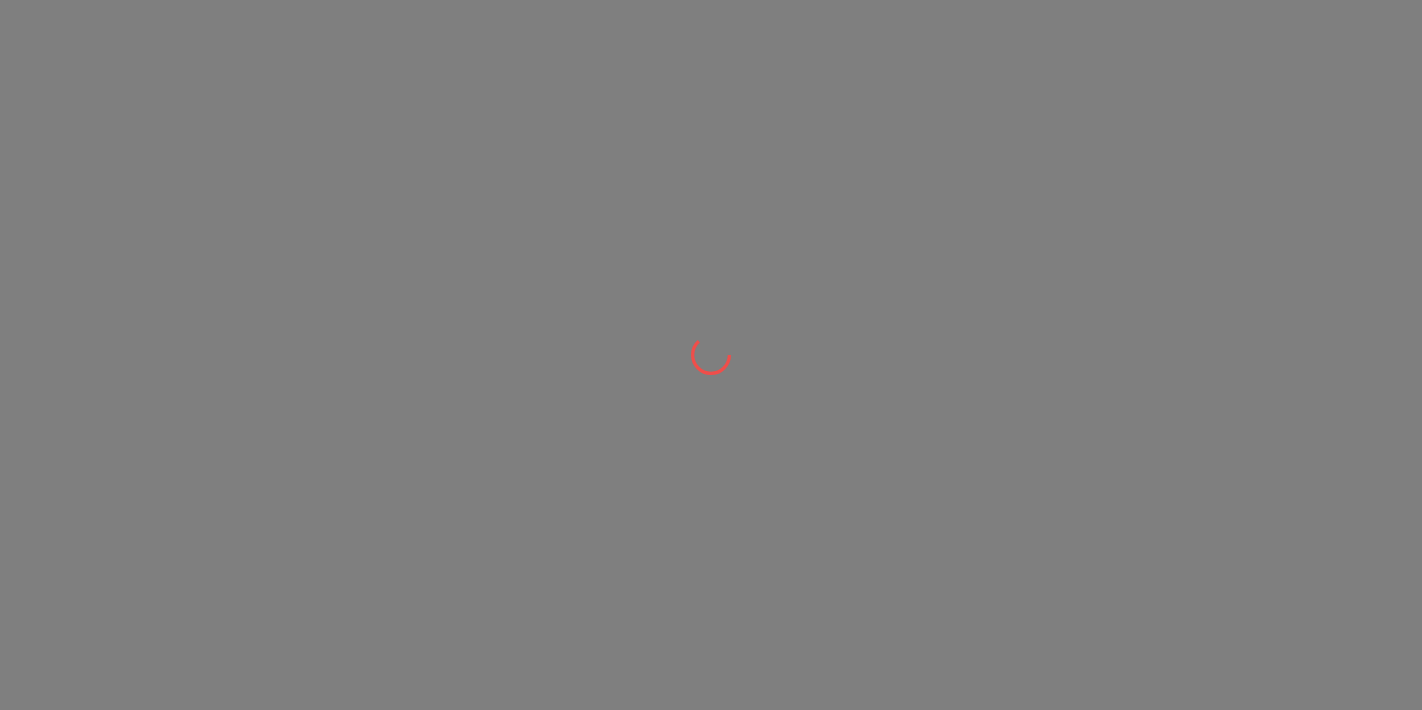 scroll, scrollTop: 0, scrollLeft: 0, axis: both 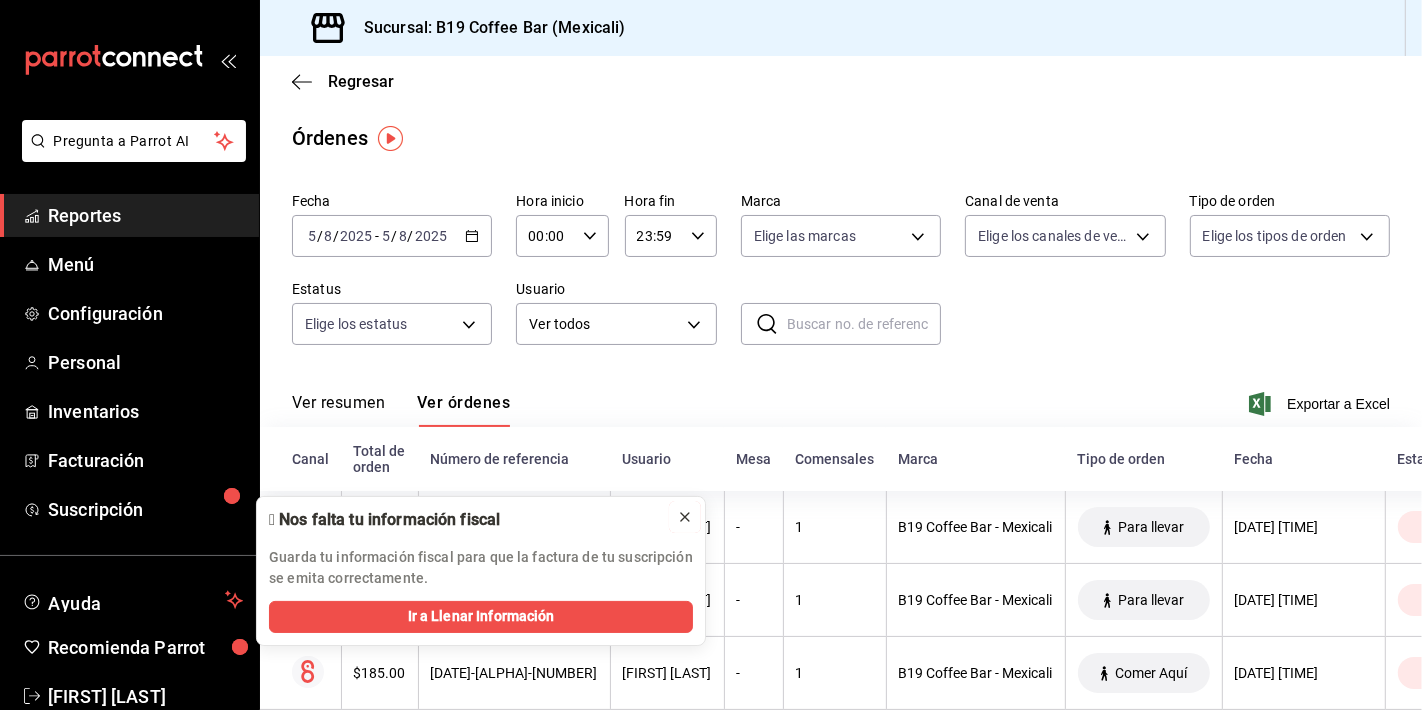 click 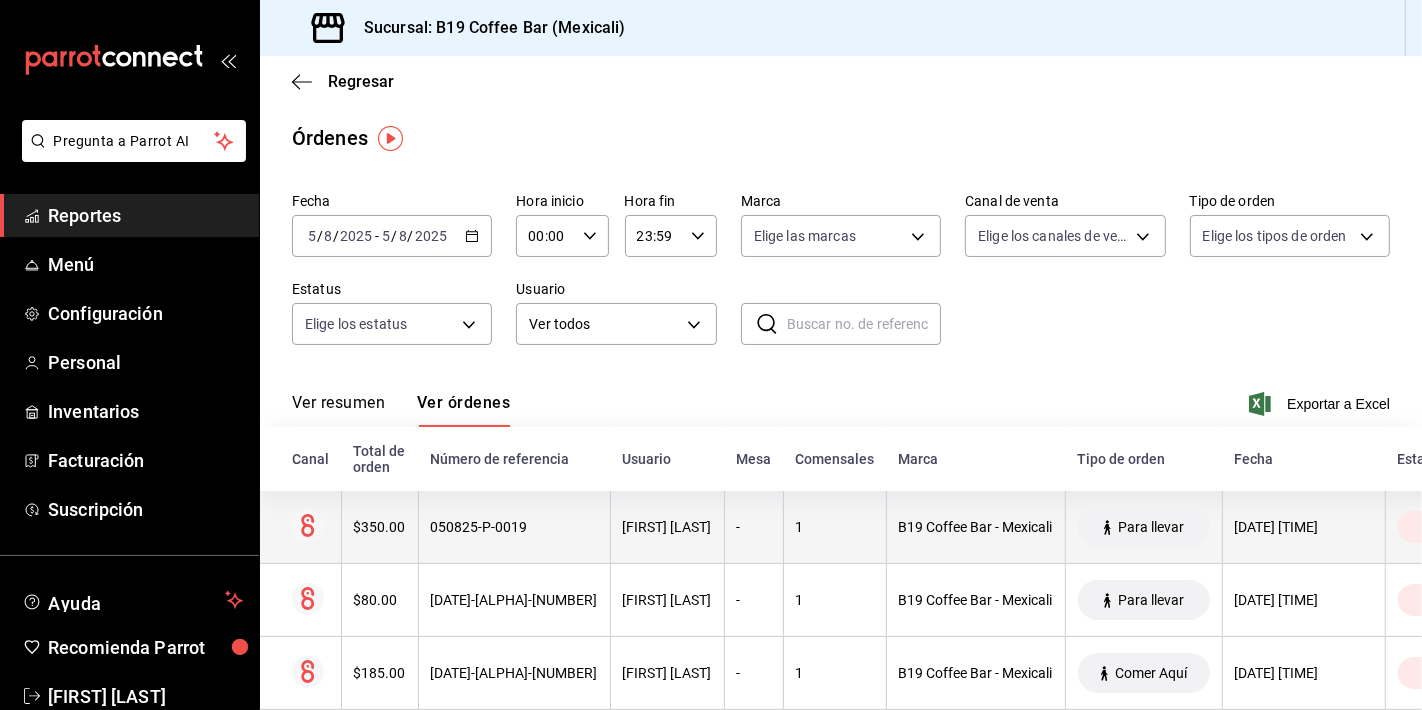click on "050825-P-0019" at bounding box center [514, 527] 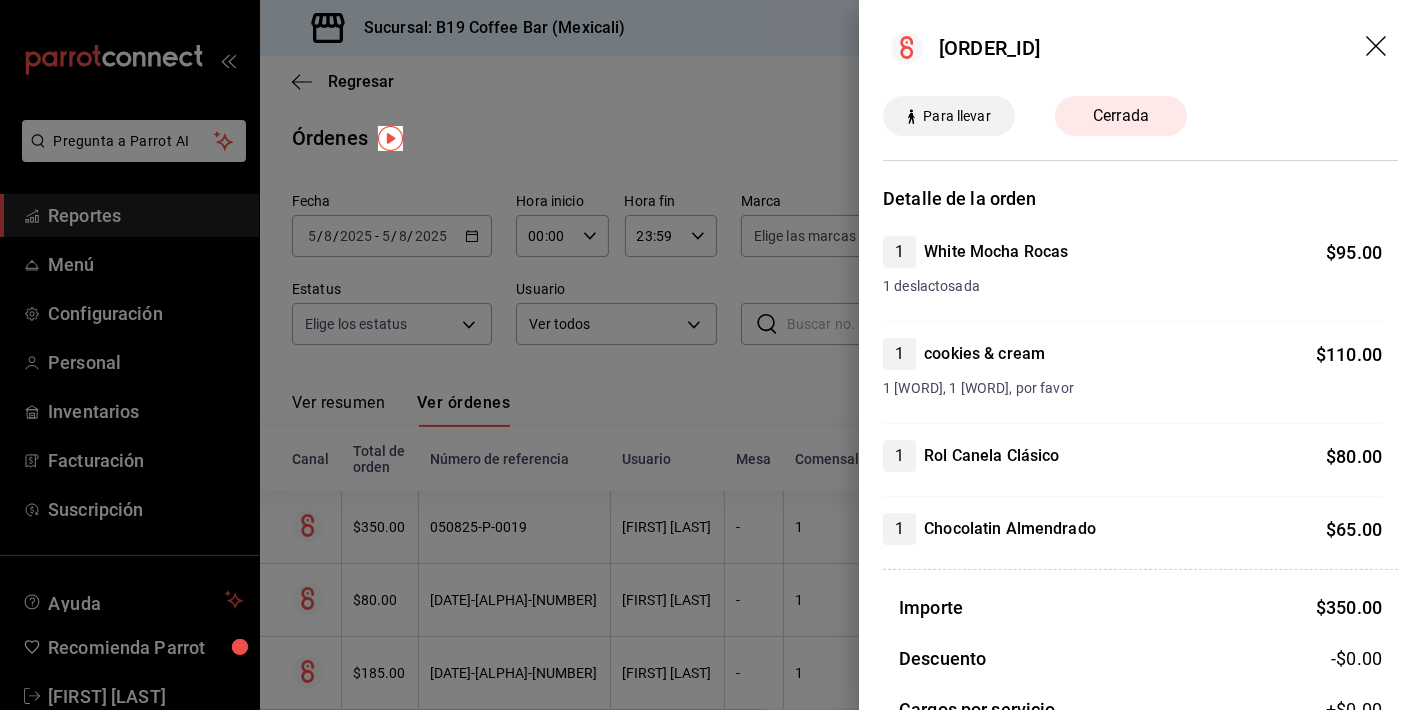 click 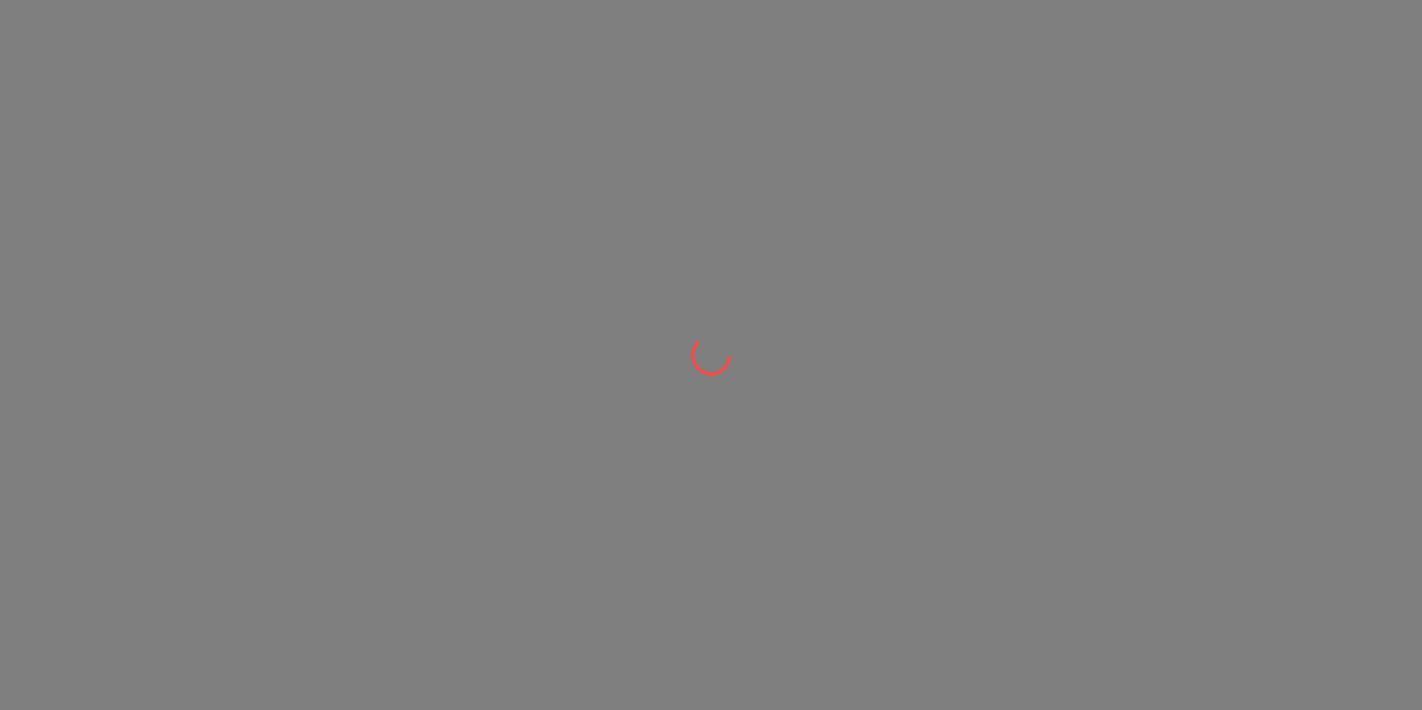 scroll, scrollTop: 0, scrollLeft: 0, axis: both 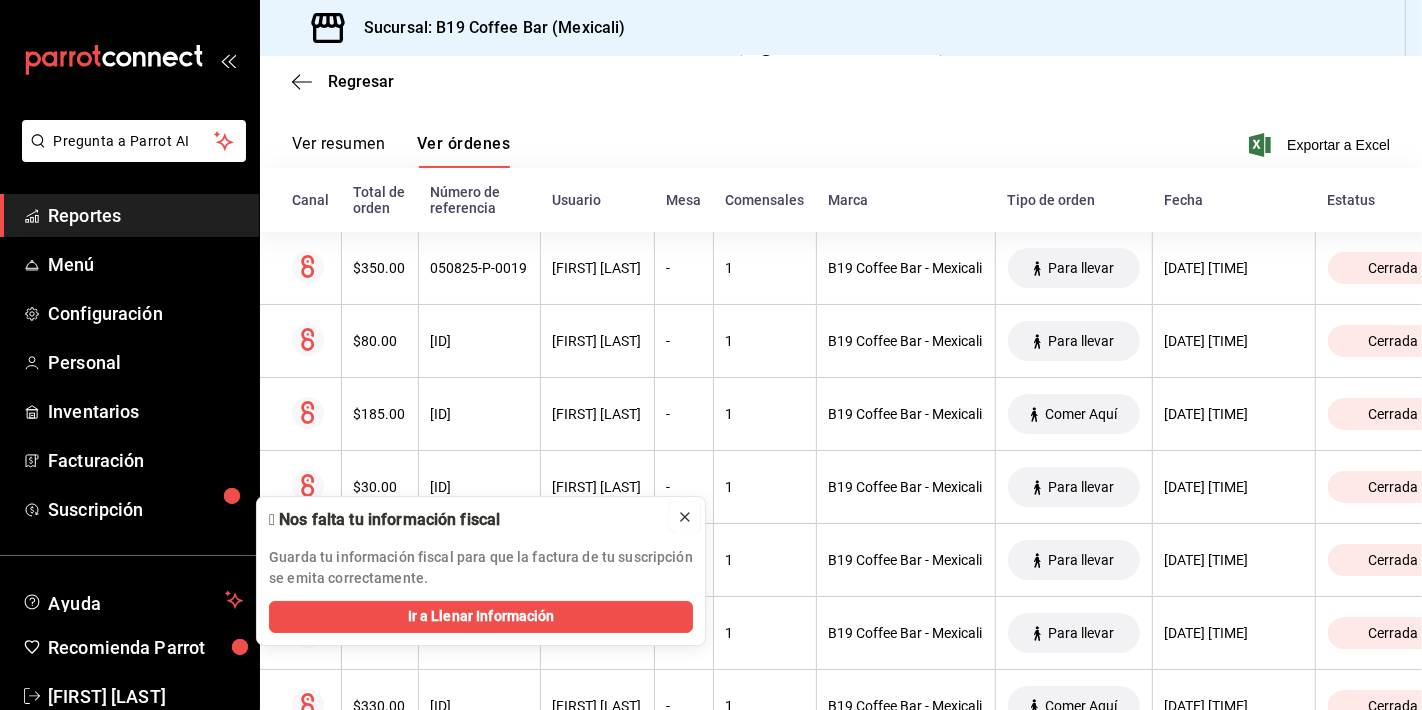 click 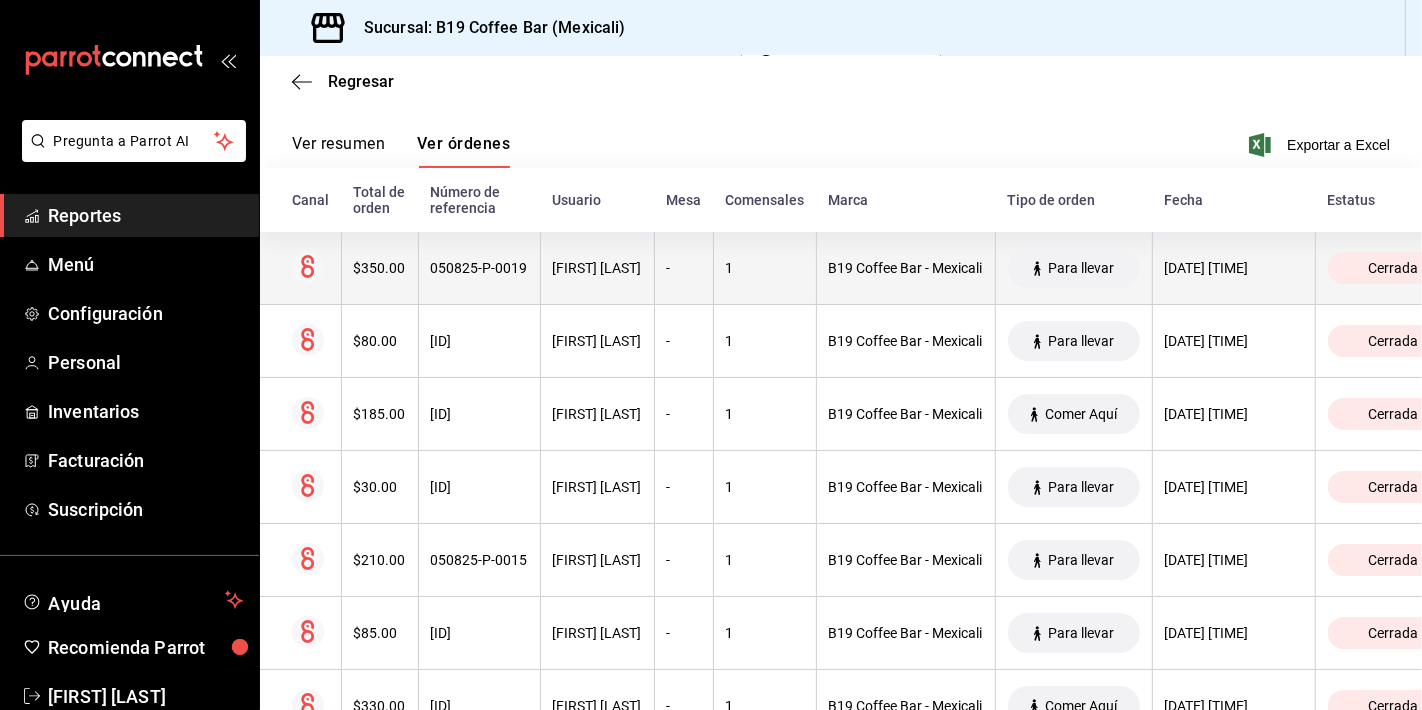 click on "050825-P-0019" at bounding box center (479, 268) 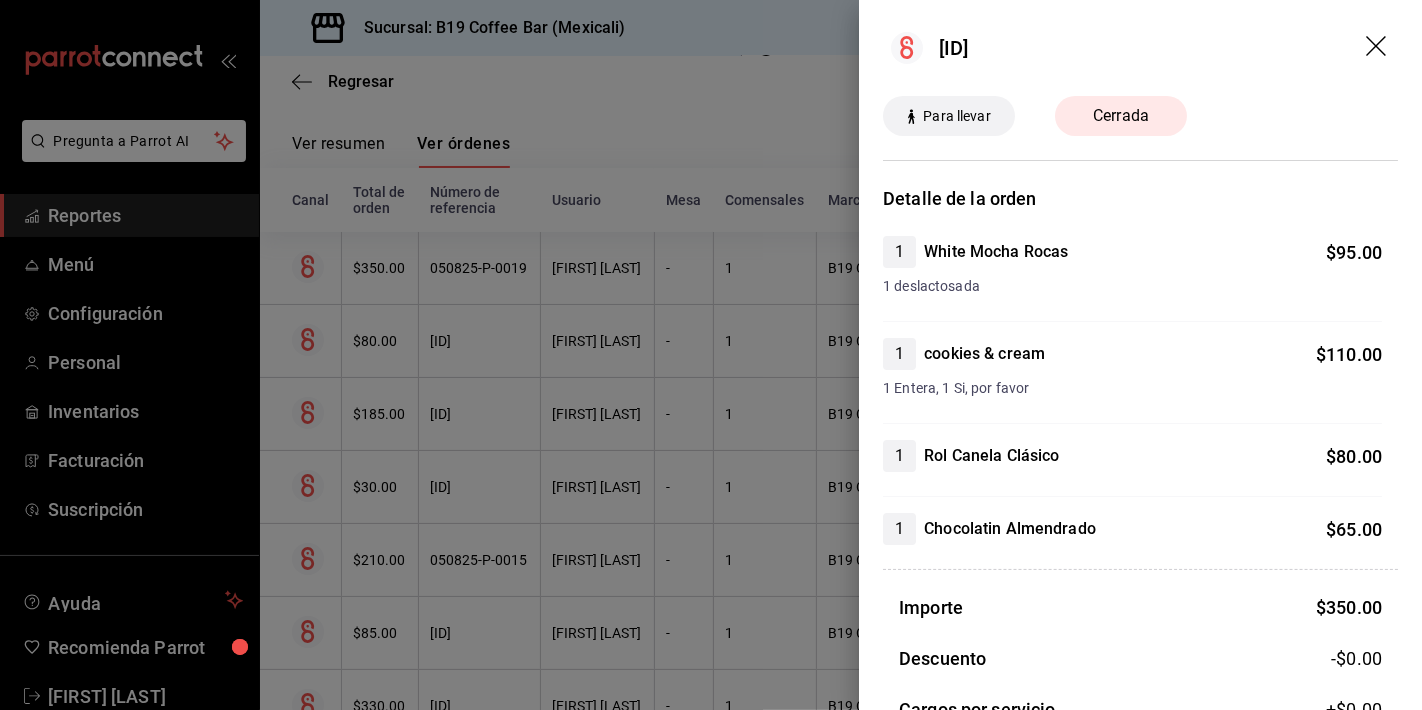 click at bounding box center [711, 355] 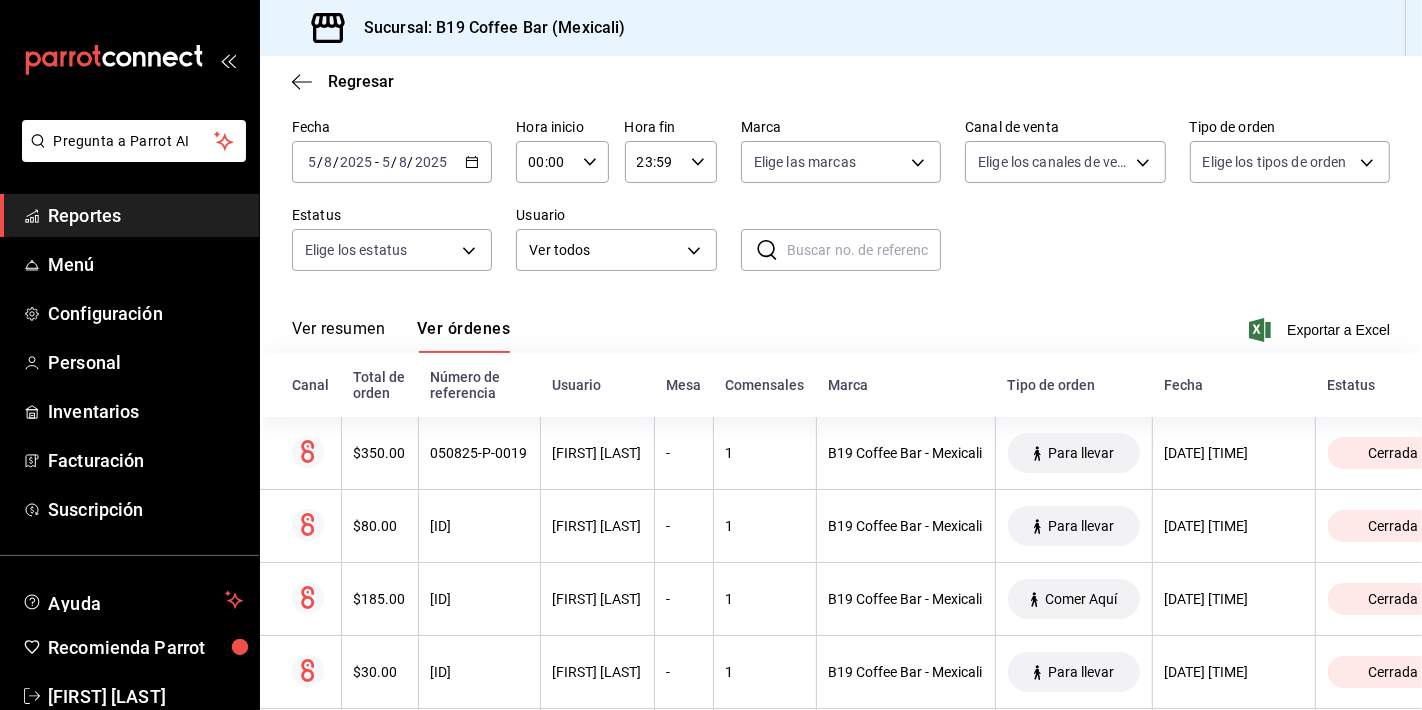 scroll, scrollTop: 0, scrollLeft: 0, axis: both 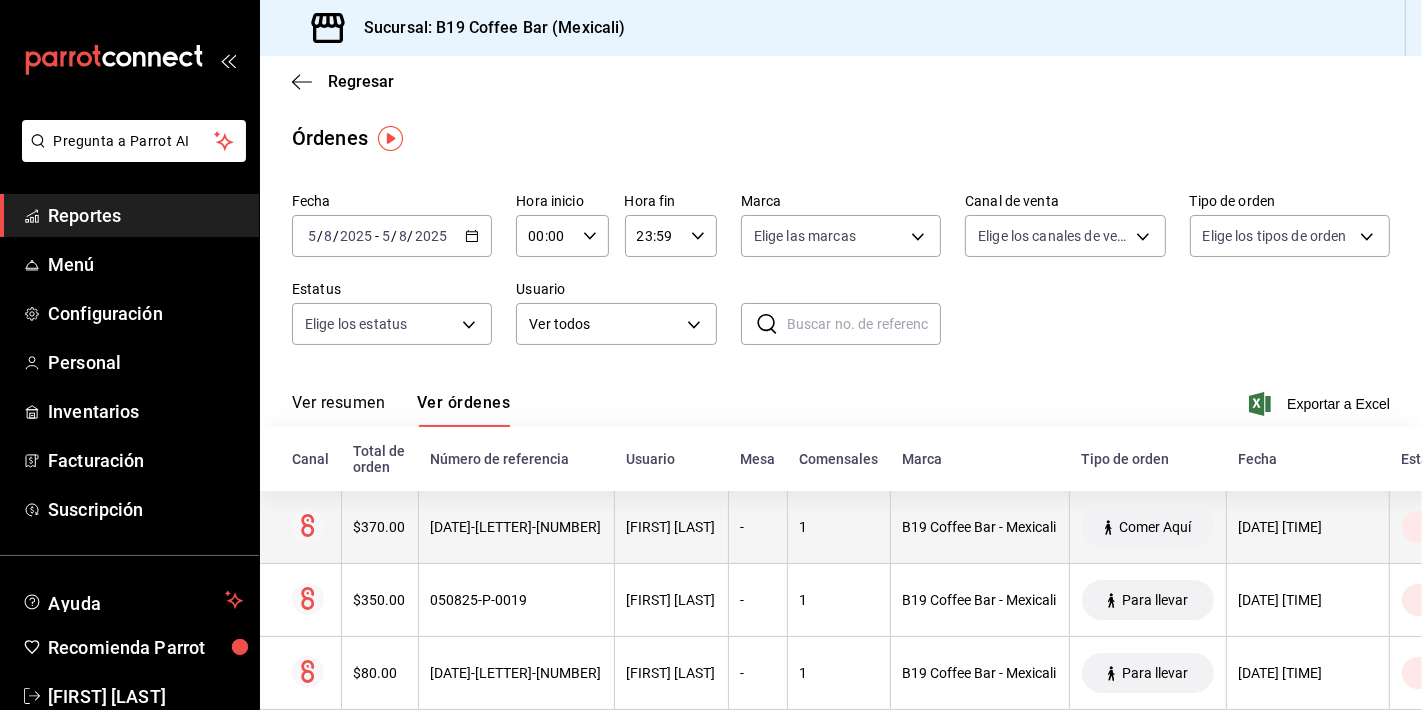 click on "[FIRST] [LAST]" at bounding box center (671, 527) 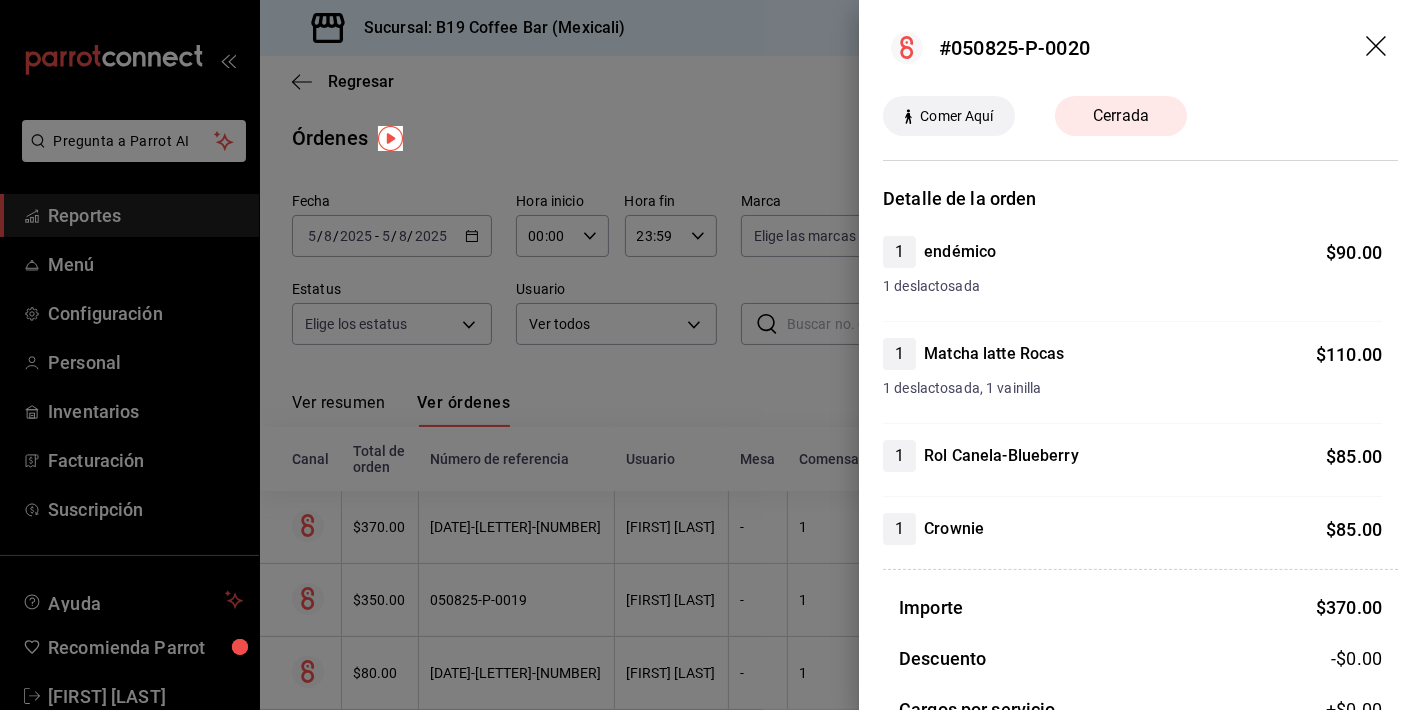 click on "#050825-P-0020" at bounding box center [1140, 48] 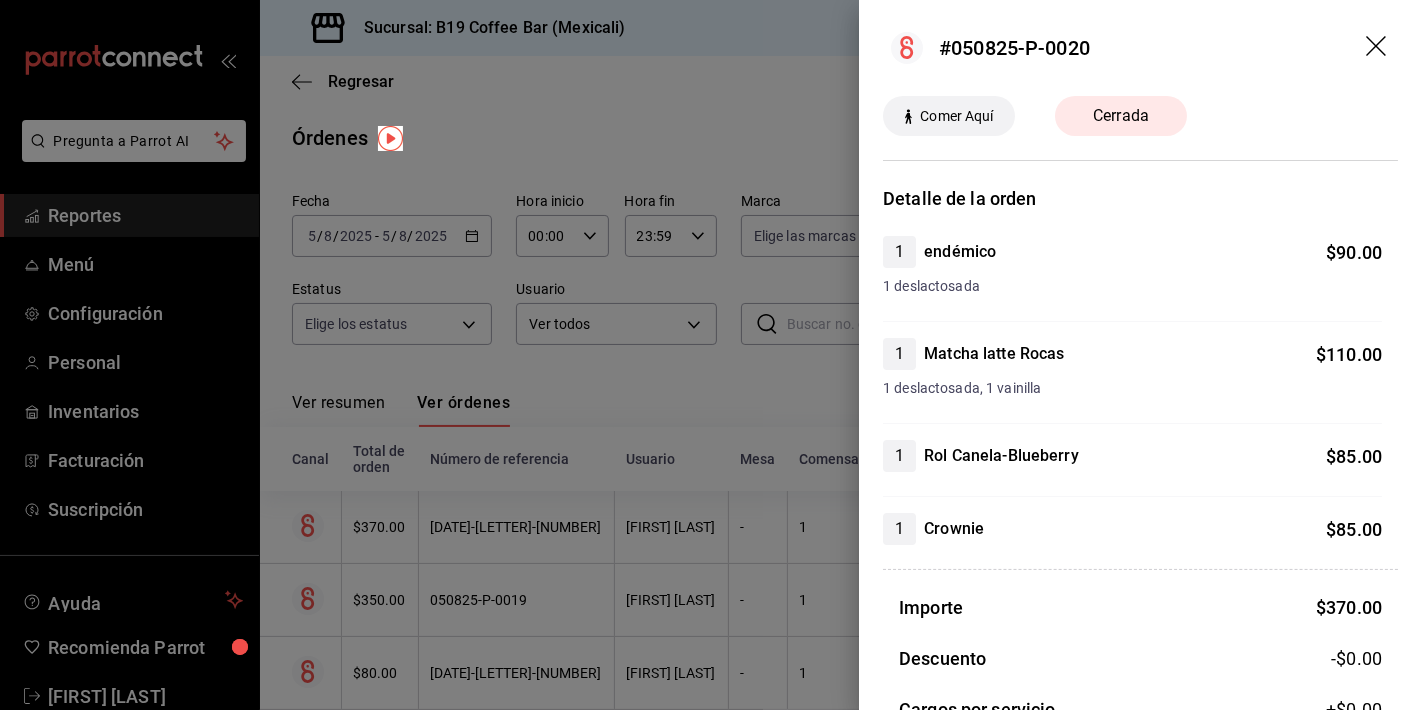 click 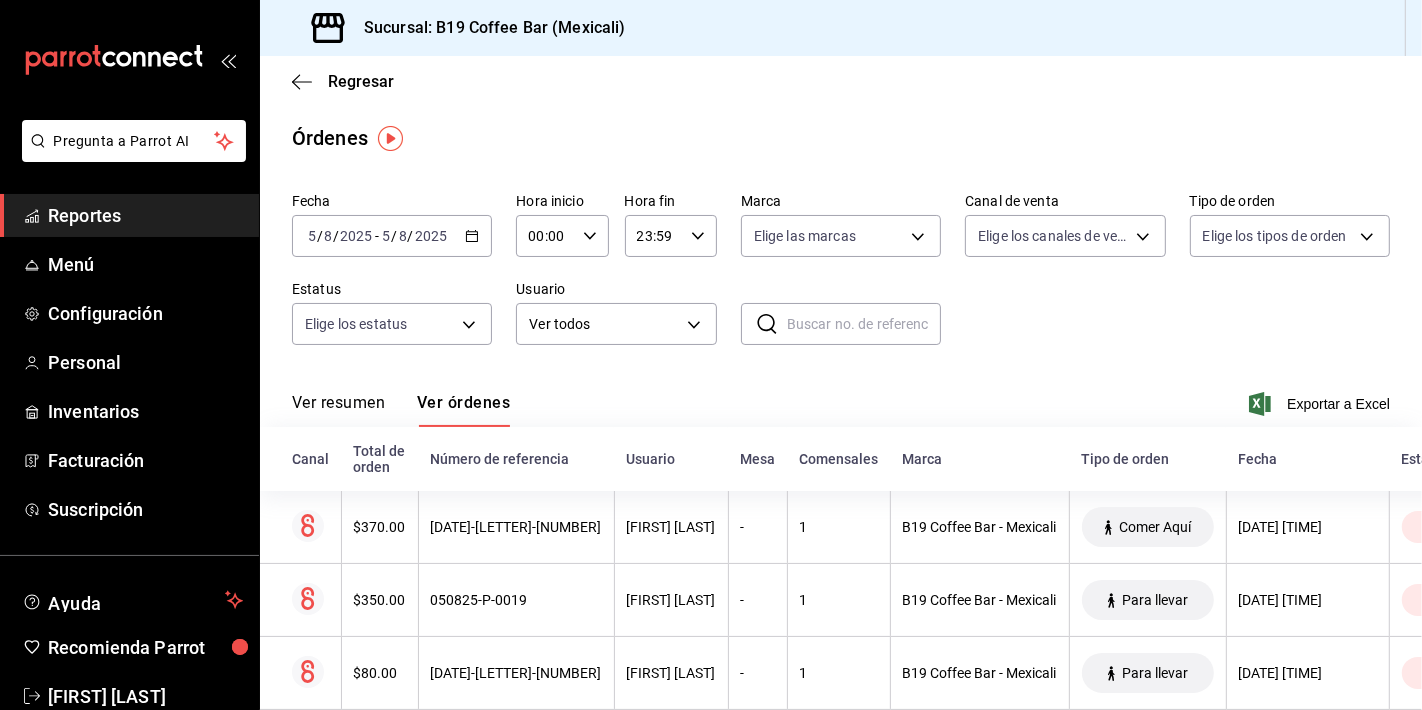 click on "Reportes" at bounding box center (129, 215) 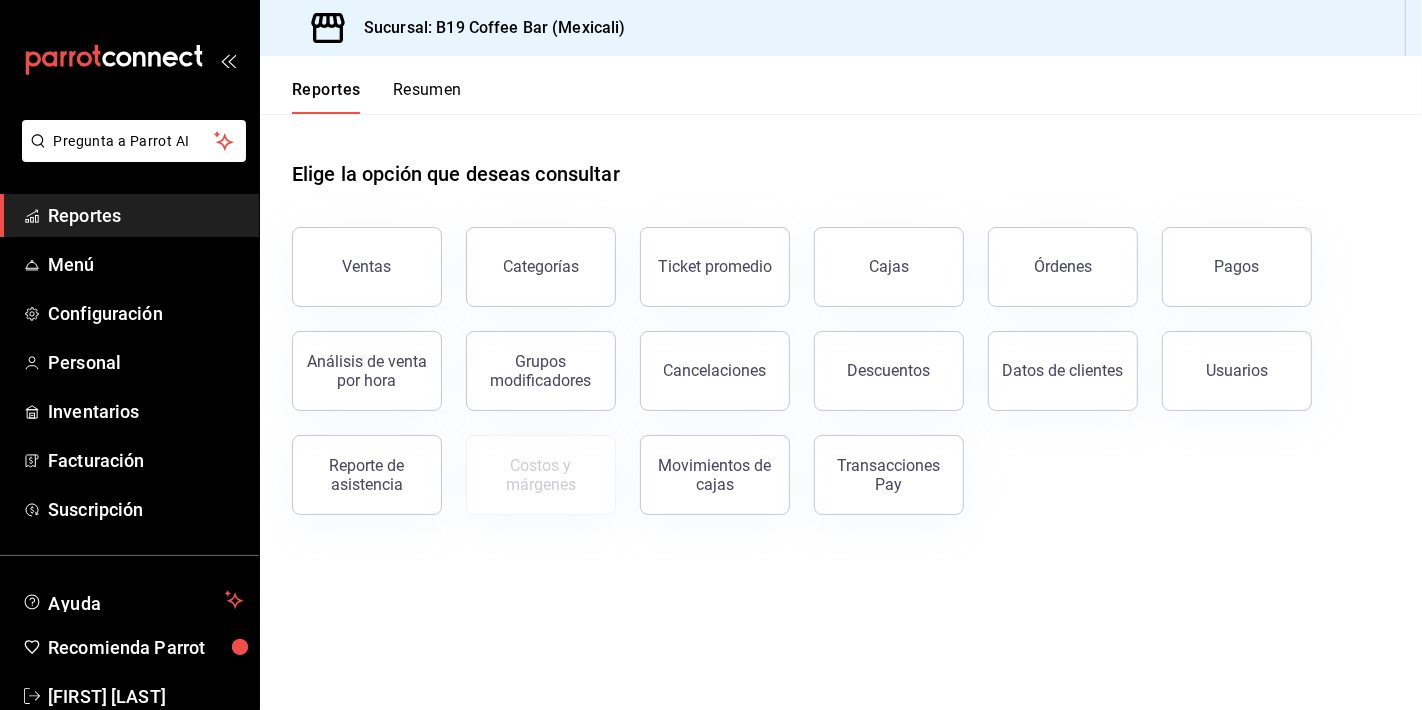 click on "Reportes" at bounding box center (145, 215) 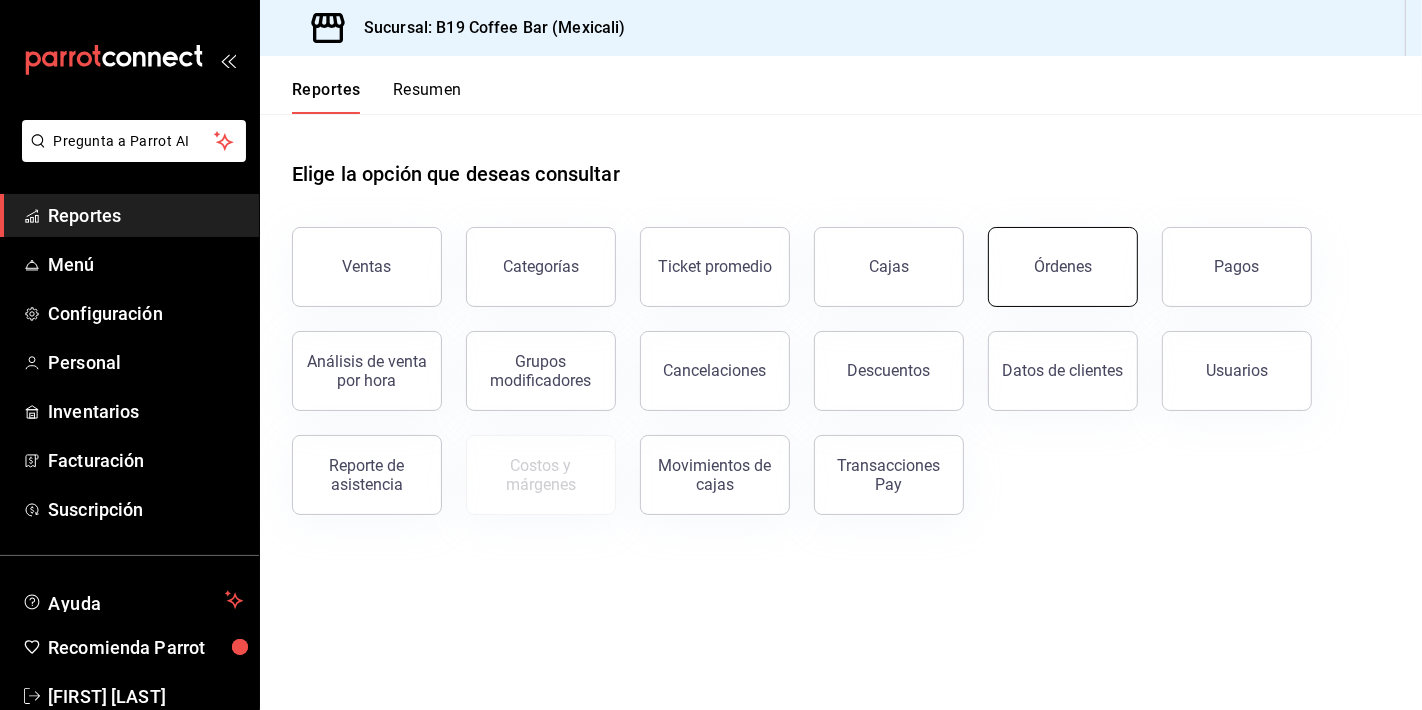 click on "Órdenes" at bounding box center [1063, 267] 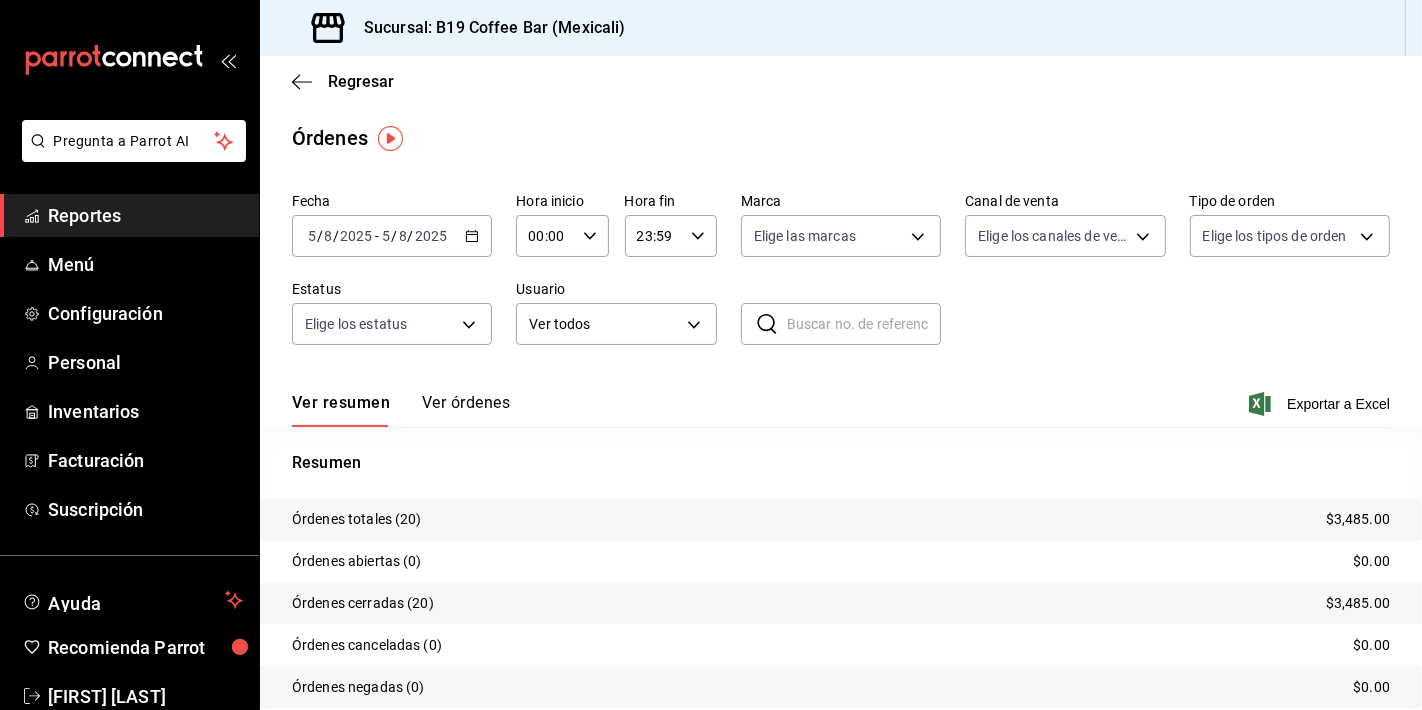 click on "Ver órdenes" at bounding box center [466, 410] 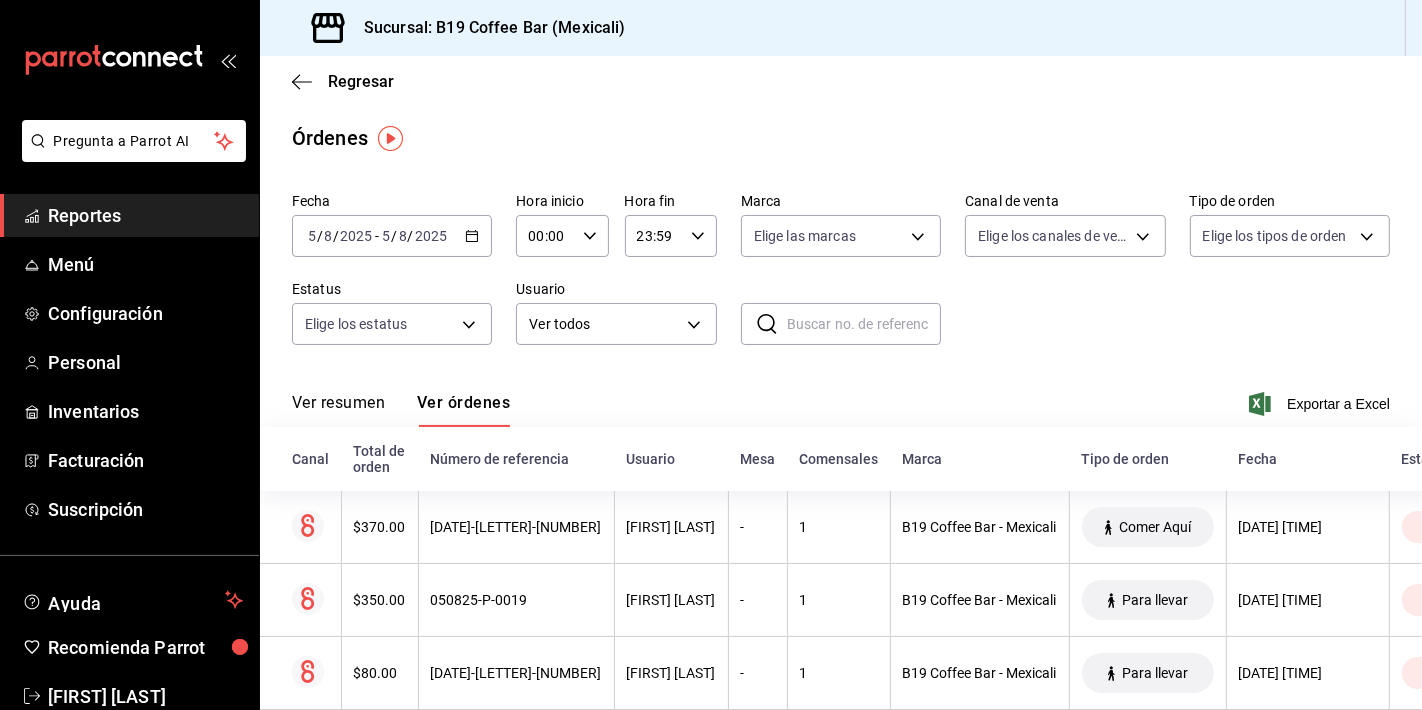 click on "Ver resumen" at bounding box center [338, 410] 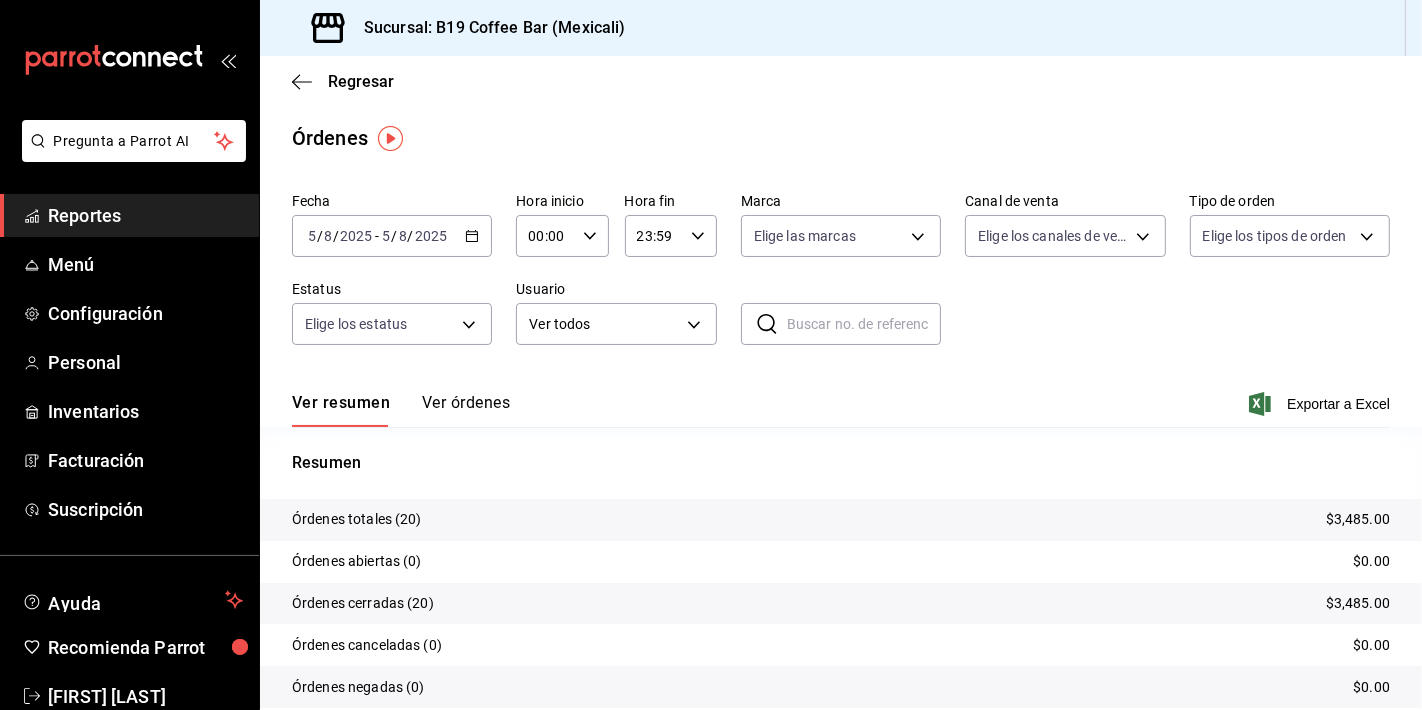 click on "Ver resumen Ver órdenes Exportar a Excel" at bounding box center (841, 398) 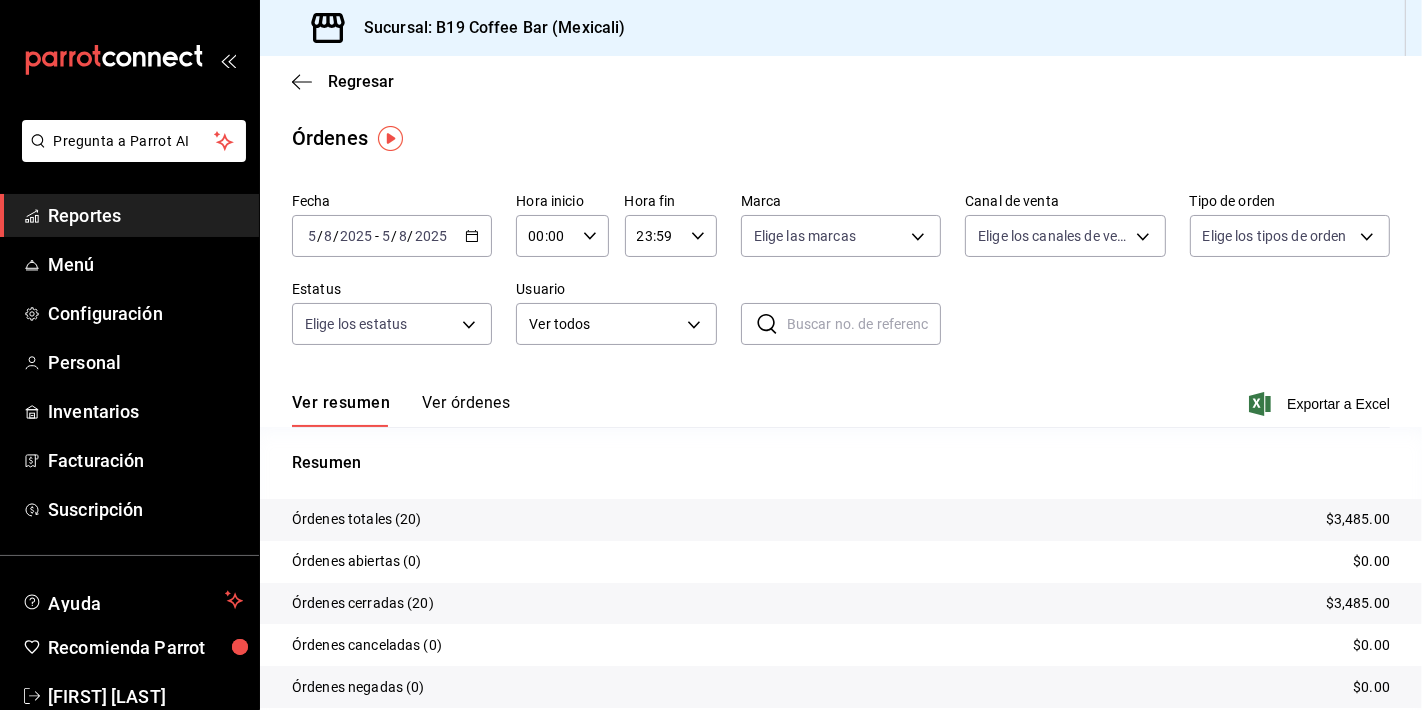 click on "Reportes" at bounding box center (145, 215) 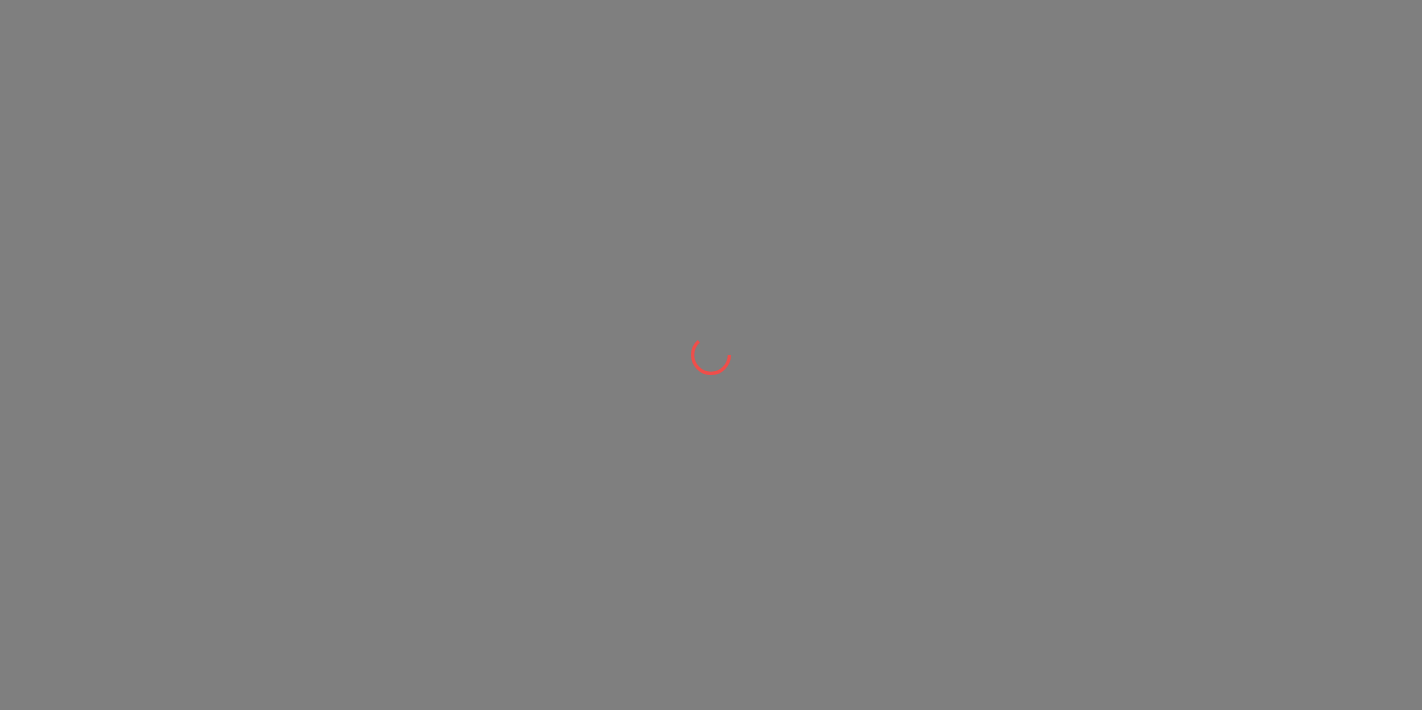 scroll, scrollTop: 0, scrollLeft: 0, axis: both 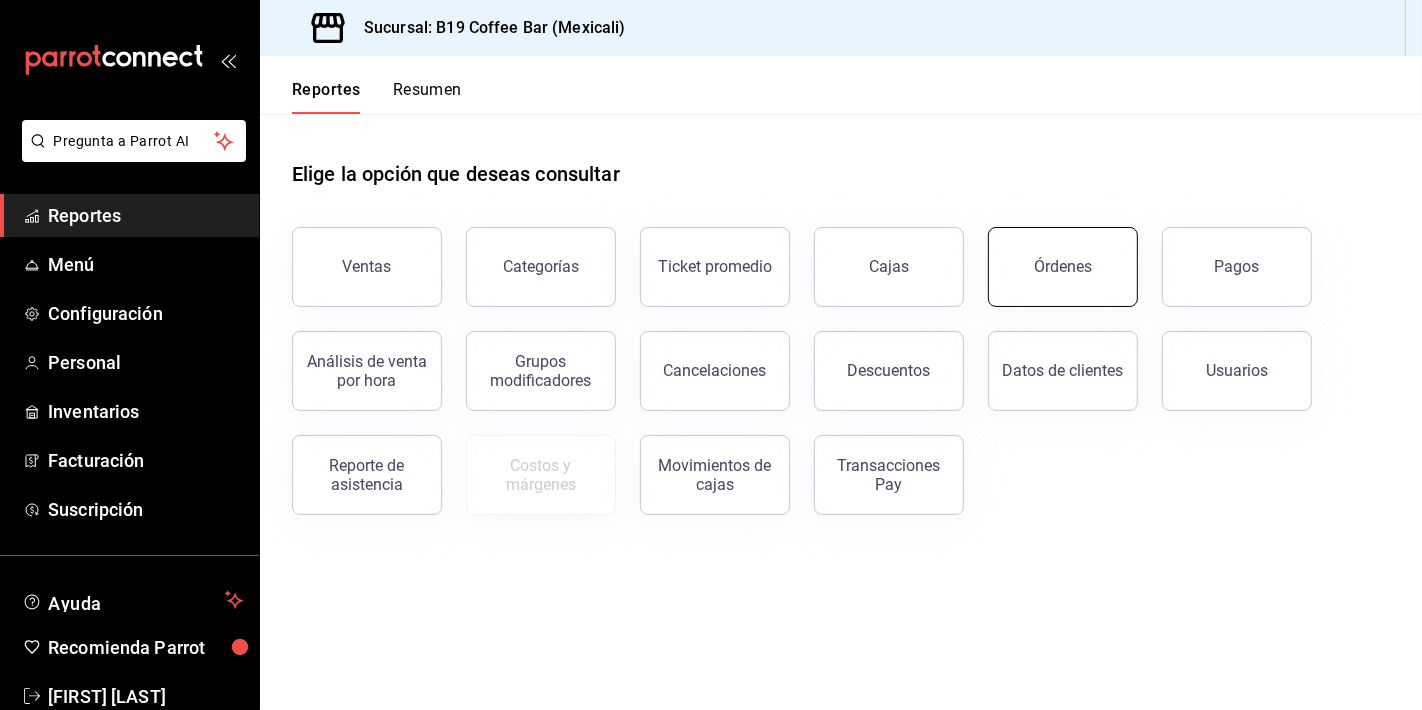 click on "Órdenes" at bounding box center [1063, 266] 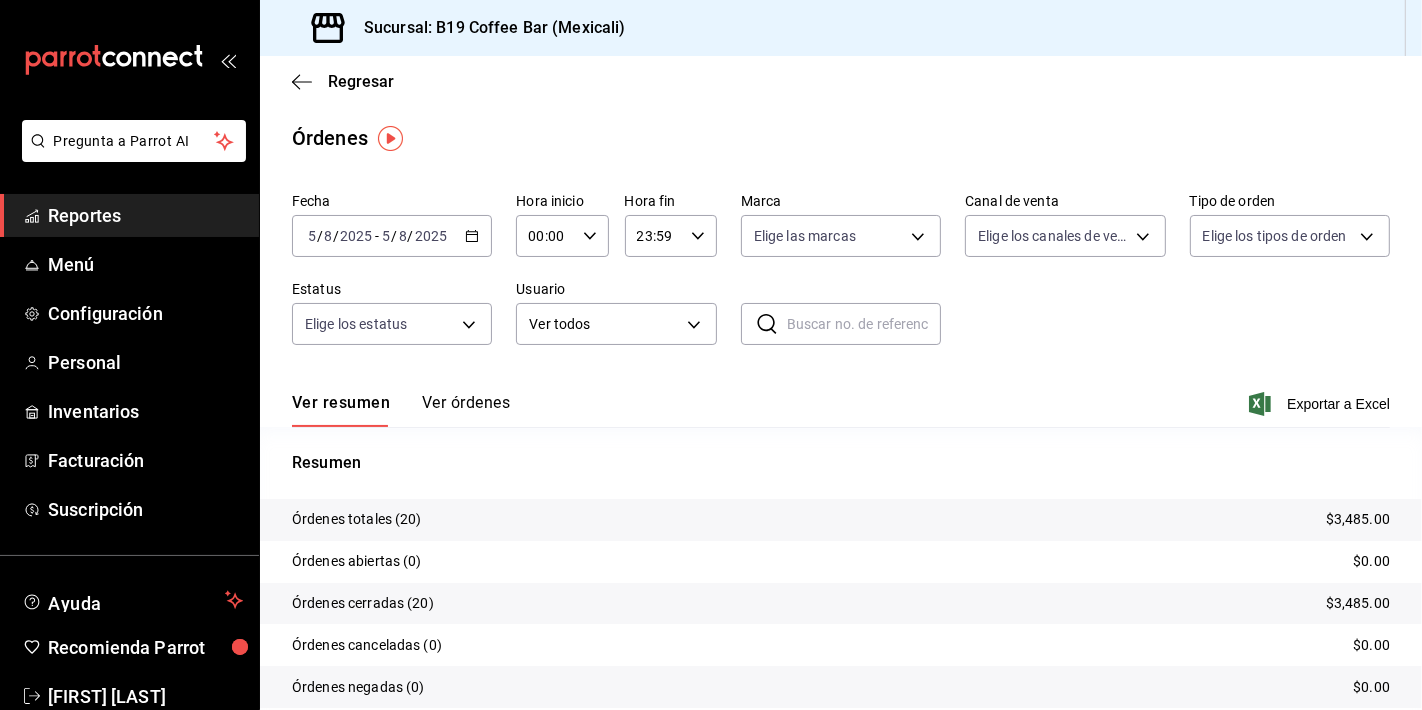 click on "Órdenes" at bounding box center (841, 138) 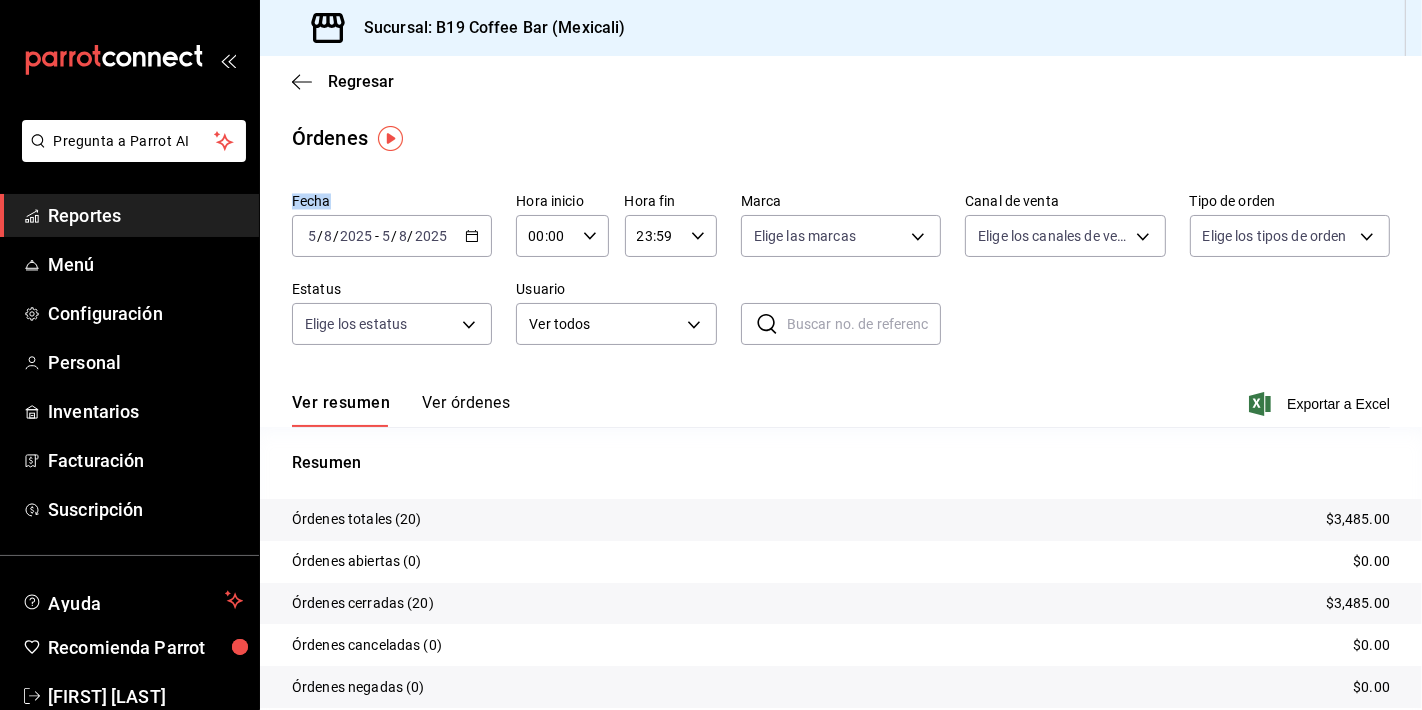 drag, startPoint x: 423, startPoint y: 129, endPoint x: 430, endPoint y: 175, distance: 46.52956 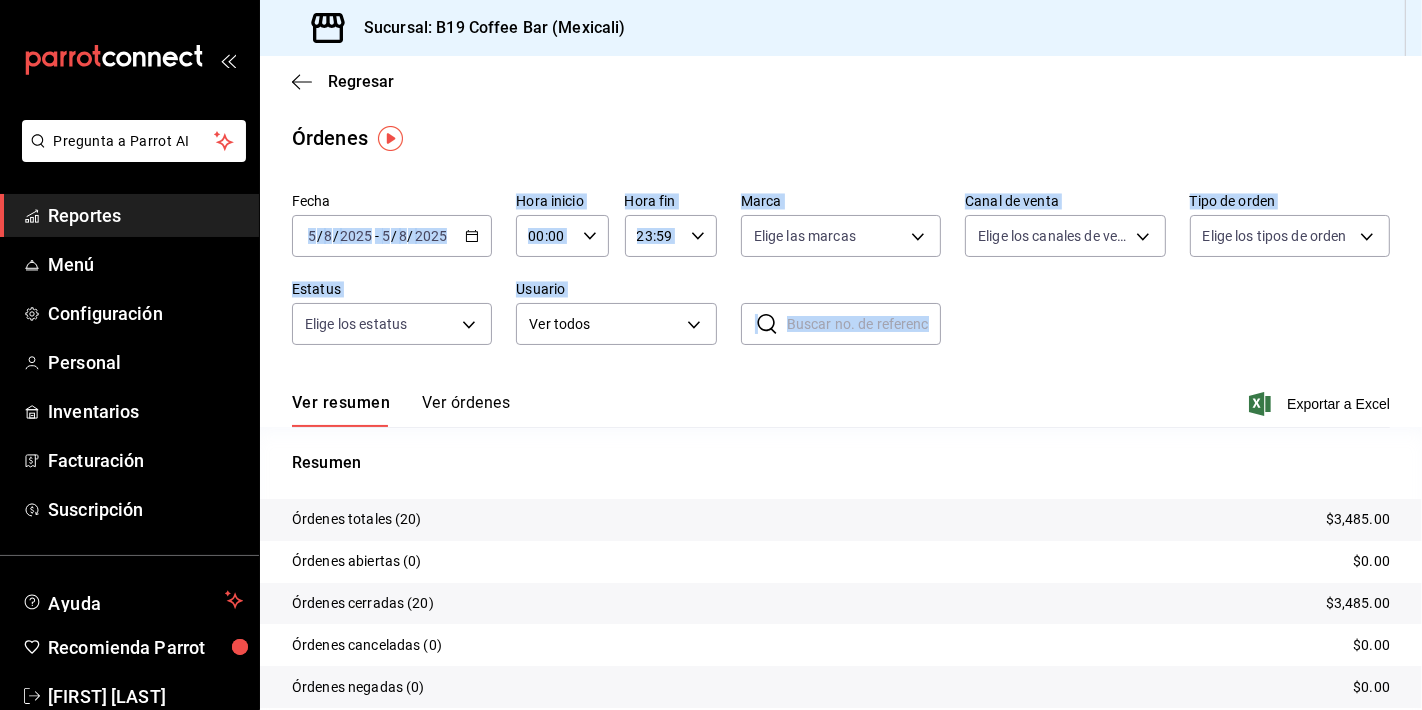 drag, startPoint x: 501, startPoint y: 188, endPoint x: 952, endPoint y: 373, distance: 487.46896 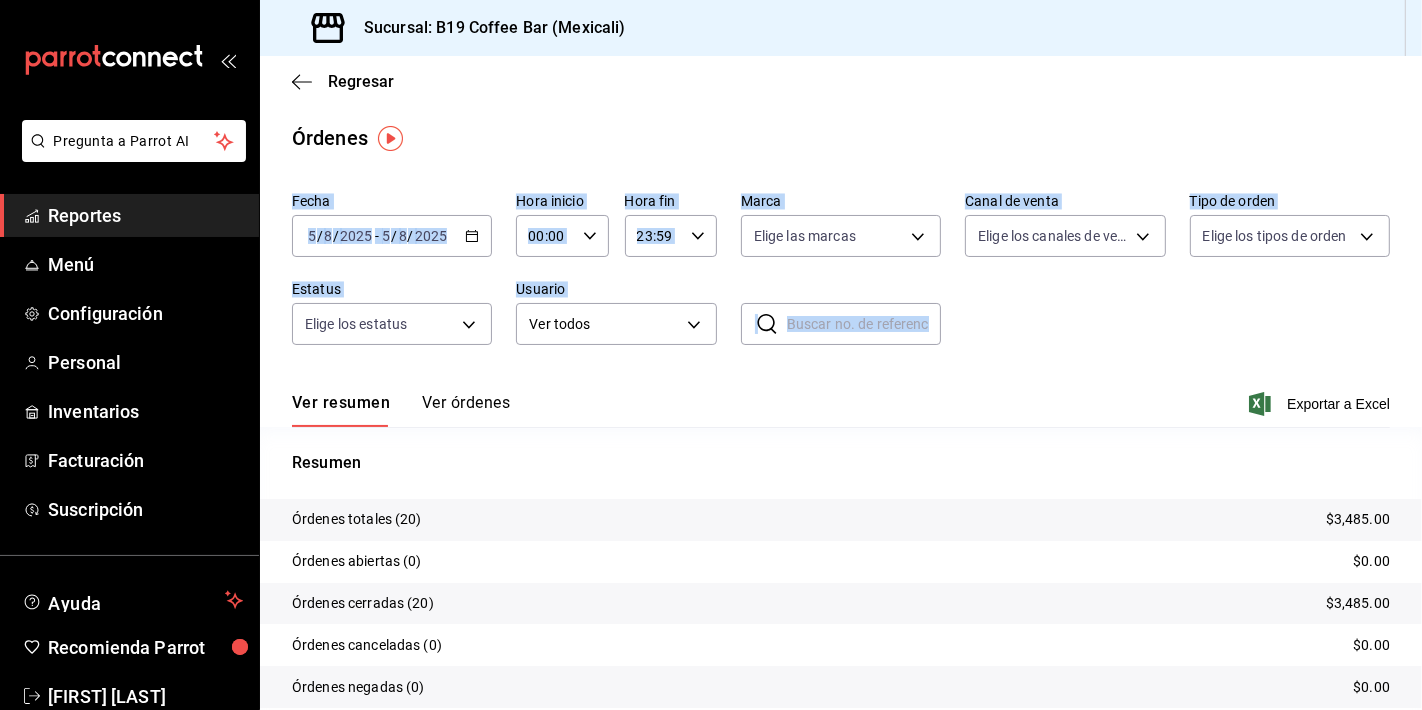 drag, startPoint x: 1000, startPoint y: 352, endPoint x: 773, endPoint y: 127, distance: 319.6154 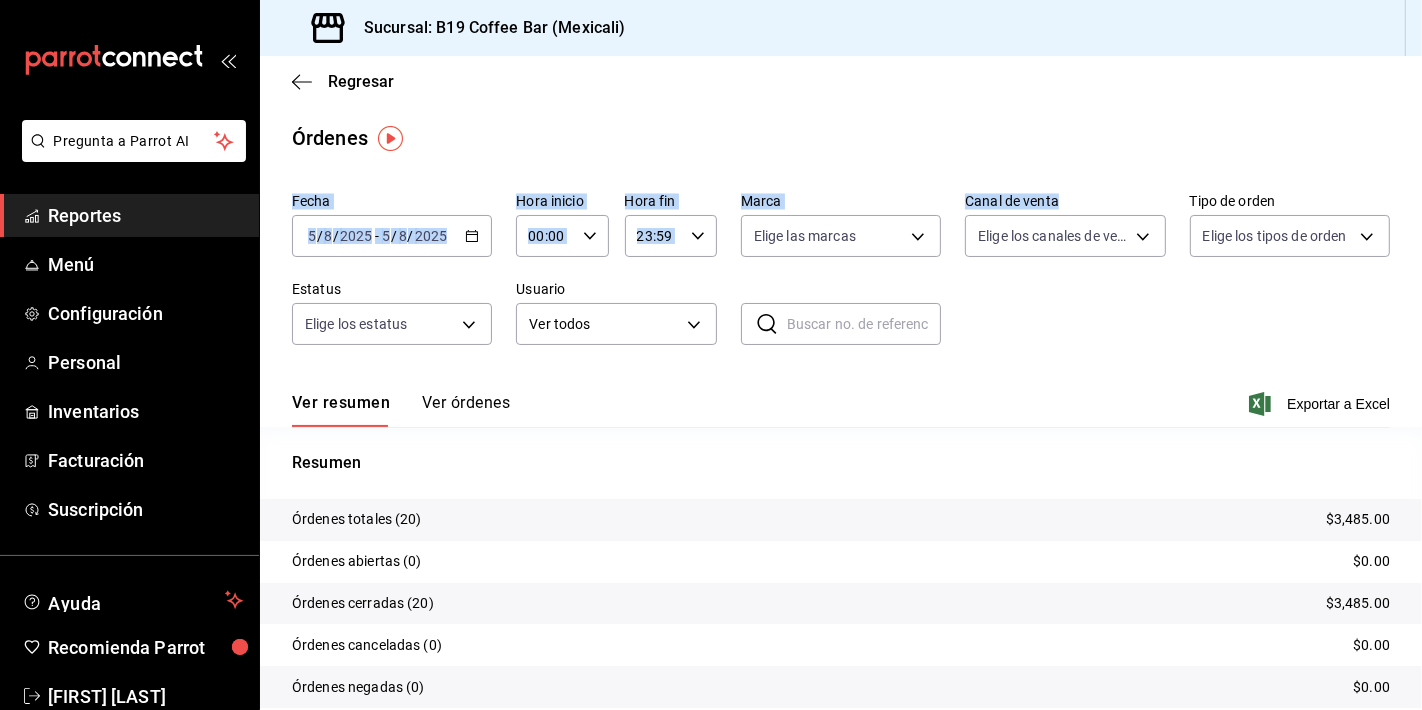 drag, startPoint x: 861, startPoint y: 126, endPoint x: 1018, endPoint y: 275, distance: 216.44861 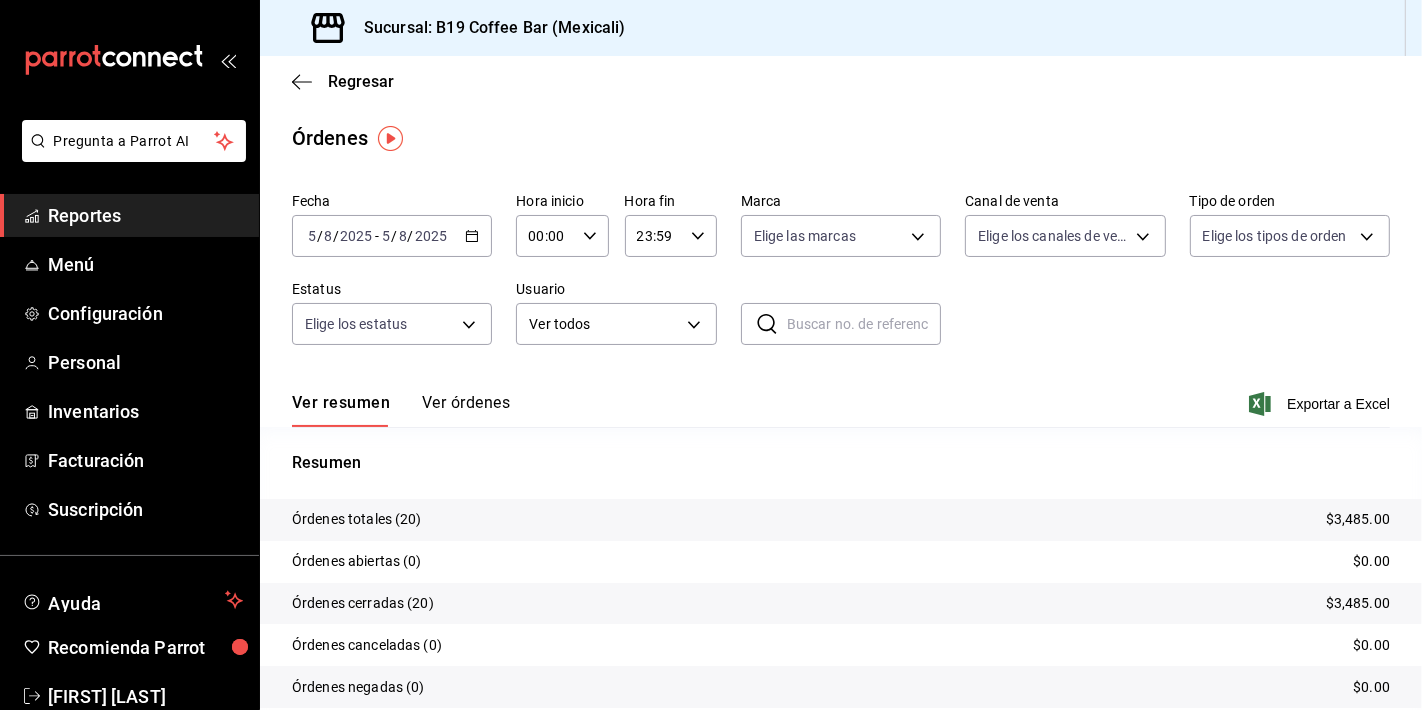 drag, startPoint x: 454, startPoint y: 406, endPoint x: 408, endPoint y: 401, distance: 46.270943 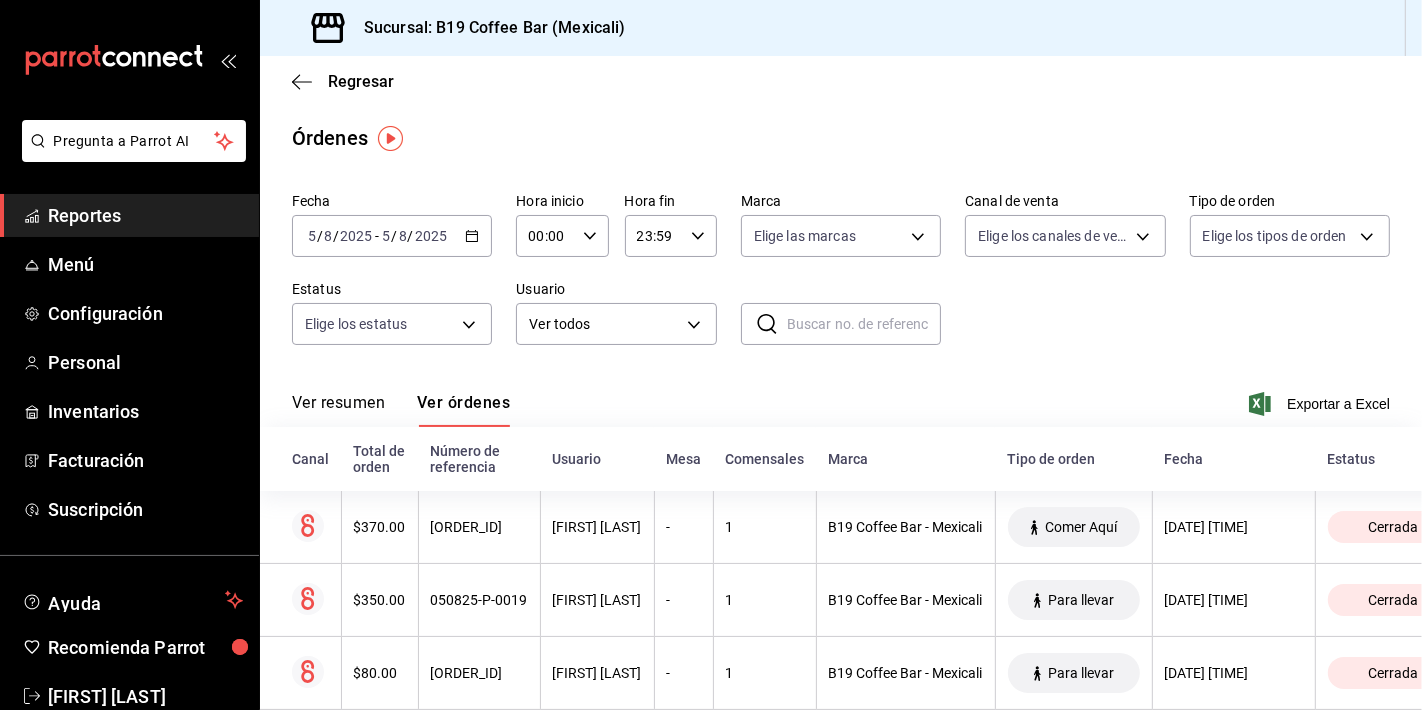 click on "Ver resumen" at bounding box center [338, 410] 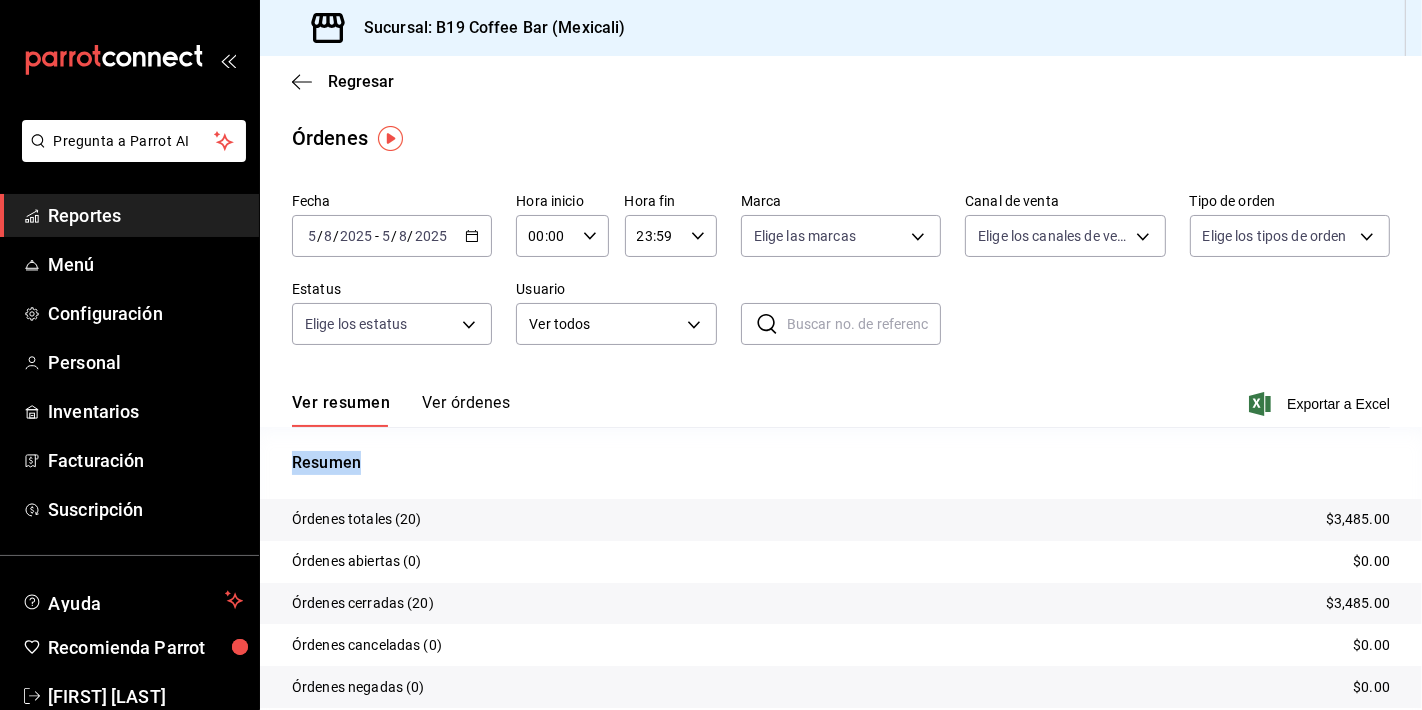 drag, startPoint x: 560, startPoint y: 413, endPoint x: 608, endPoint y: 428, distance: 50.289165 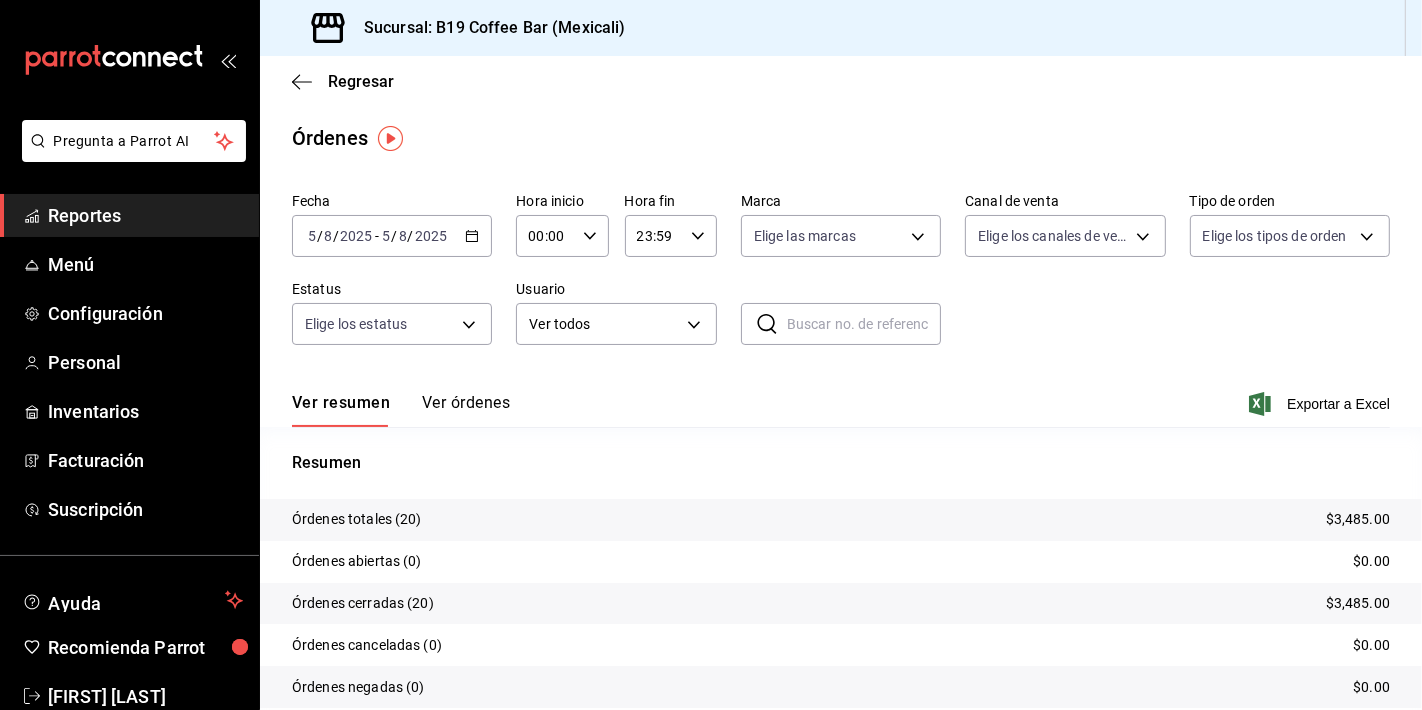 click on "Ver resumen Ver órdenes Exportar a Excel" at bounding box center [841, 398] 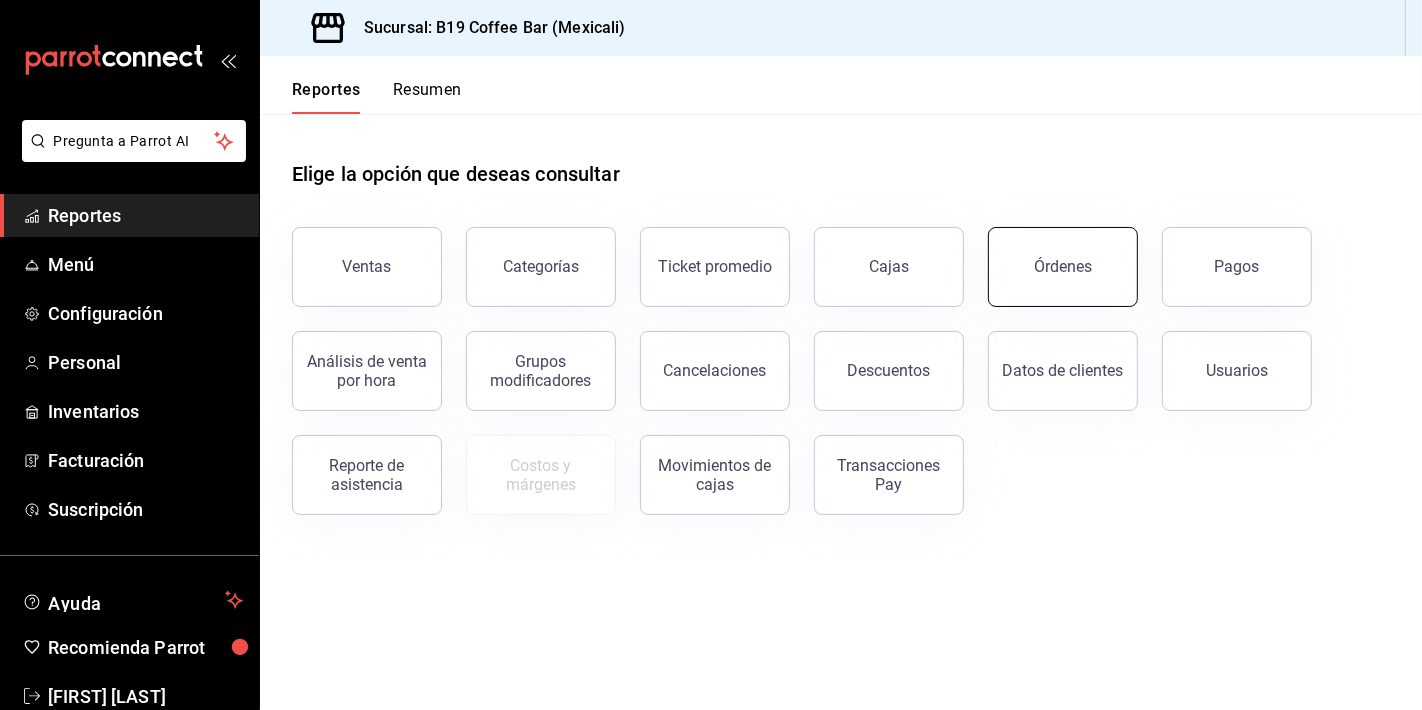 click on "Órdenes" at bounding box center [1063, 266] 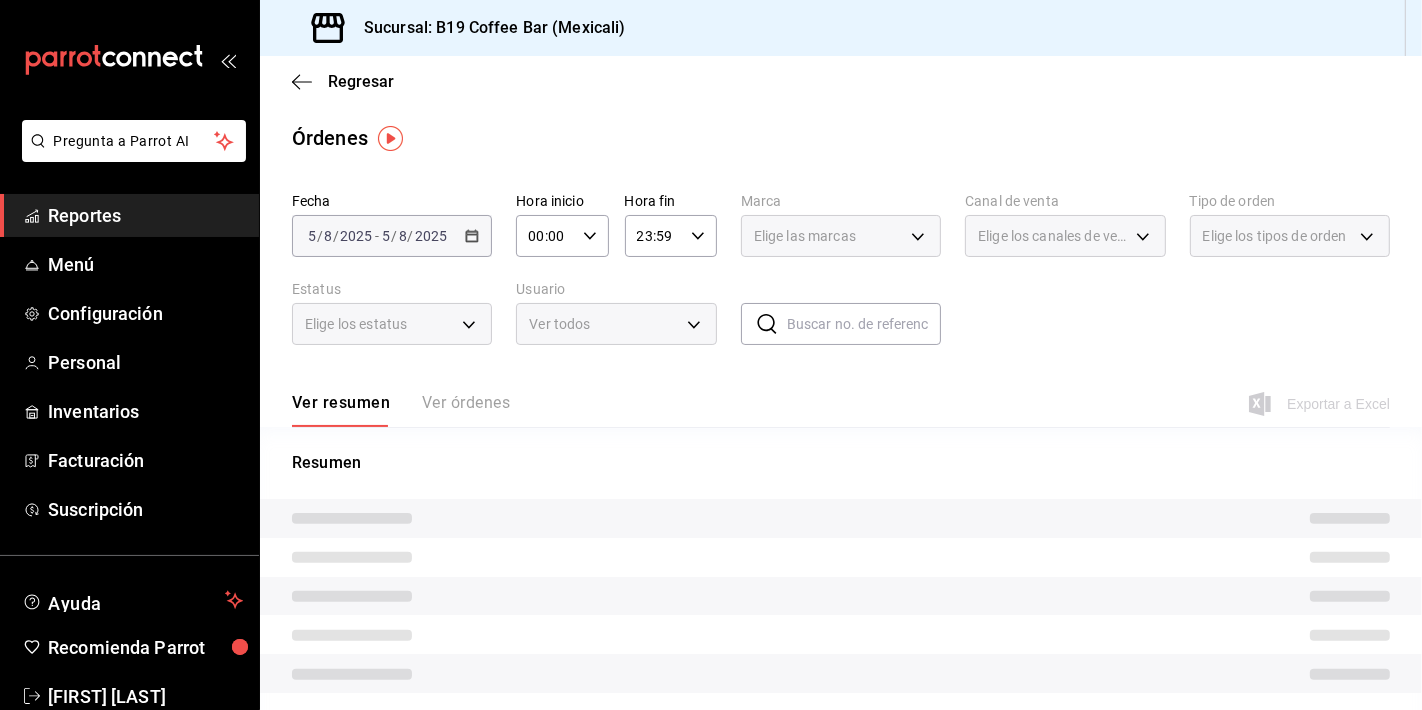 click on "Ver resumen Ver órdenes" at bounding box center [401, 410] 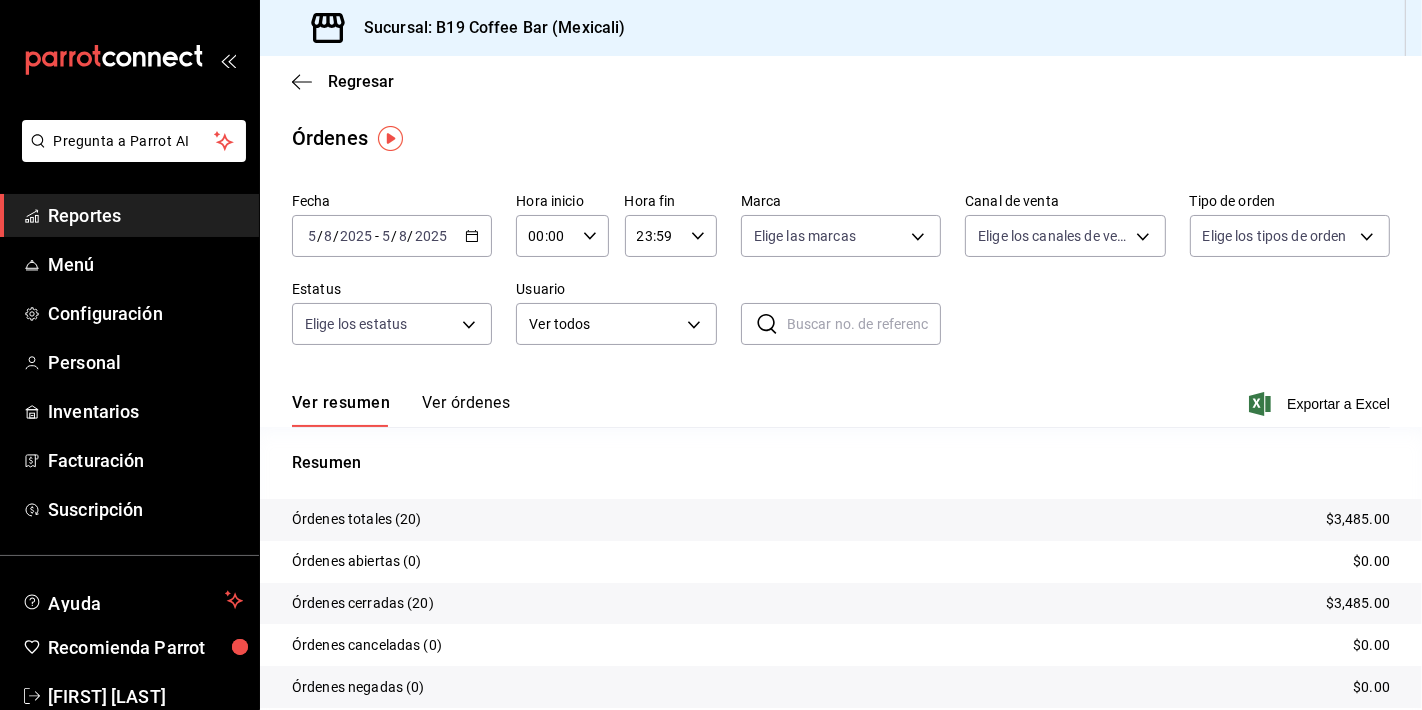 click on "Ver órdenes" at bounding box center [466, 410] 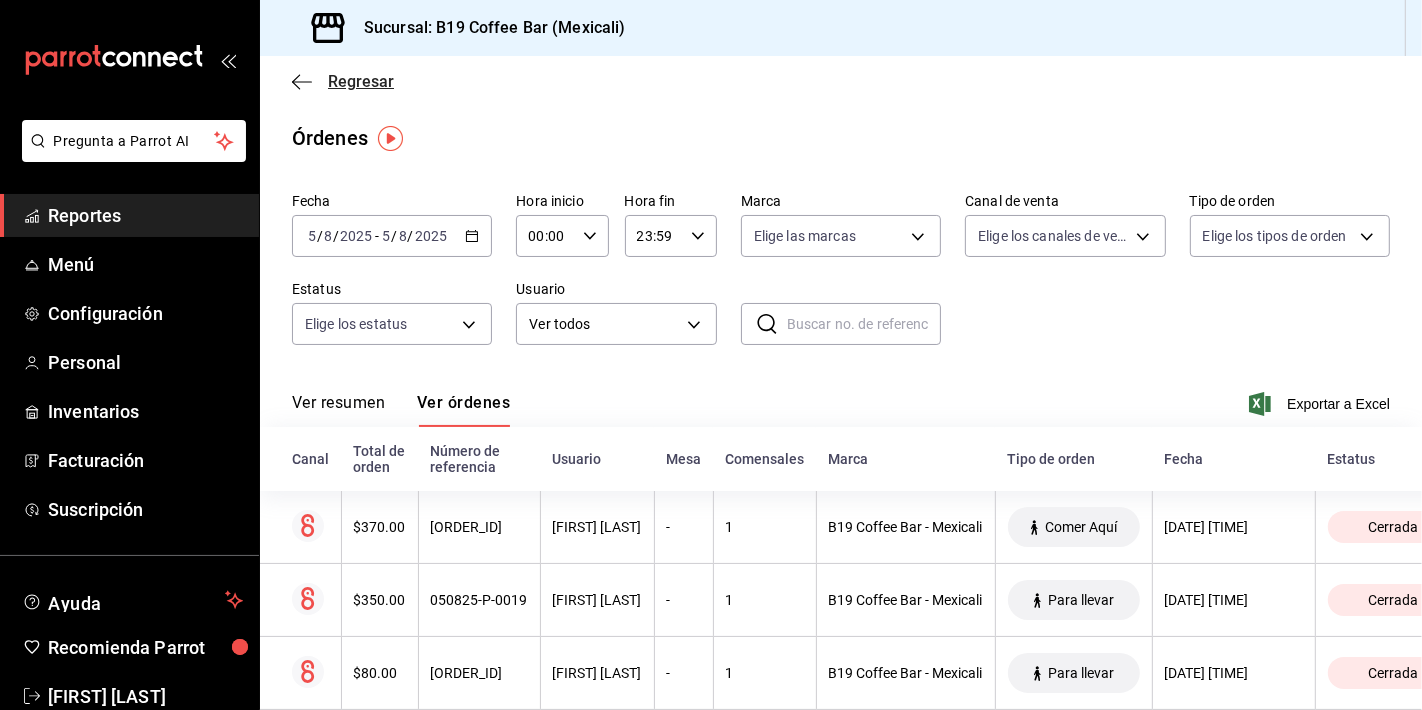 click 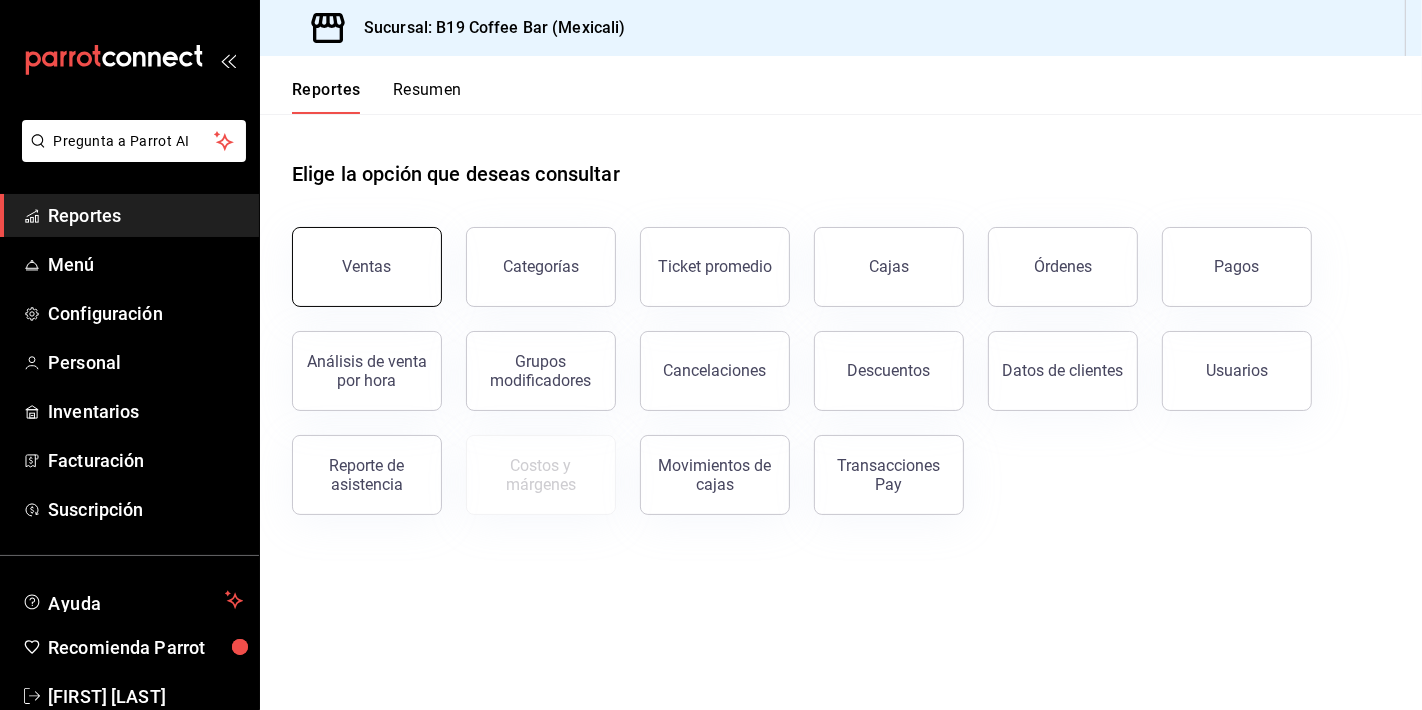 click on "Ventas" at bounding box center (367, 266) 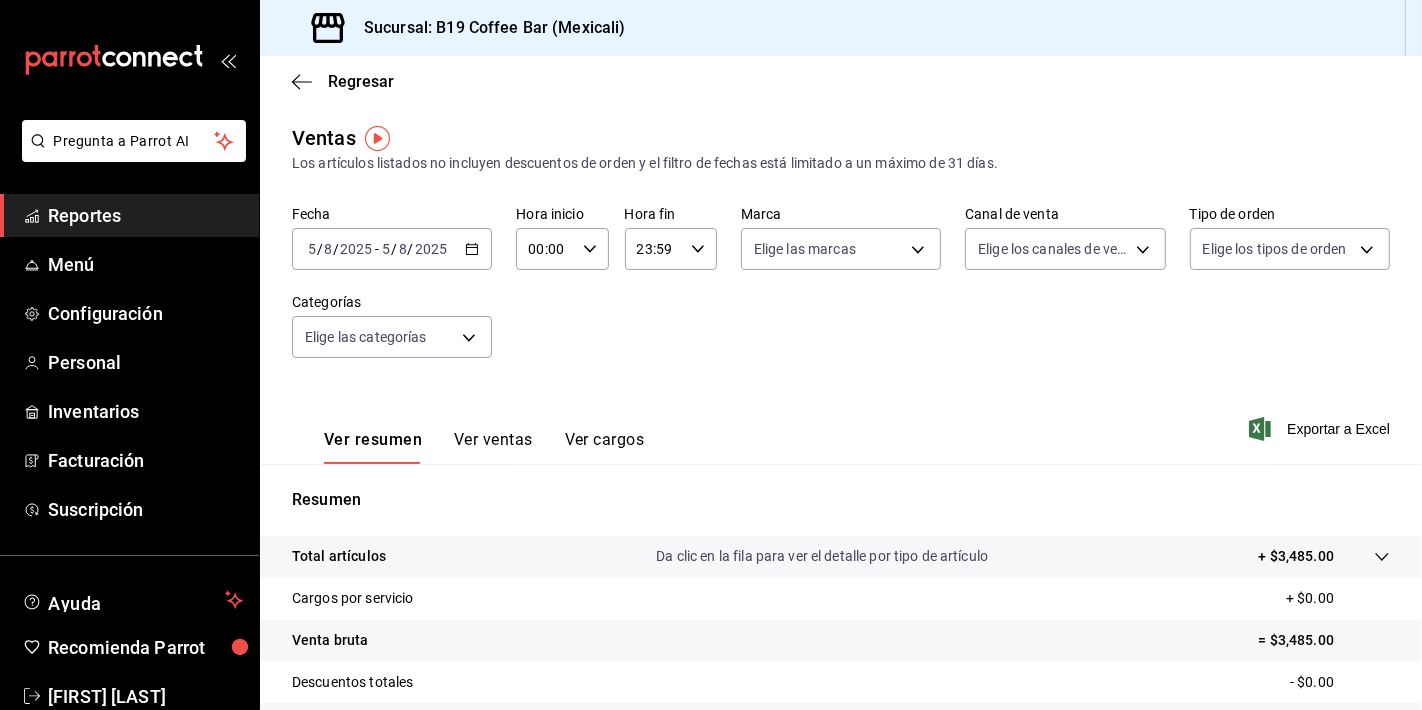 click on "Ver ventas" at bounding box center [493, 447] 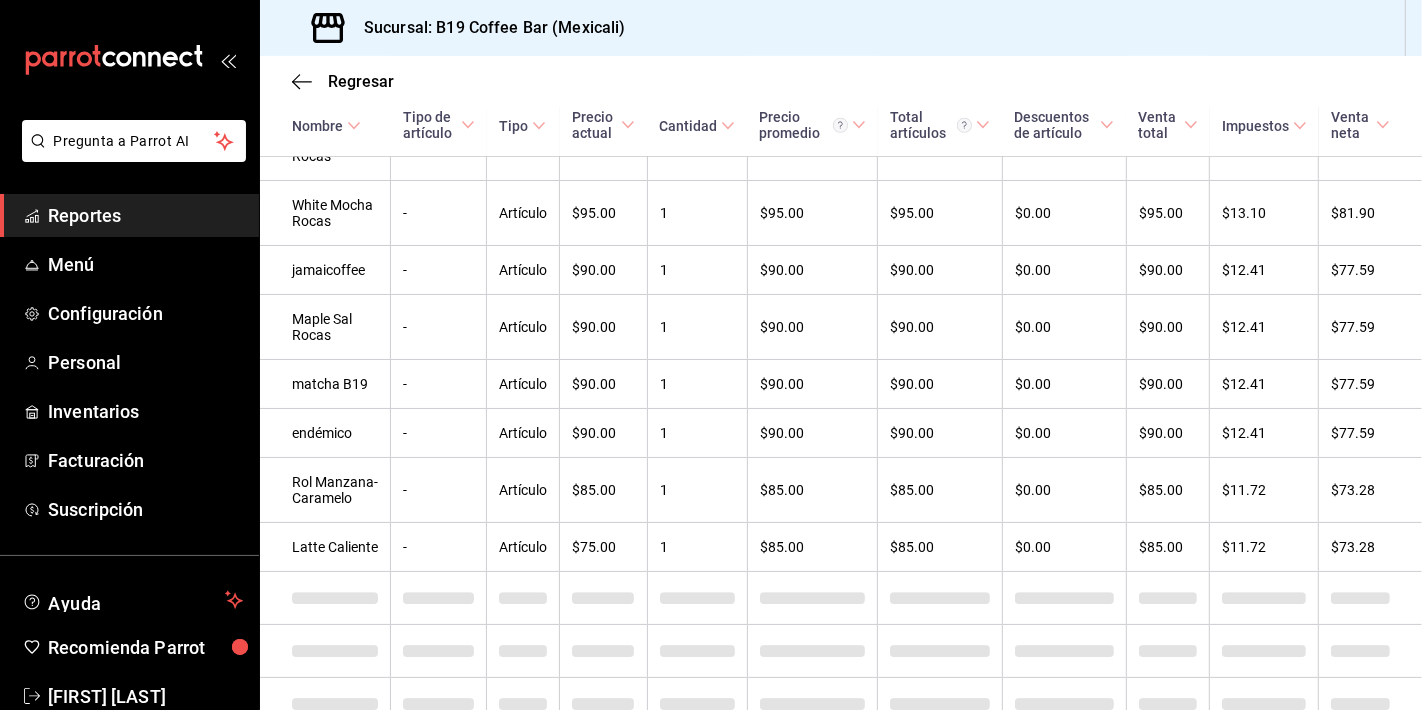 scroll, scrollTop: 0, scrollLeft: 0, axis: both 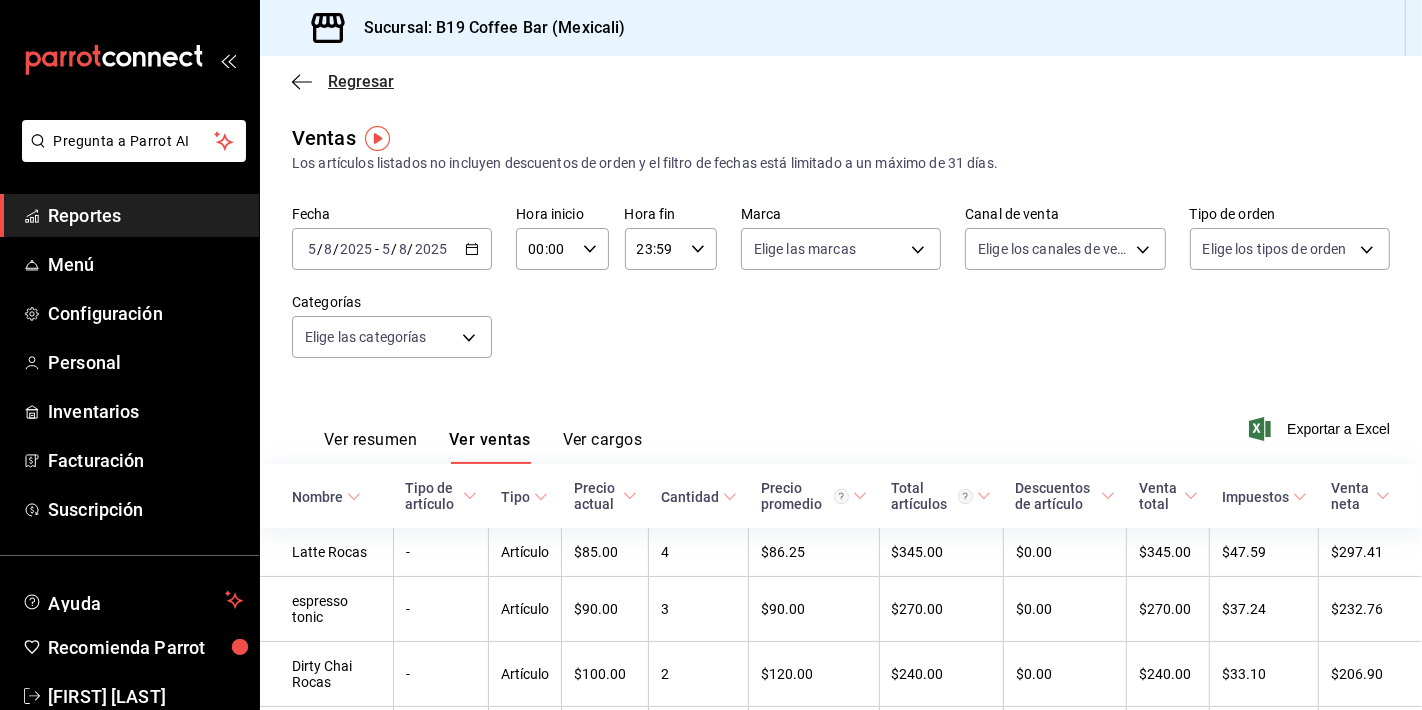 click 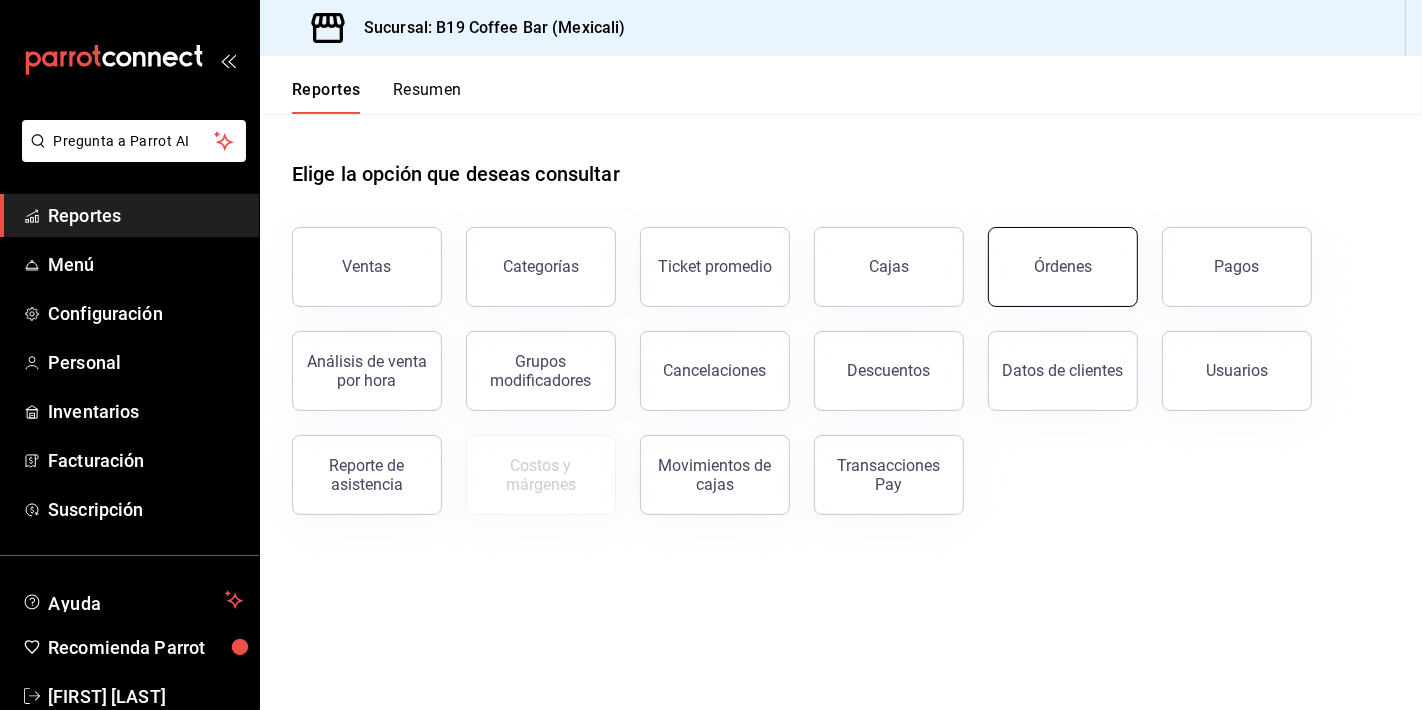 click on "Órdenes" at bounding box center (1063, 267) 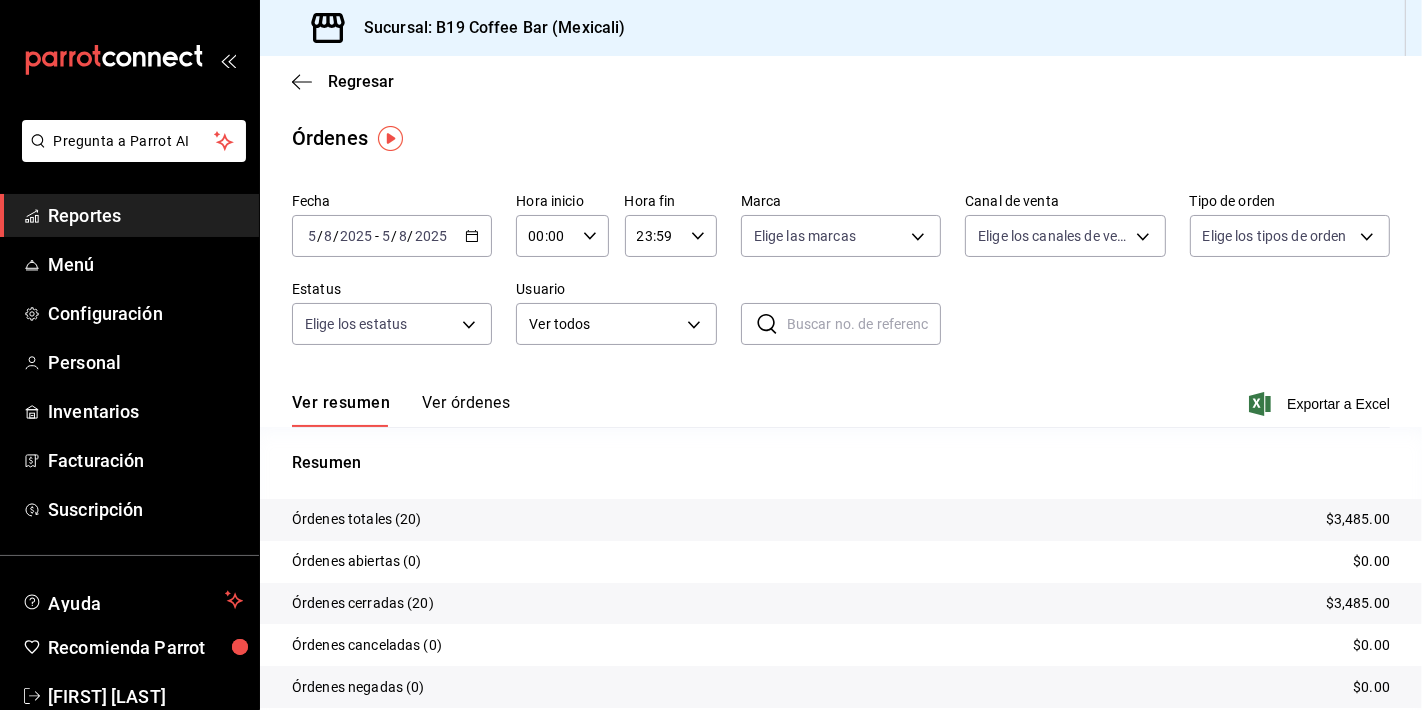 click on "Ver órdenes" at bounding box center [466, 410] 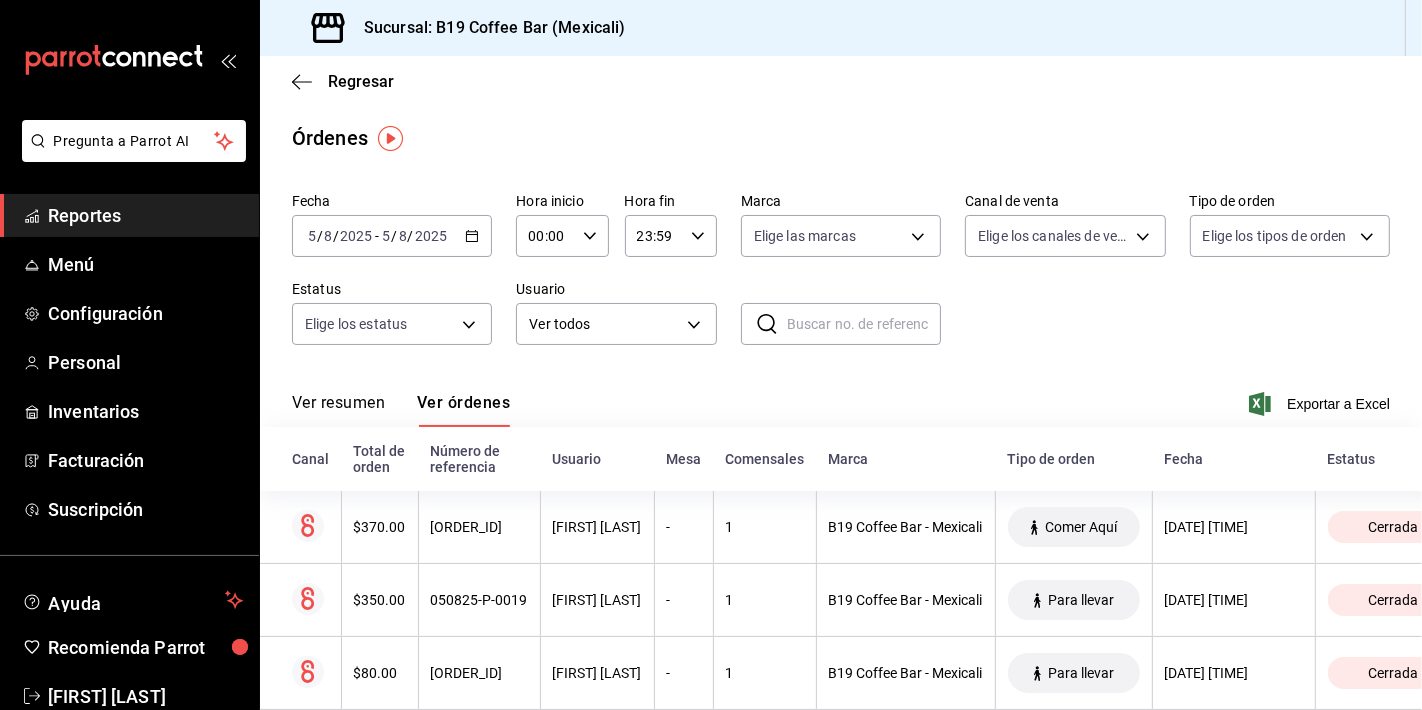 click on "Sucursal: B19 Coffee Bar (Mexicali)" at bounding box center (841, 28) 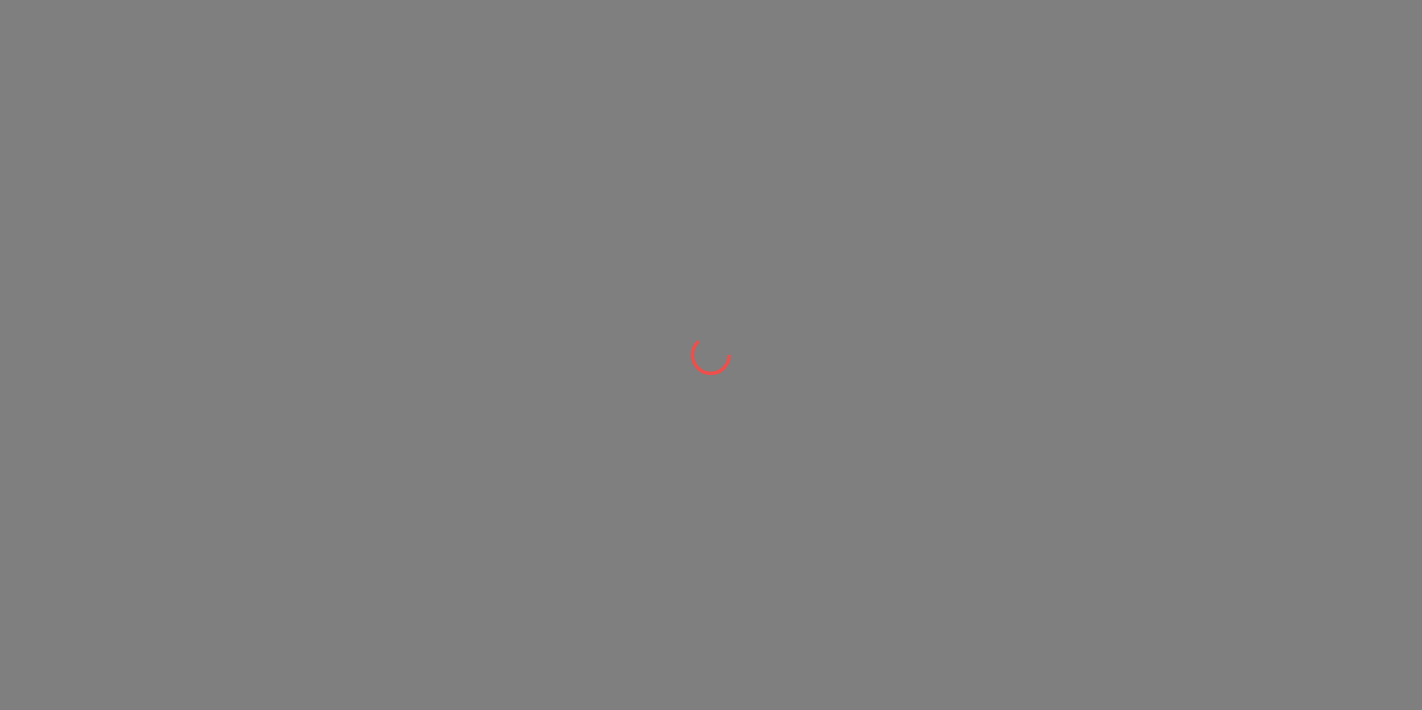 scroll, scrollTop: 0, scrollLeft: 0, axis: both 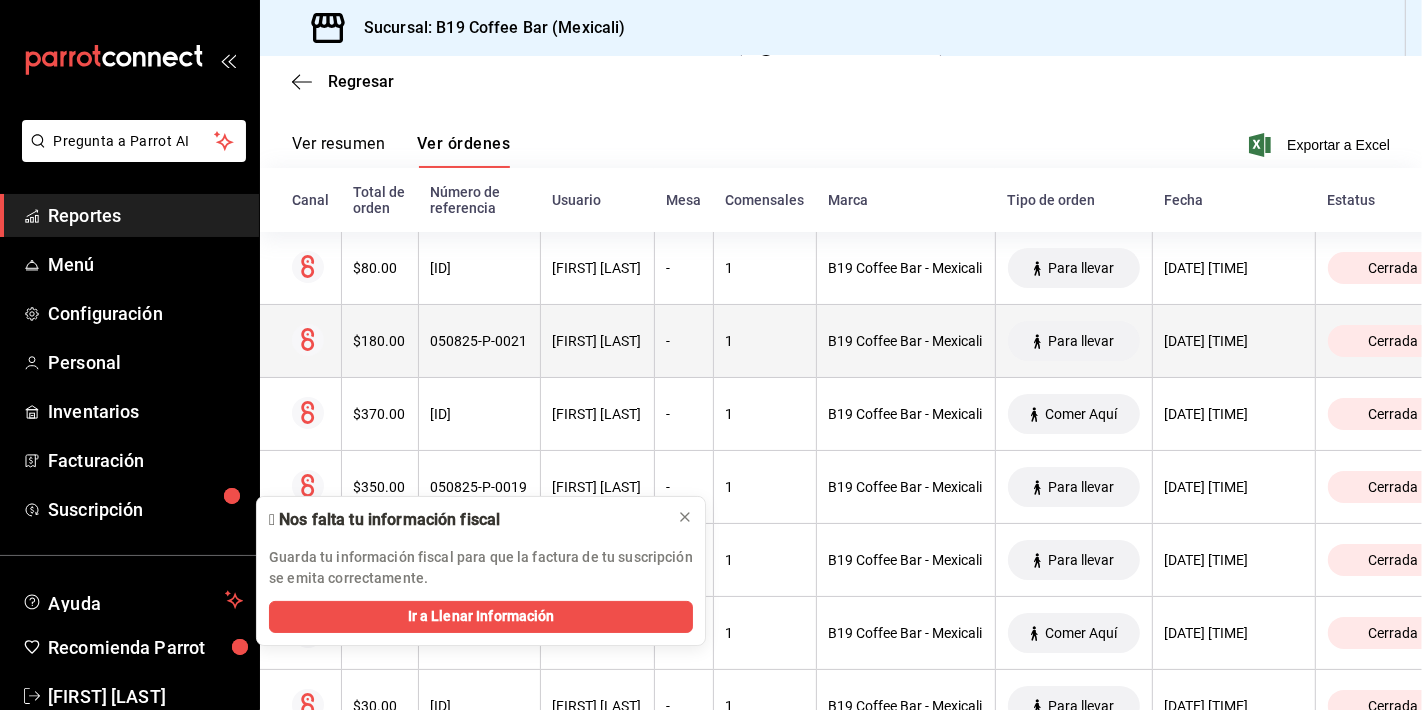 click on "1" at bounding box center [765, 341] 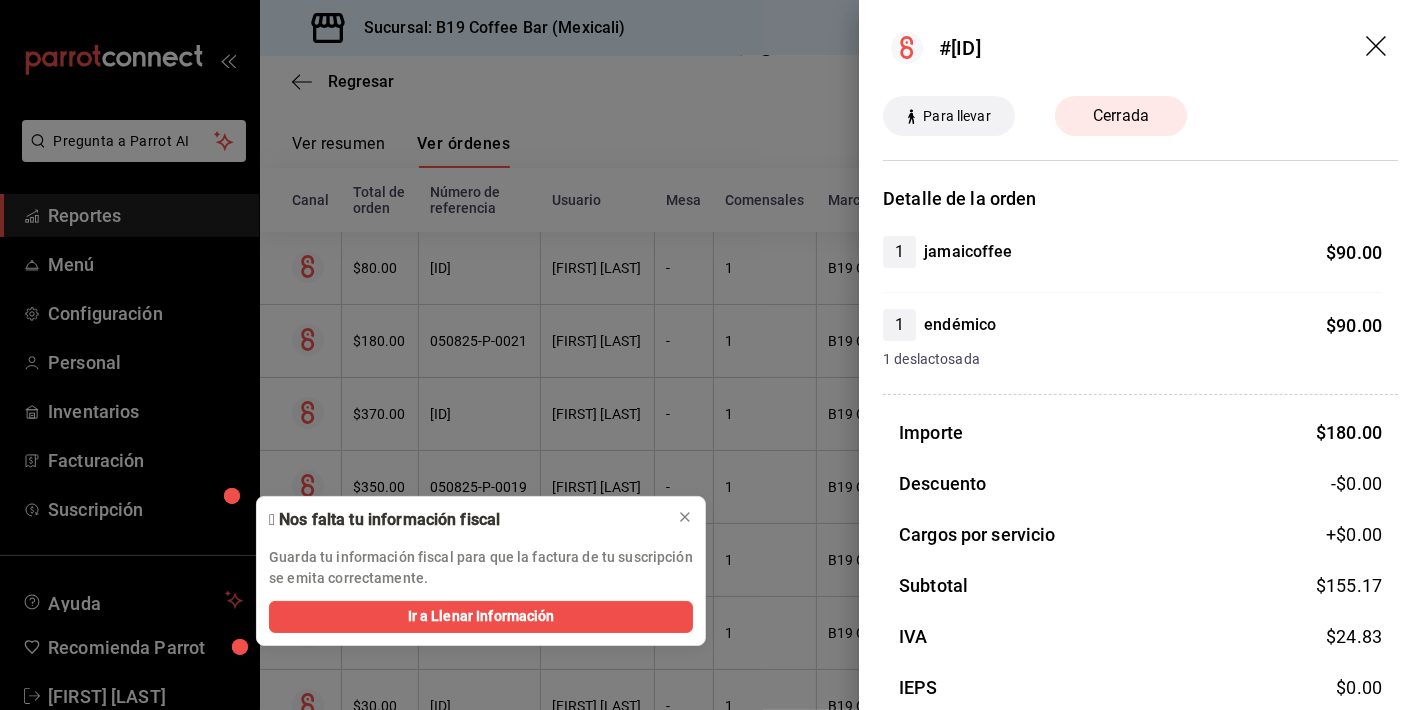 click at bounding box center [711, 355] 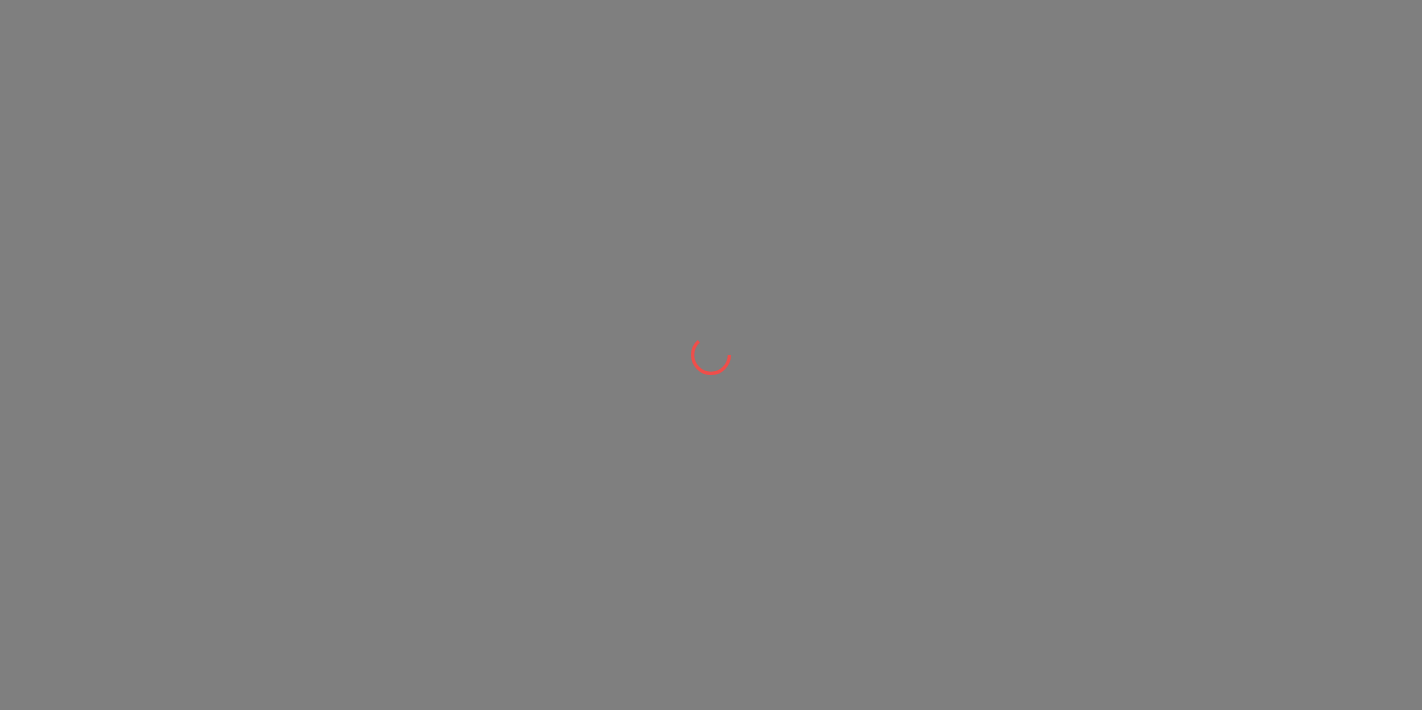 scroll, scrollTop: 0, scrollLeft: 0, axis: both 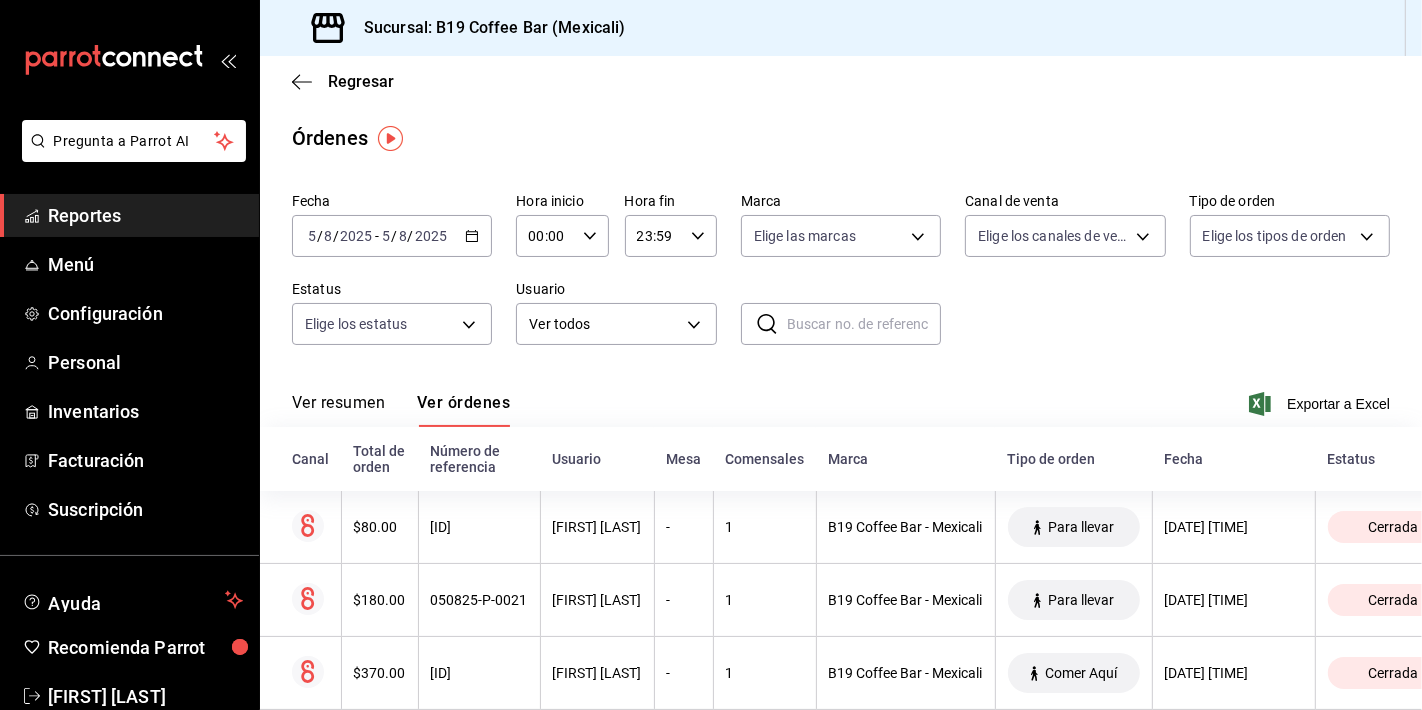 click on "Reportes" at bounding box center (145, 215) 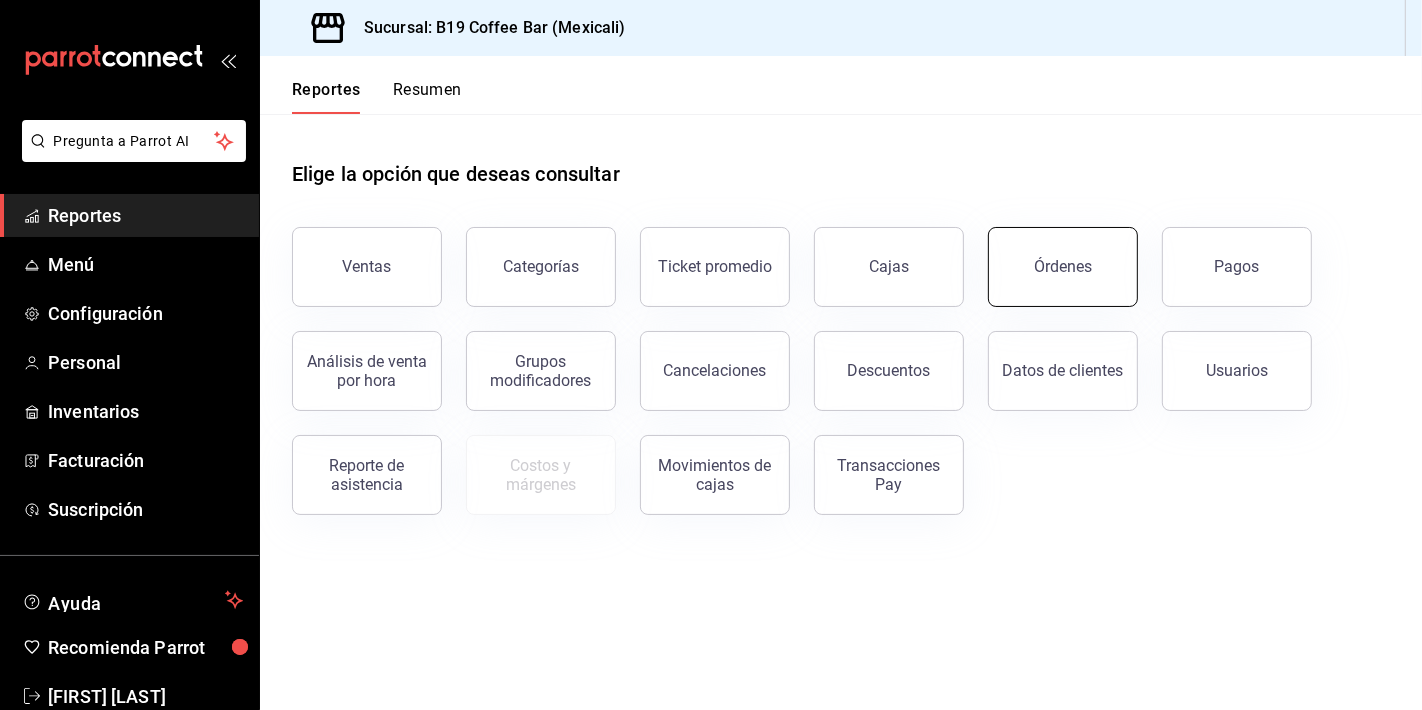 click on "Órdenes" at bounding box center [1063, 266] 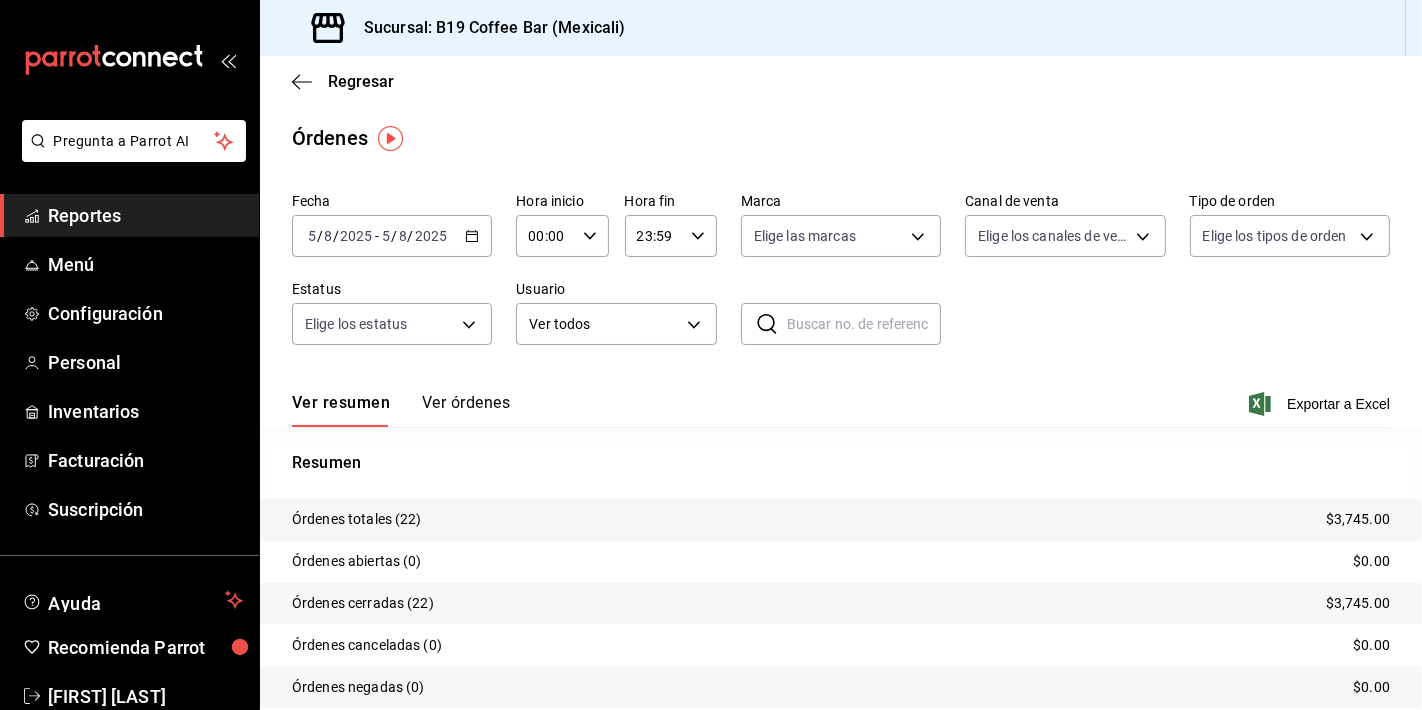click on "Ver órdenes" at bounding box center (466, 410) 